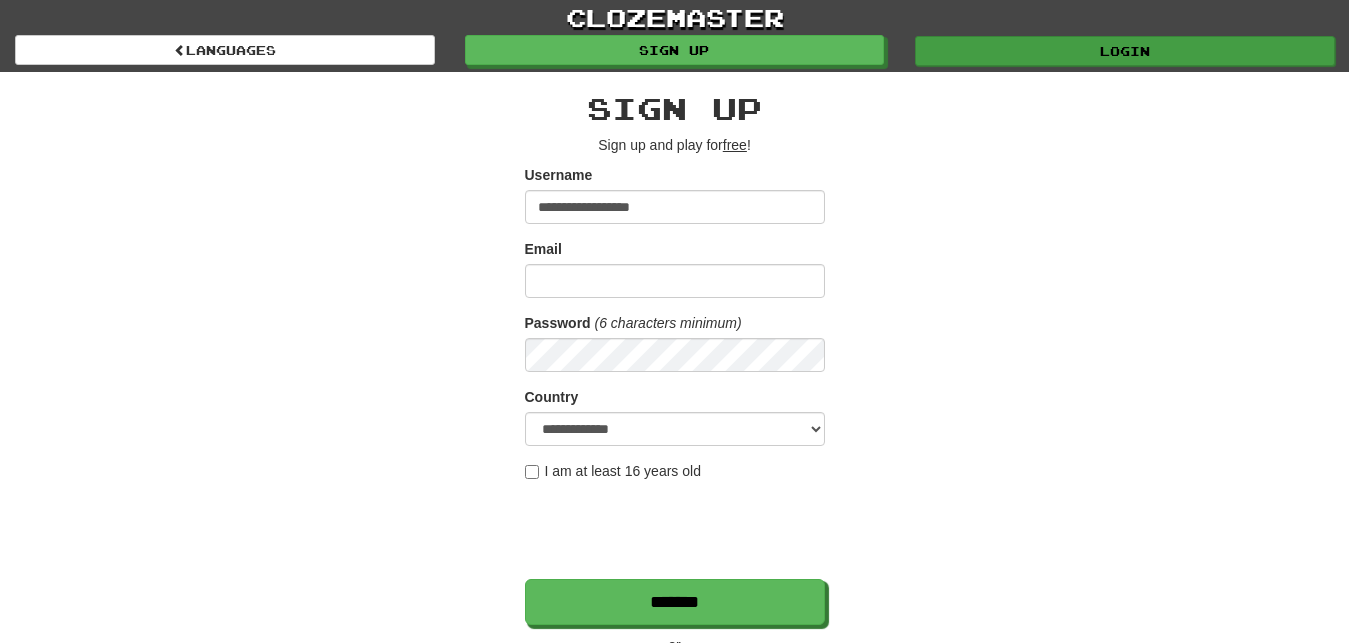 scroll, scrollTop: 0, scrollLeft: 0, axis: both 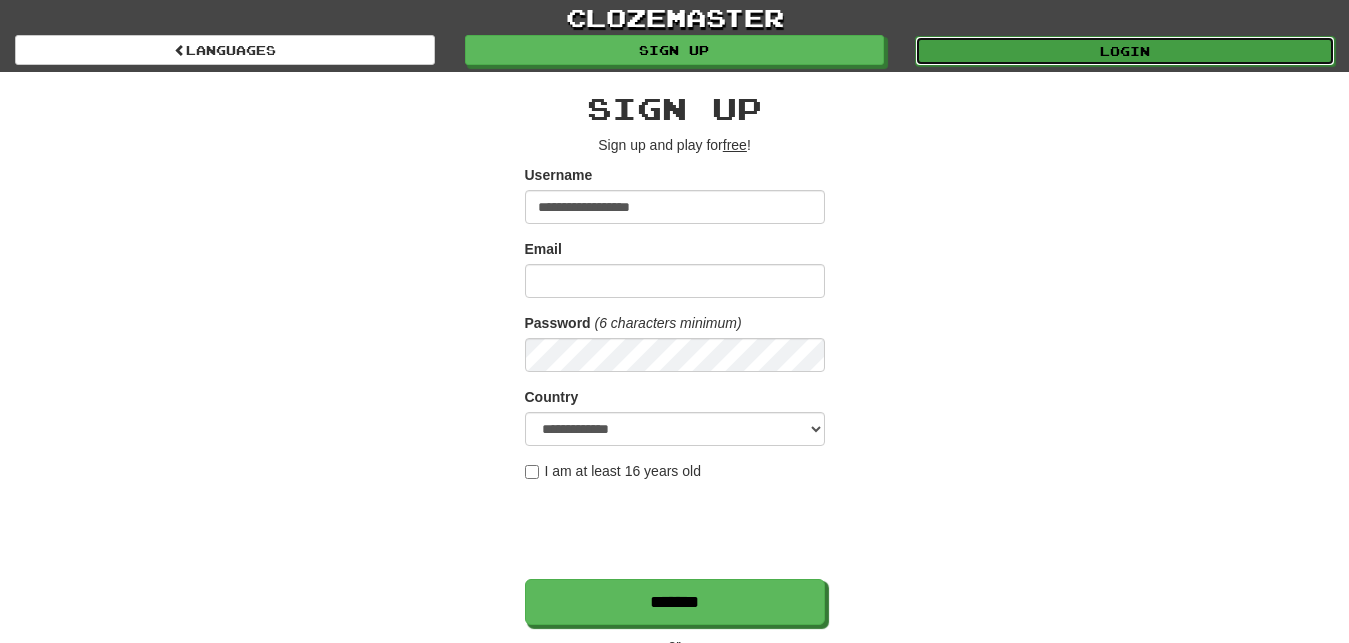 click on "Login" at bounding box center (1125, 51) 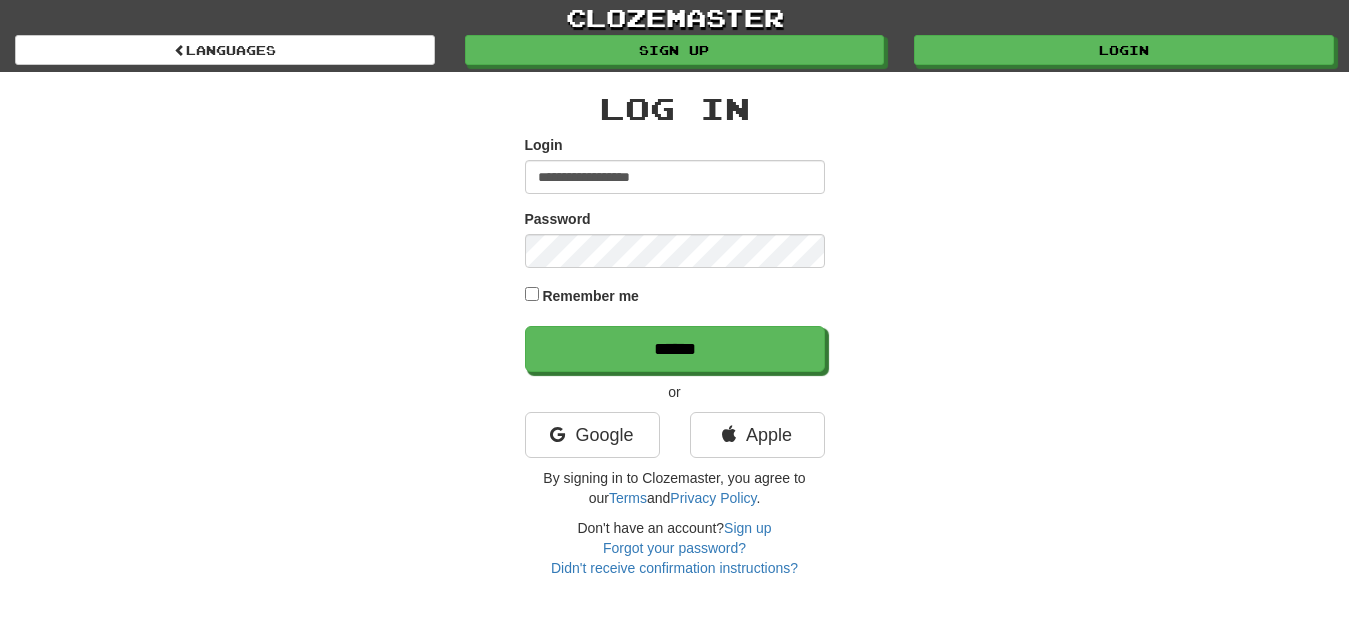 scroll, scrollTop: 0, scrollLeft: 0, axis: both 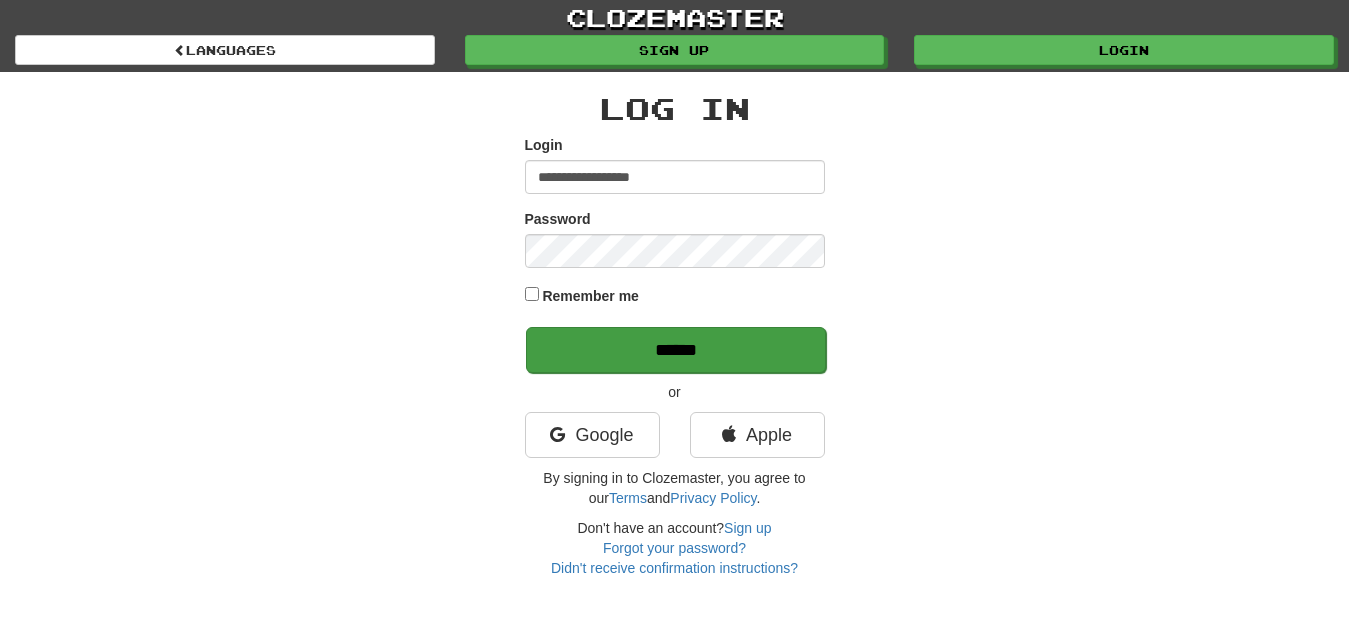 type on "**********" 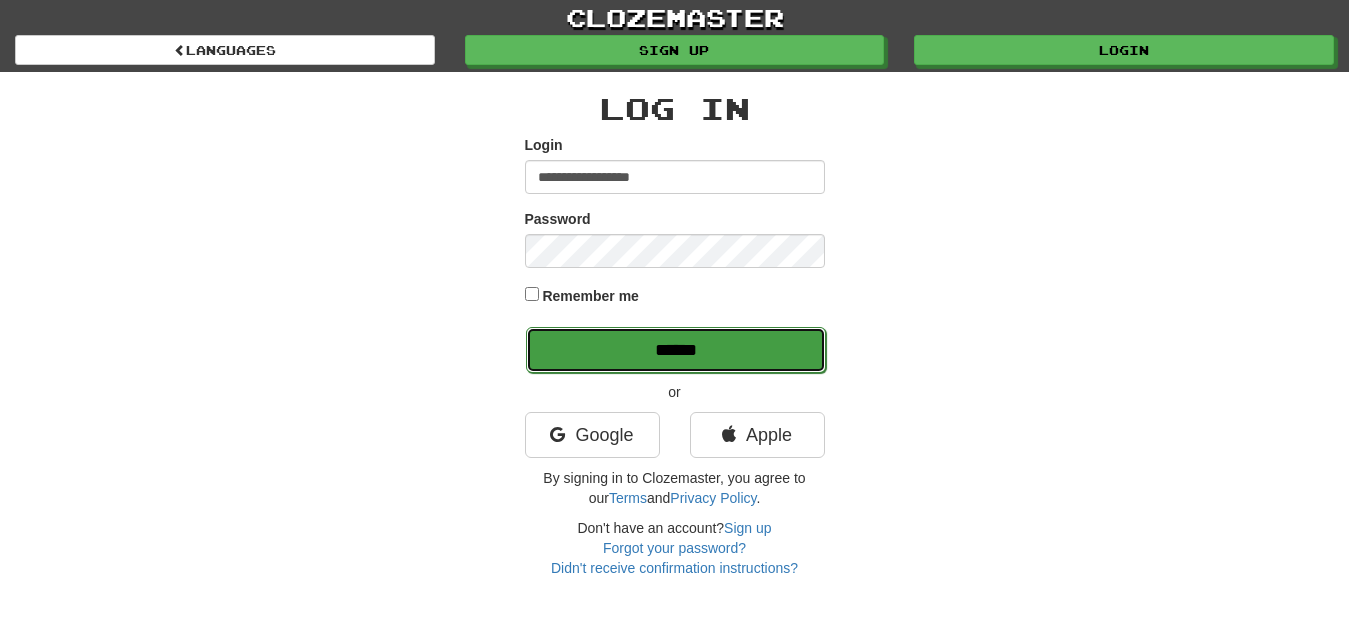 click on "******" at bounding box center (676, 350) 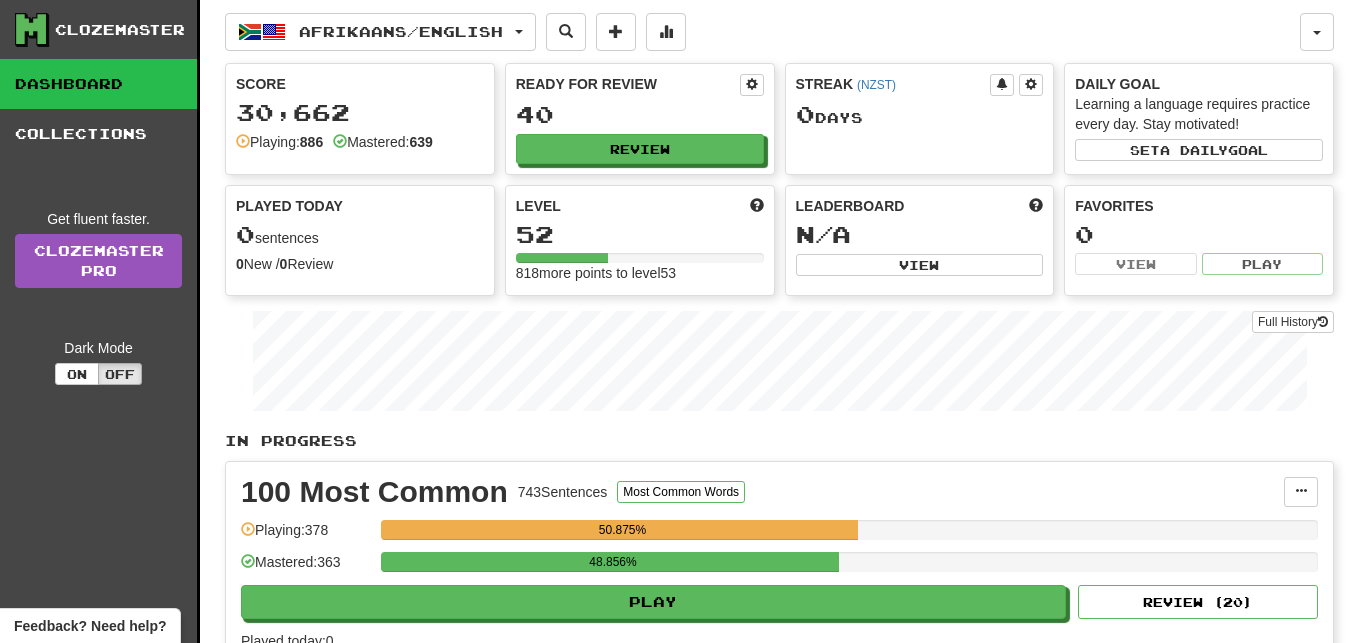 scroll, scrollTop: 0, scrollLeft: 0, axis: both 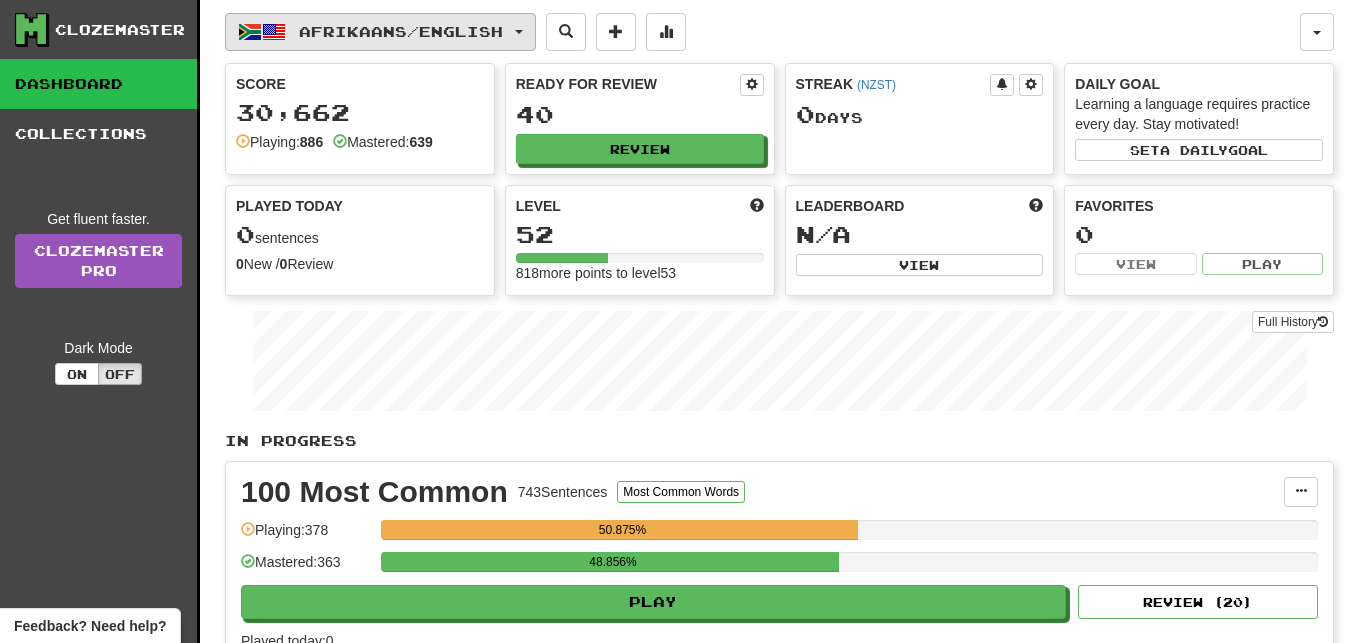 click on "Afrikaans  /  English" at bounding box center (380, 32) 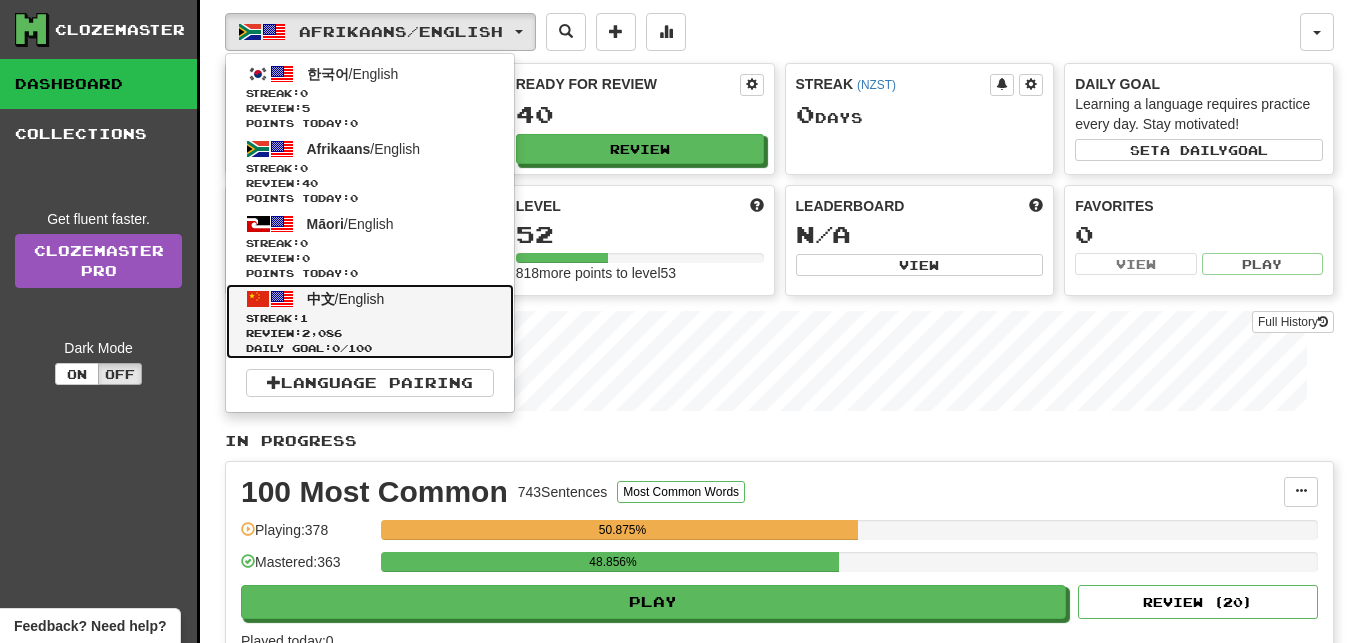 click on "中文  /  English Streak:  1   Review:  2,086 Daily Goal:  0  /  100" at bounding box center [370, 321] 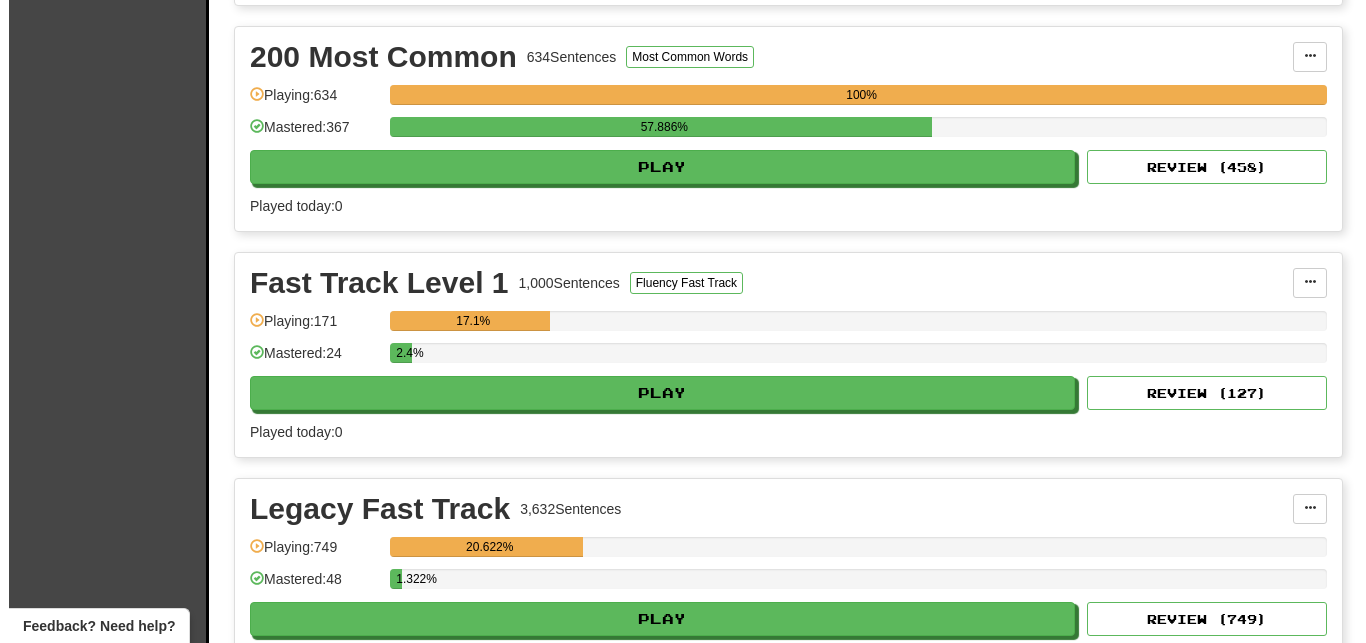 scroll, scrollTop: 680, scrollLeft: 0, axis: vertical 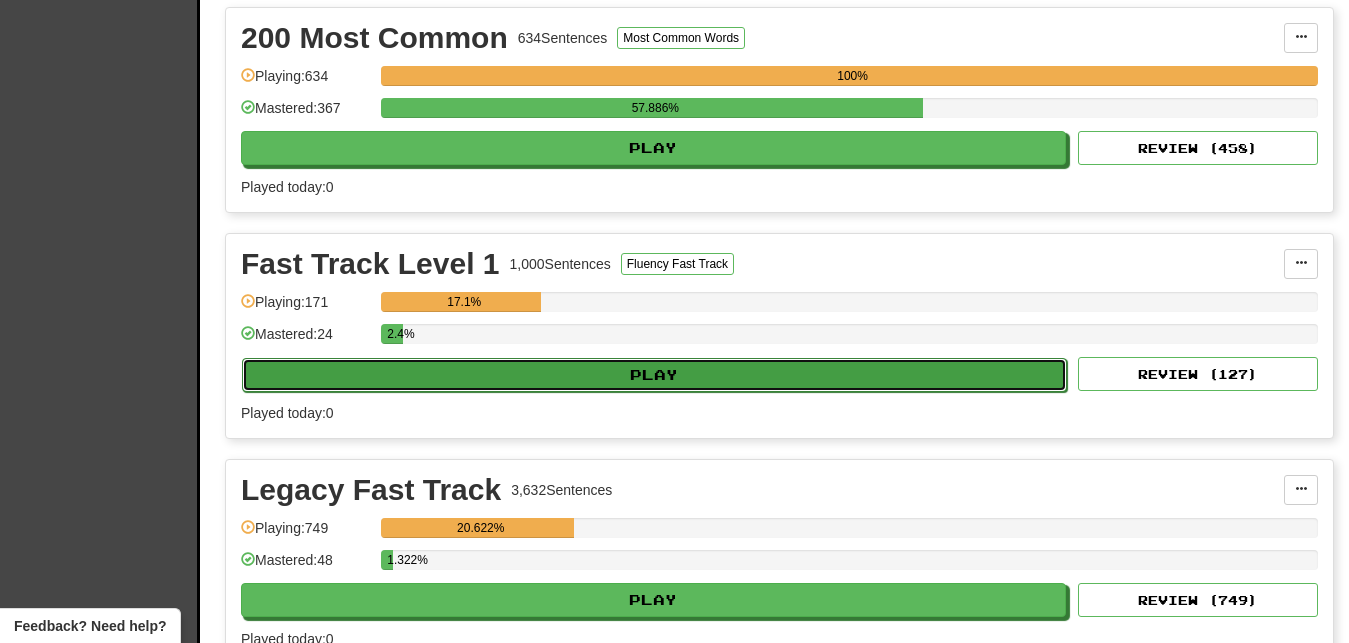 click on "Play" at bounding box center (654, 375) 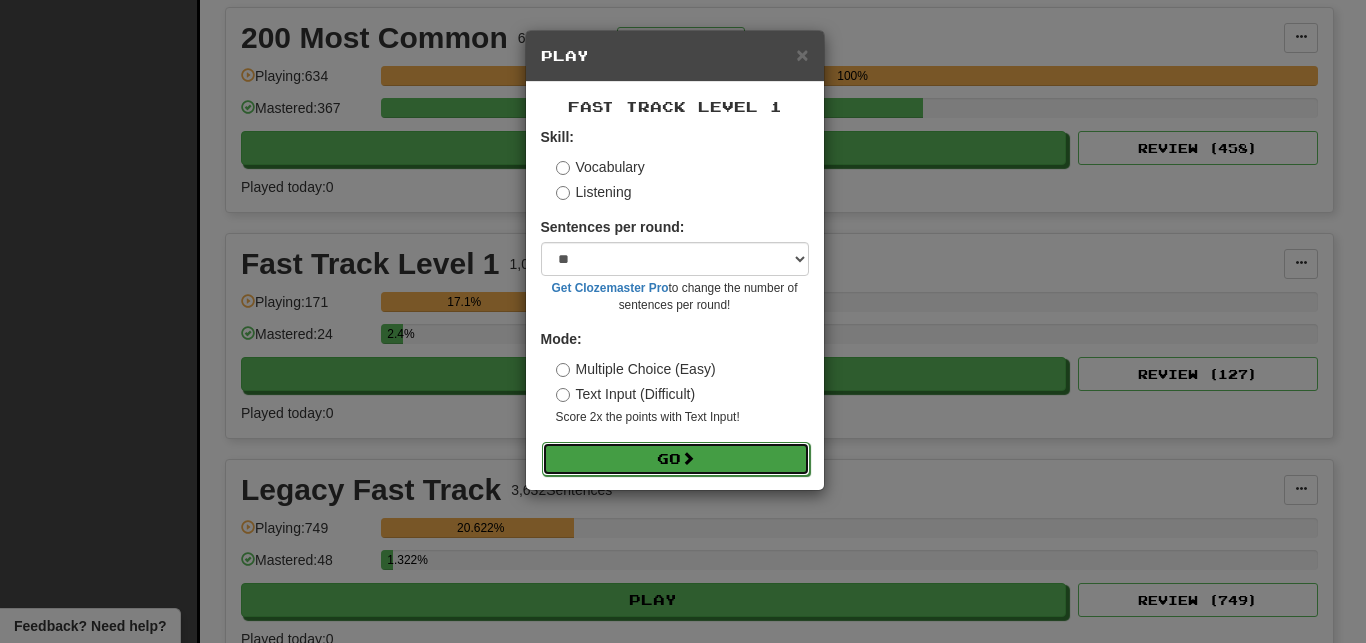 click on "Go" at bounding box center [676, 459] 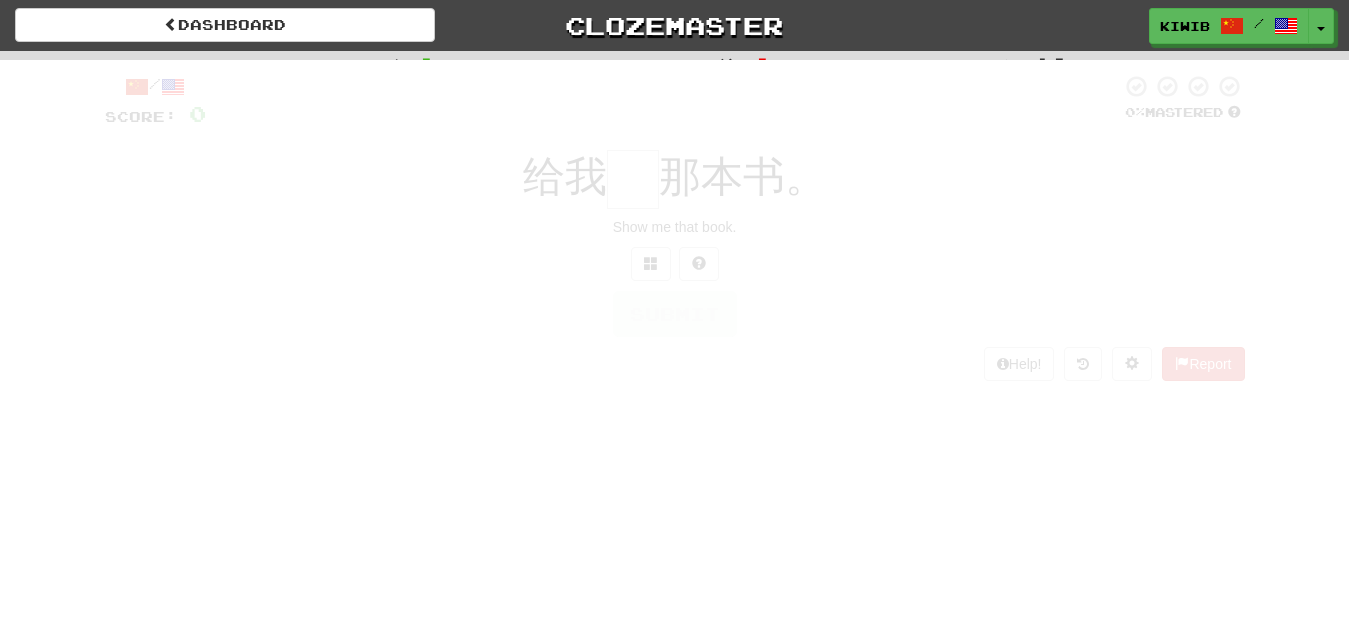 scroll, scrollTop: 0, scrollLeft: 0, axis: both 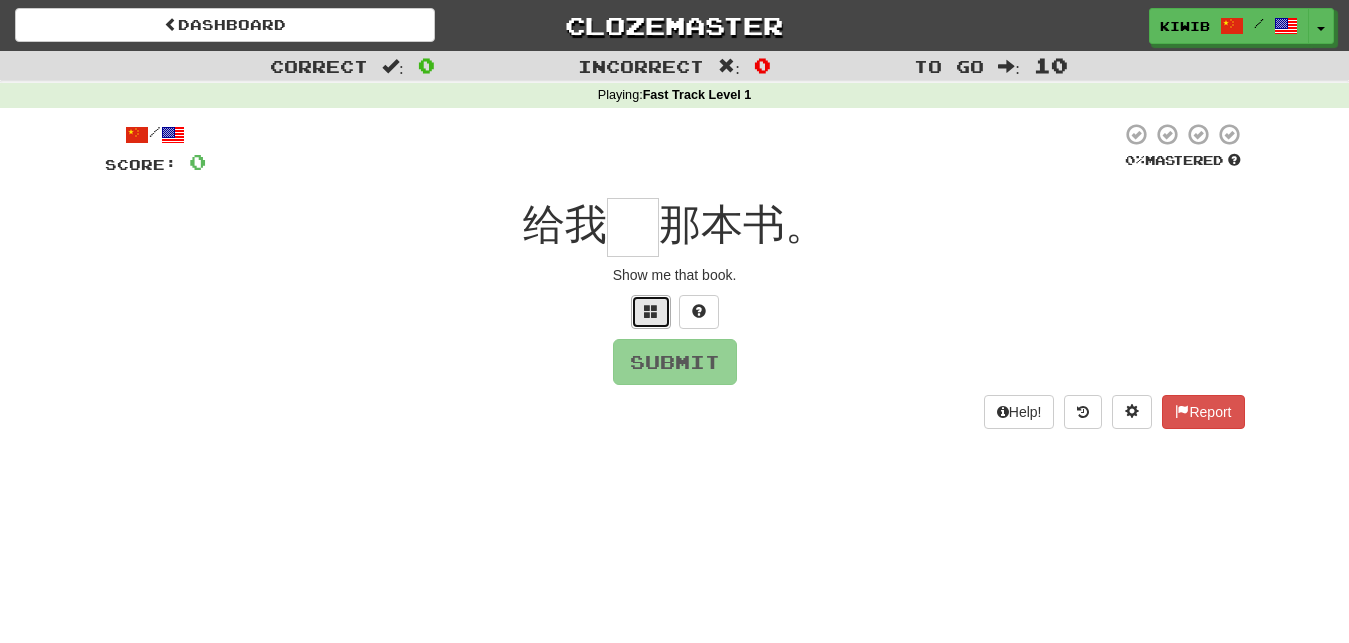 click at bounding box center (651, 311) 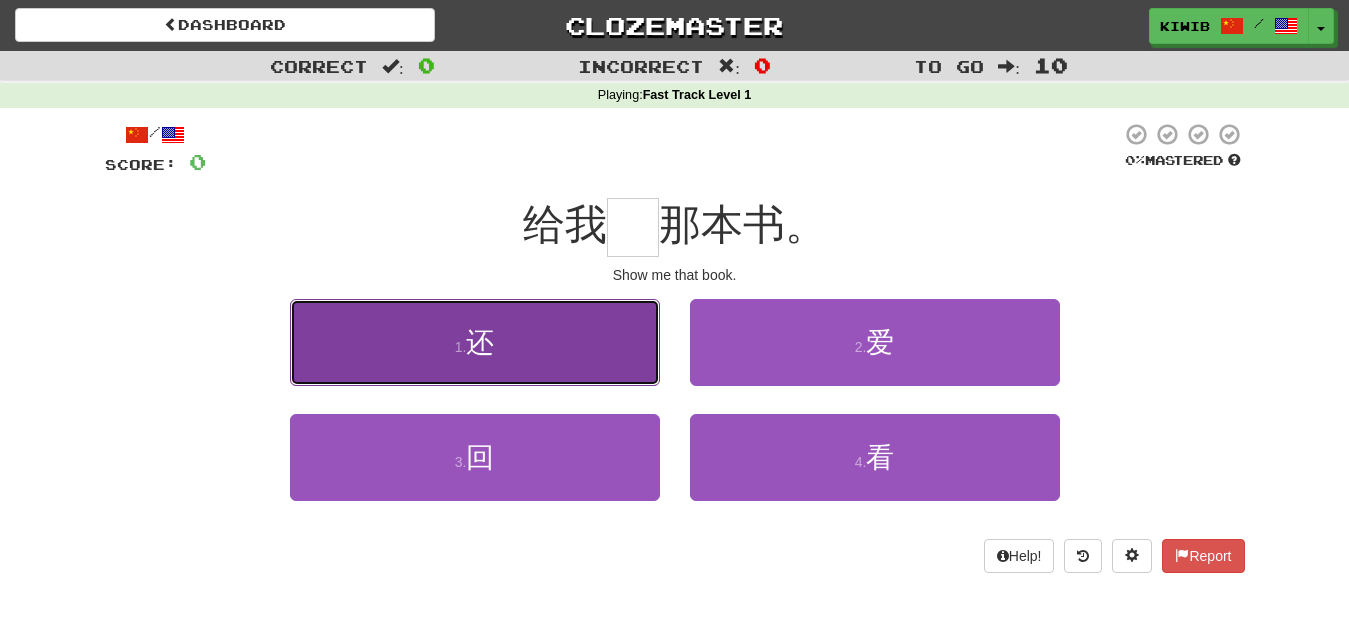 click on "1 .  还" at bounding box center [475, 342] 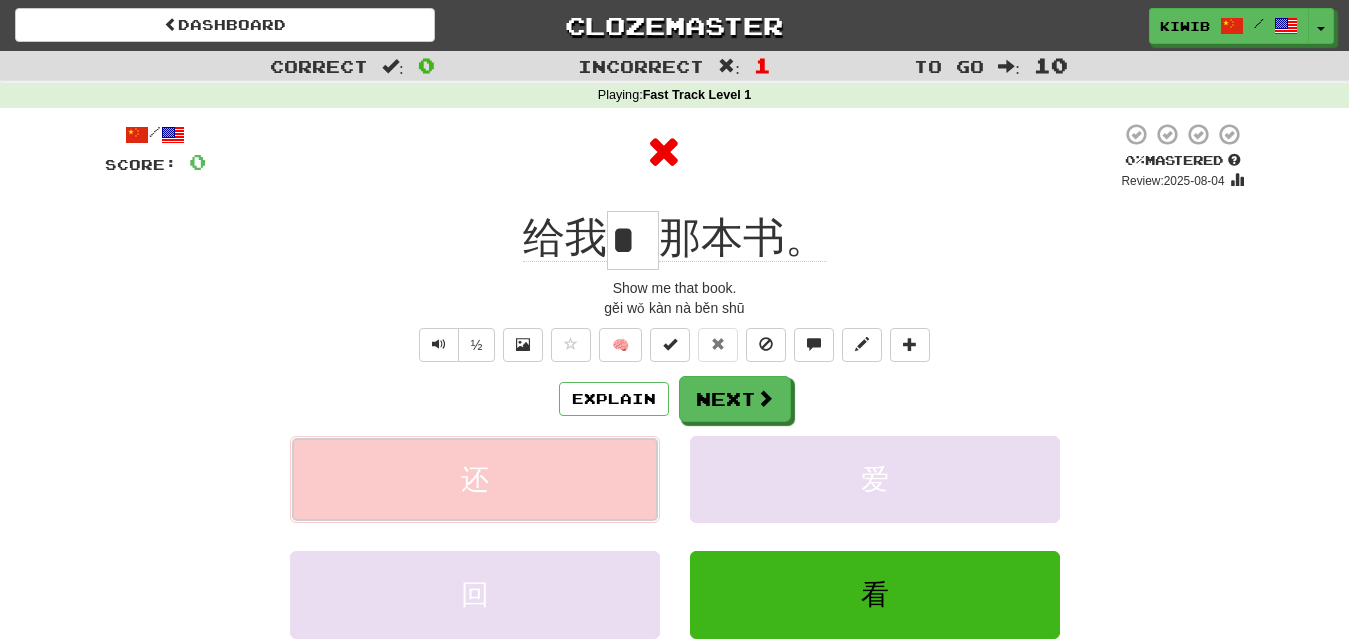 type on "*" 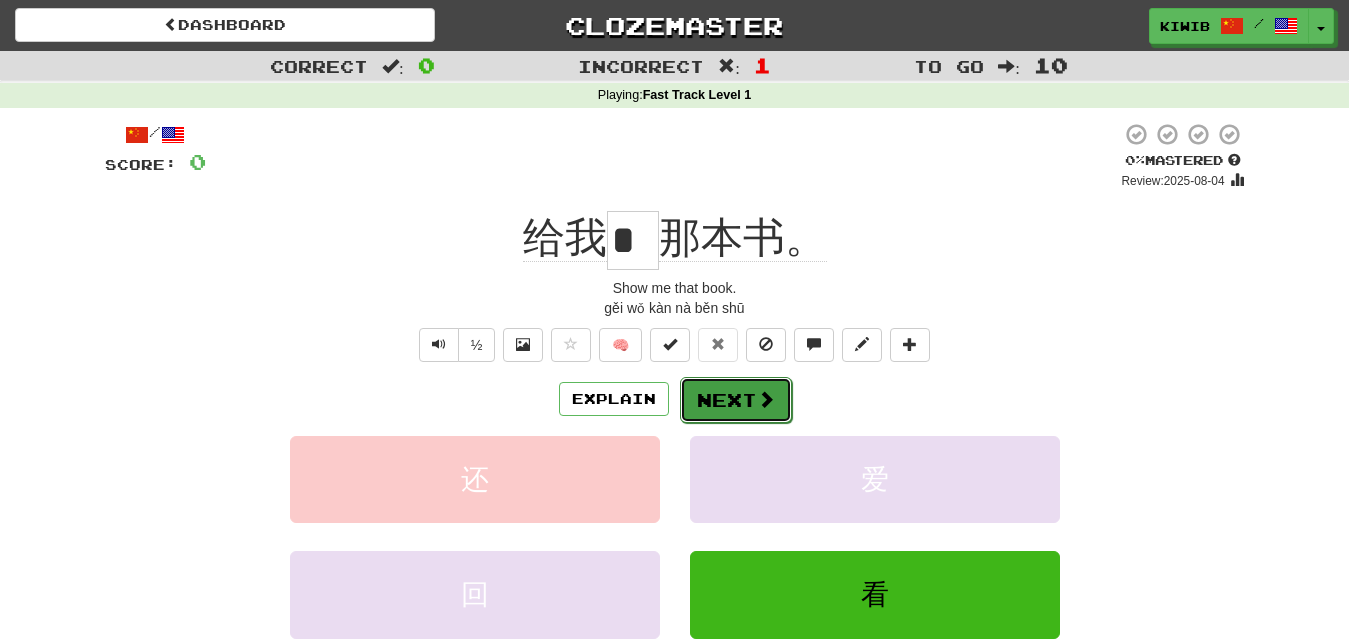 click on "Next" at bounding box center (736, 400) 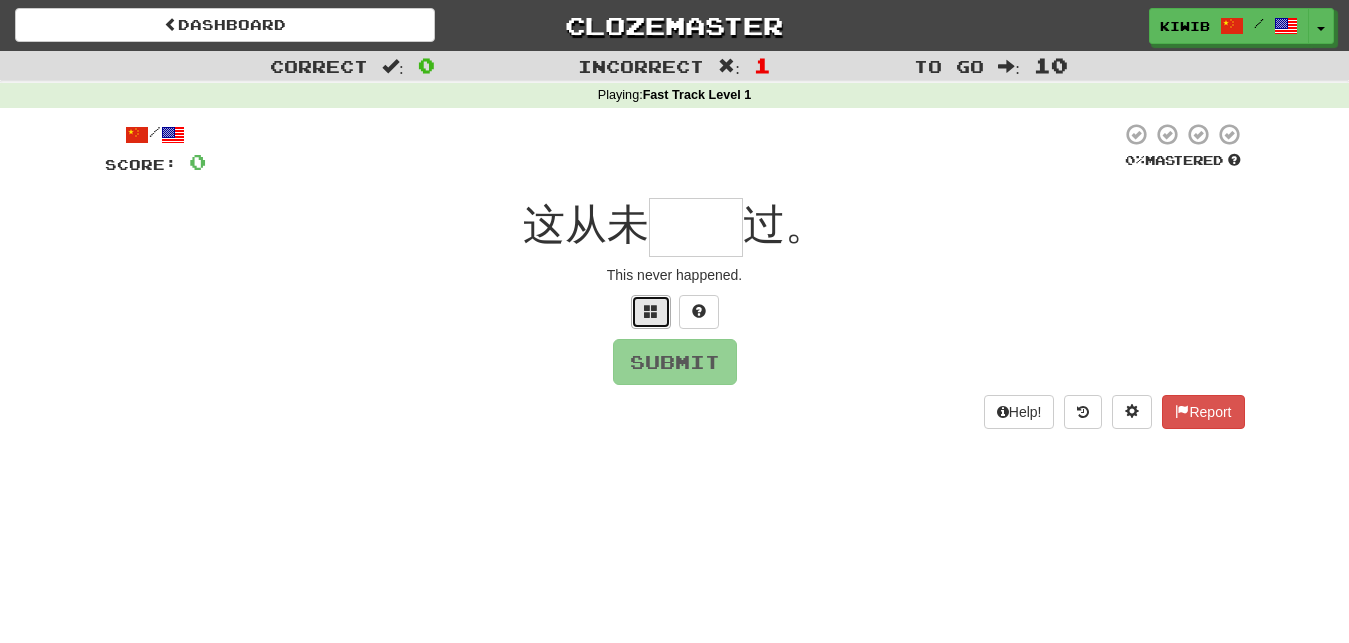 click at bounding box center (651, 311) 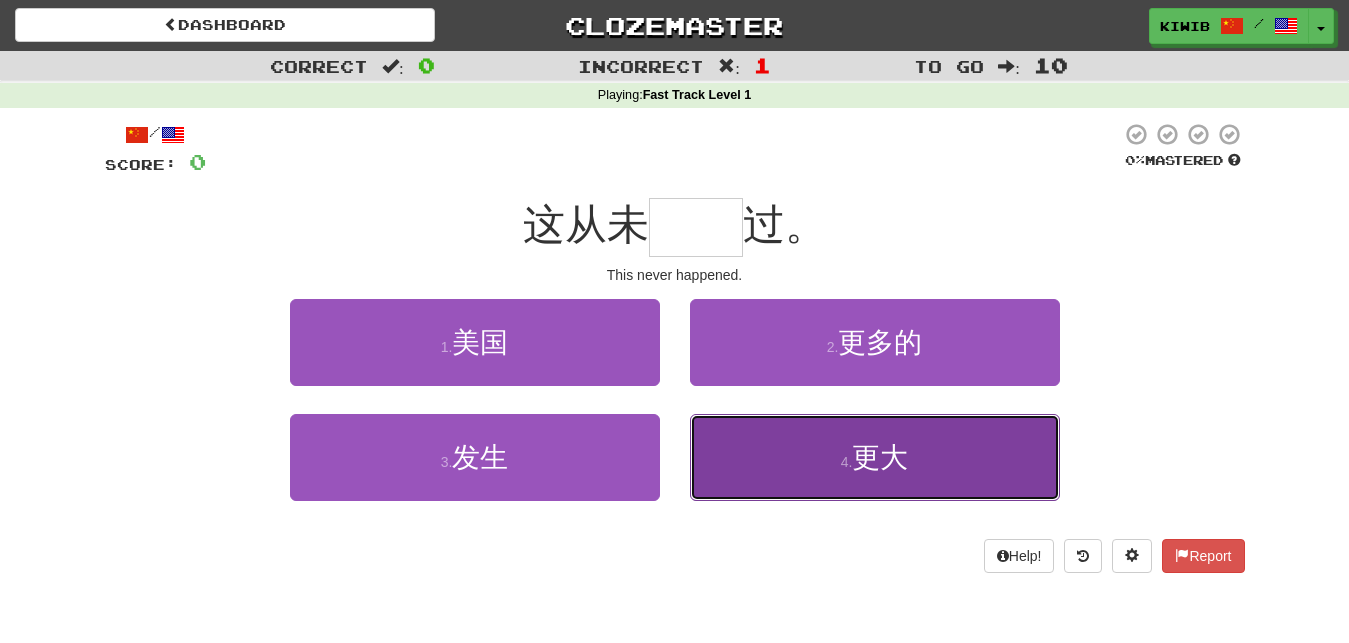 click on "4 .  更大" at bounding box center (875, 457) 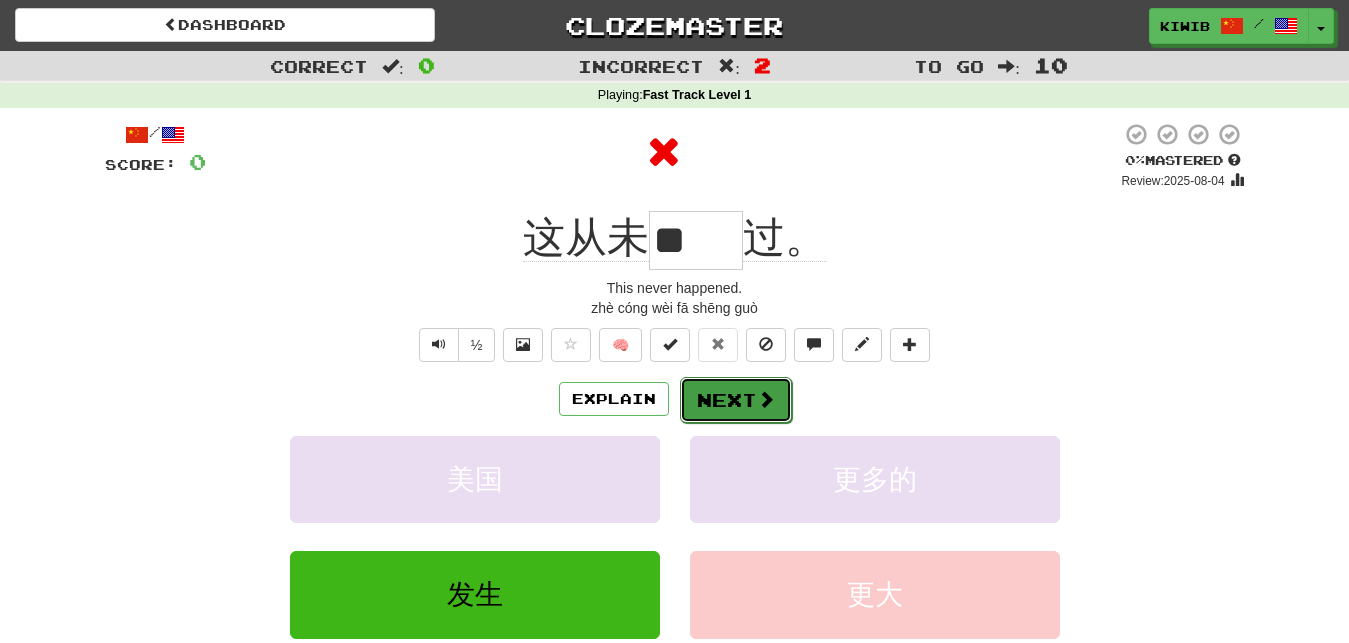 click on "Next" at bounding box center [736, 400] 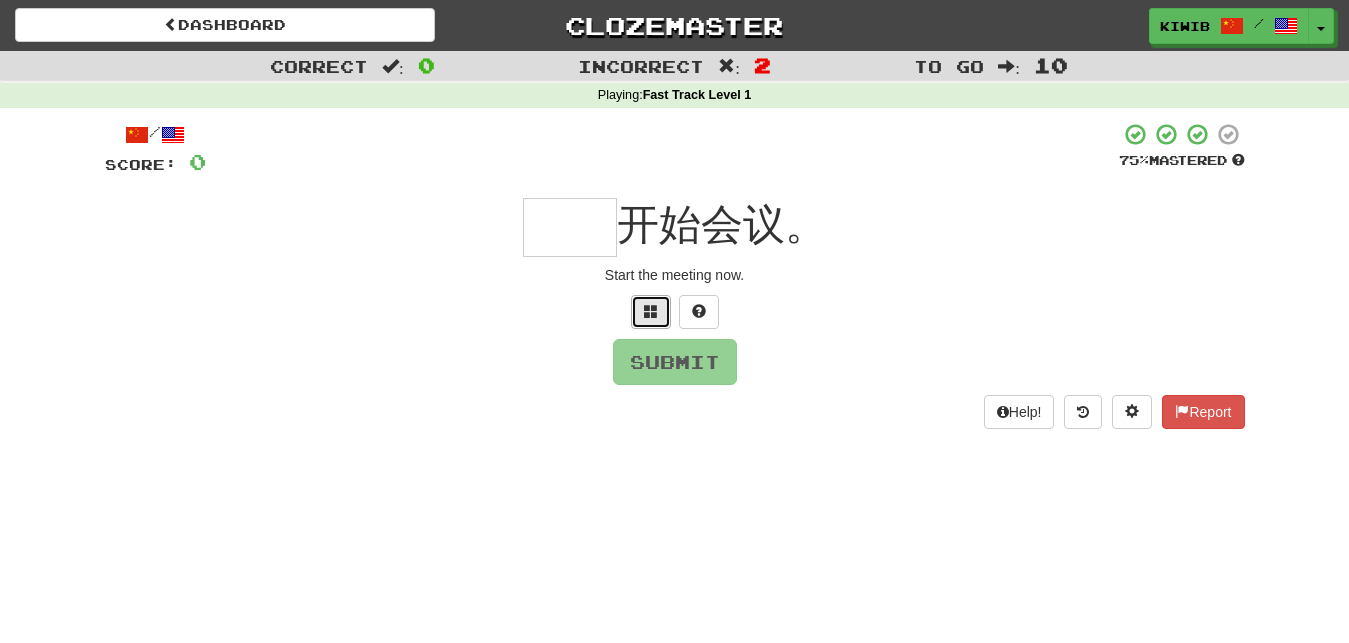 click at bounding box center [651, 312] 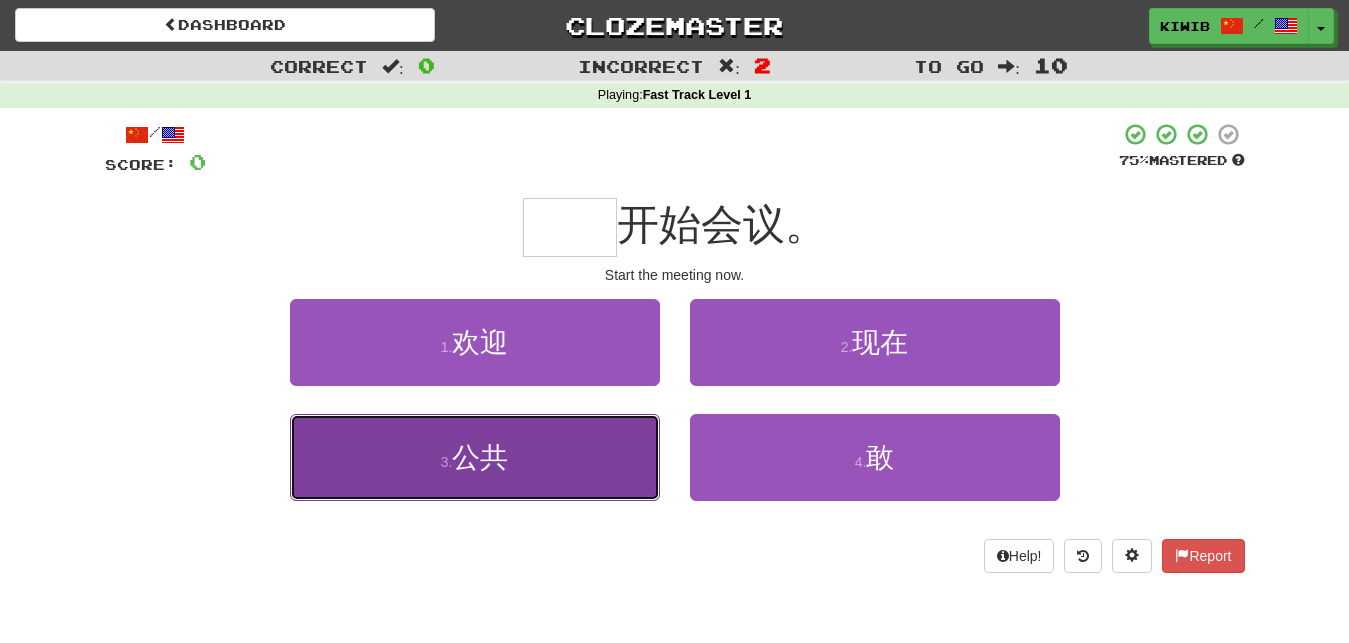 click on "公共" at bounding box center (480, 457) 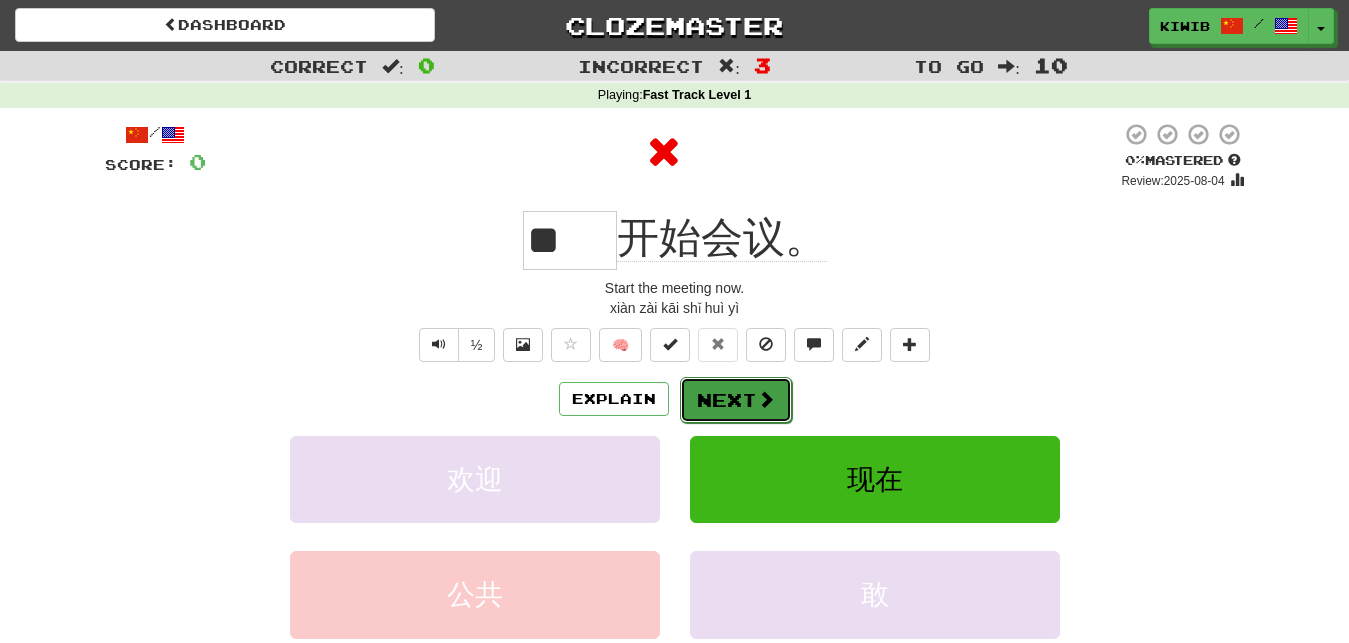 click on "Next" at bounding box center [736, 400] 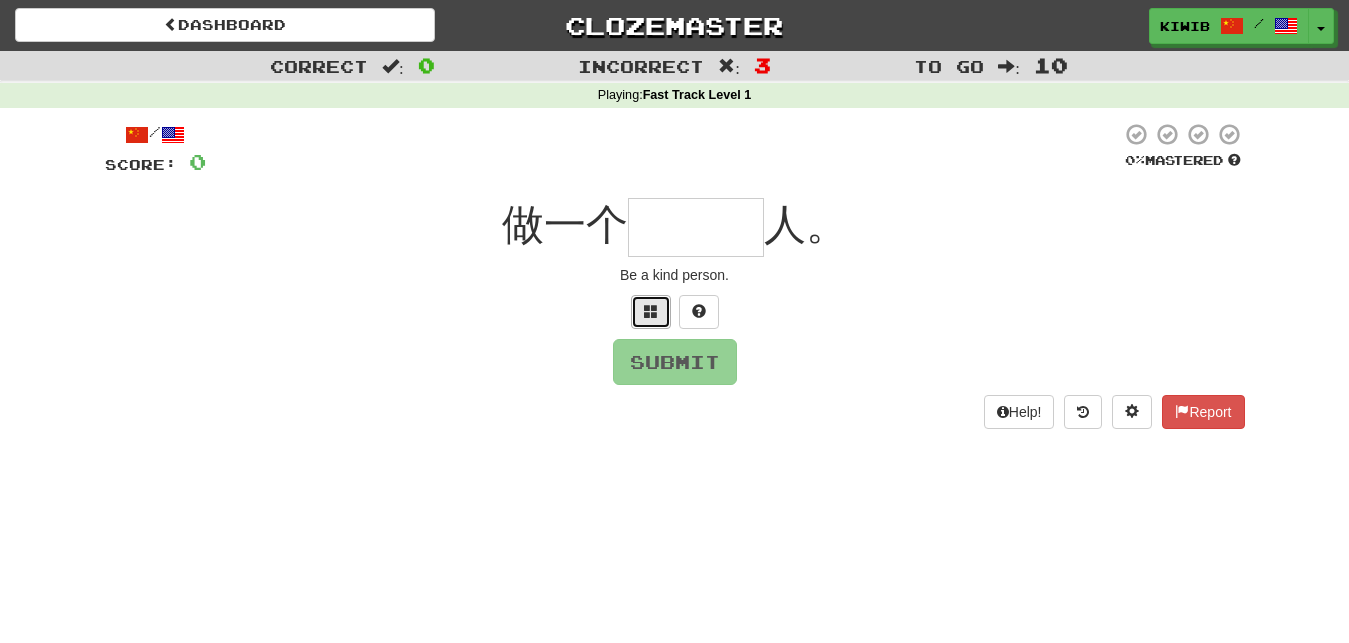 click at bounding box center [651, 312] 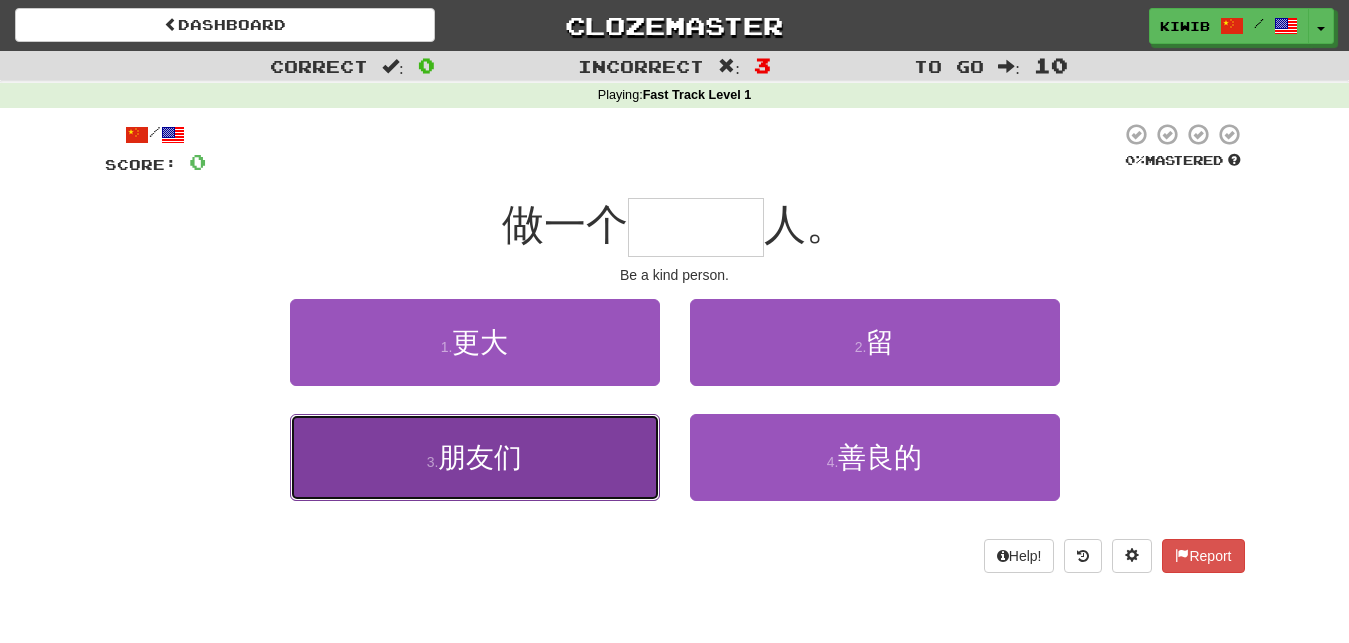 click on "朋友们" at bounding box center [480, 457] 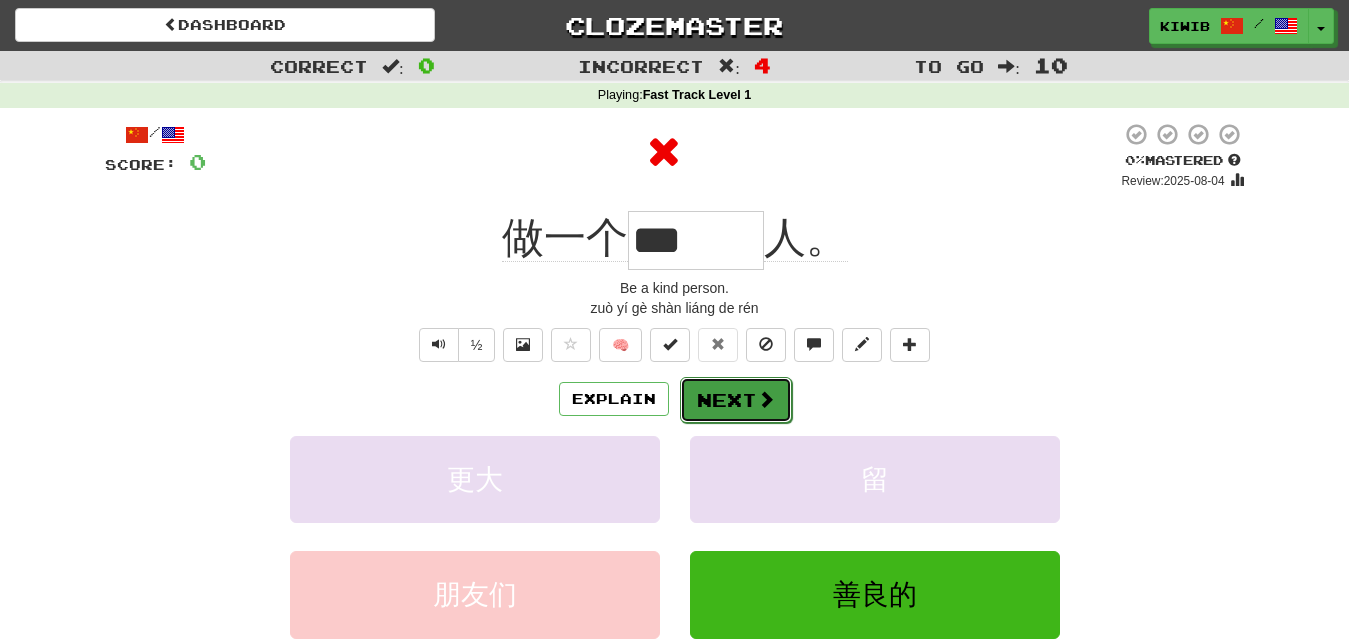 click on "Next" at bounding box center [736, 400] 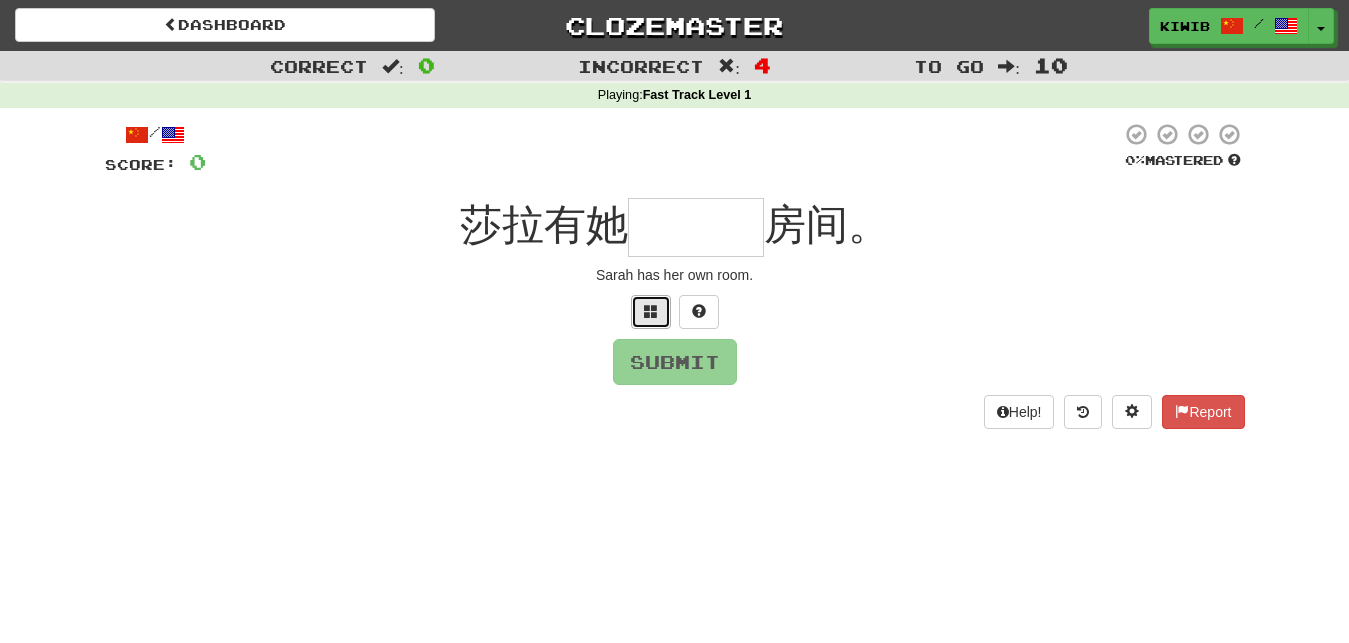 click at bounding box center [651, 311] 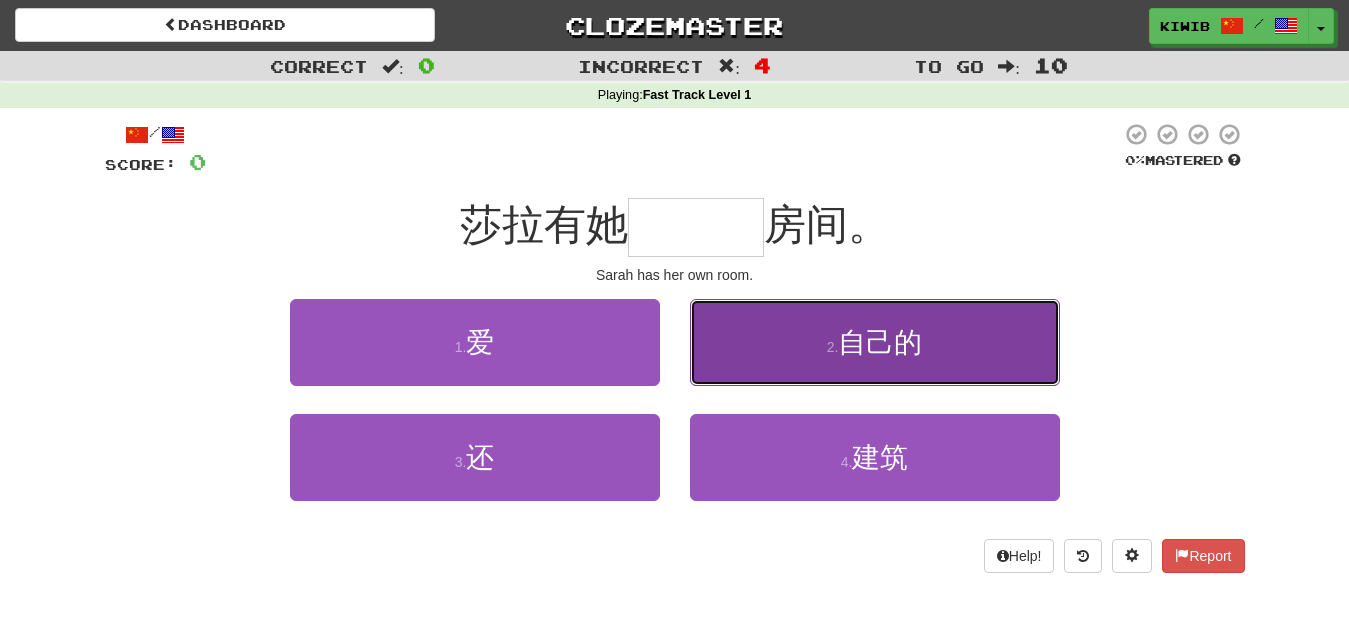 click on "自己的" at bounding box center [880, 342] 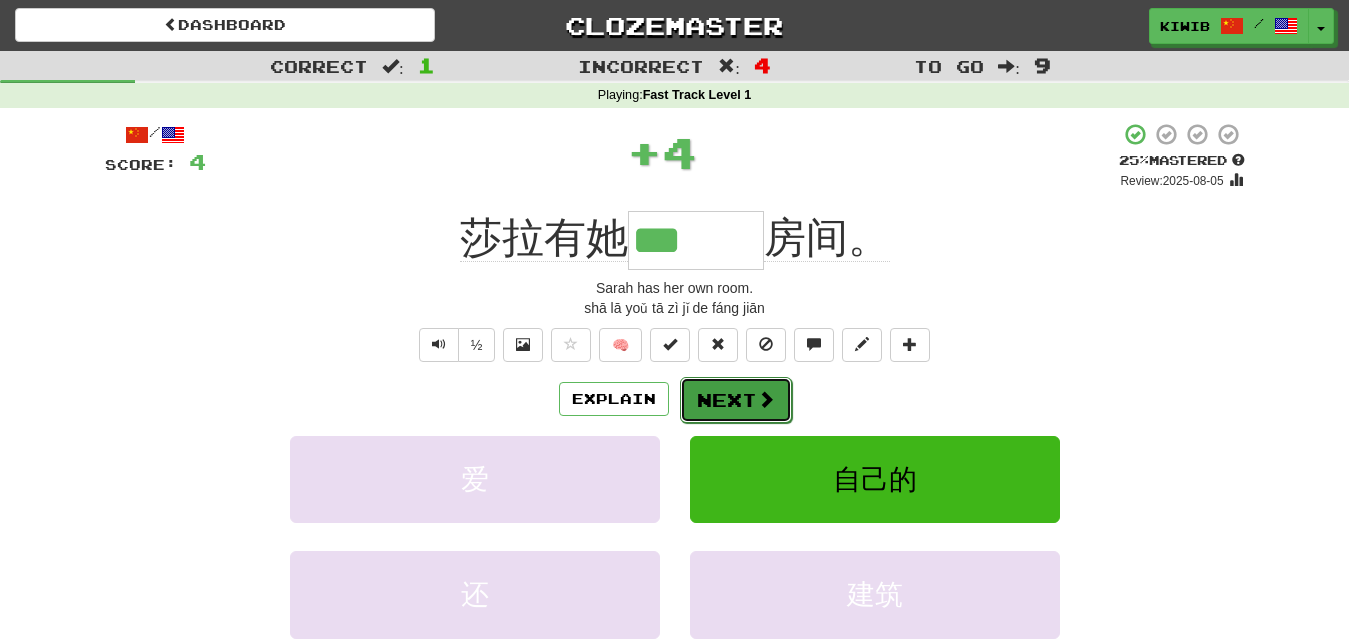click on "Next" at bounding box center [736, 400] 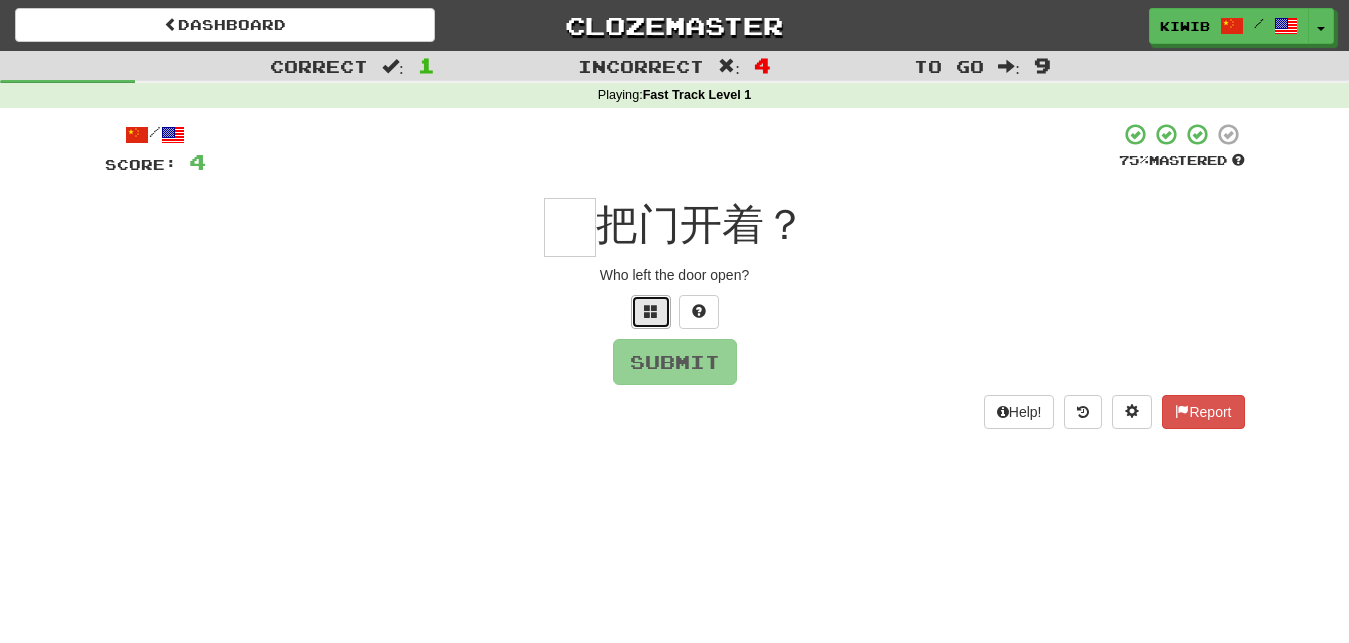 click at bounding box center (651, 311) 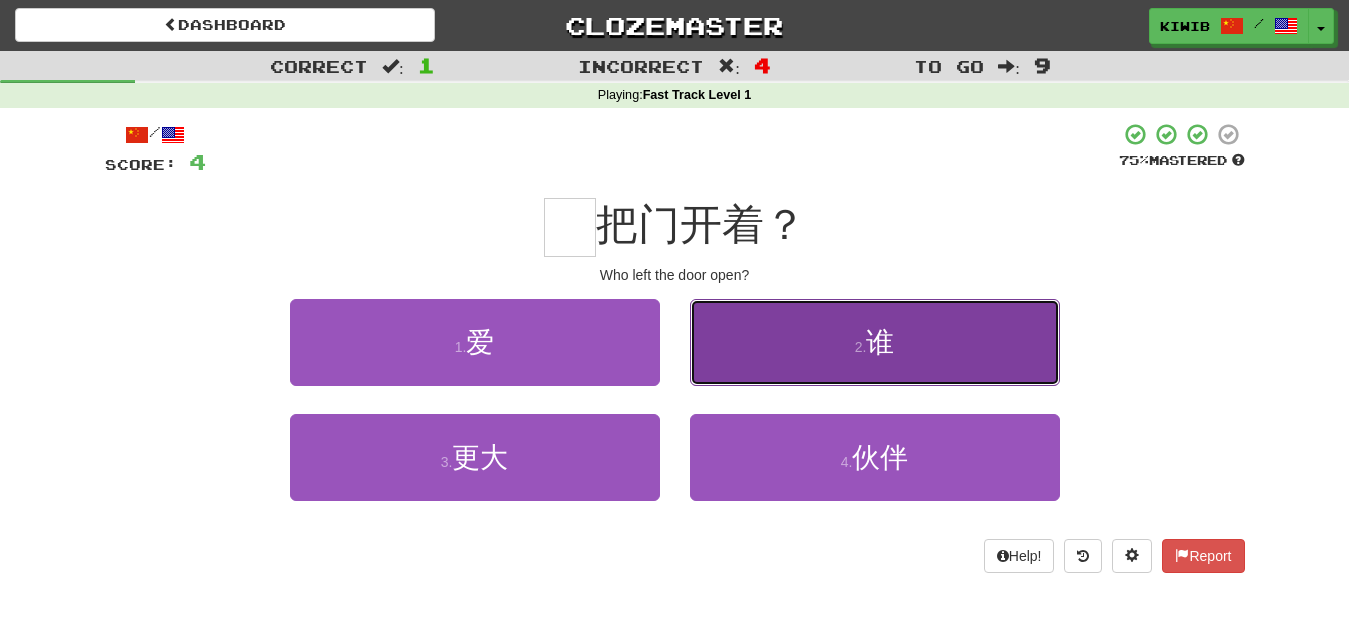click on "谁" at bounding box center (880, 342) 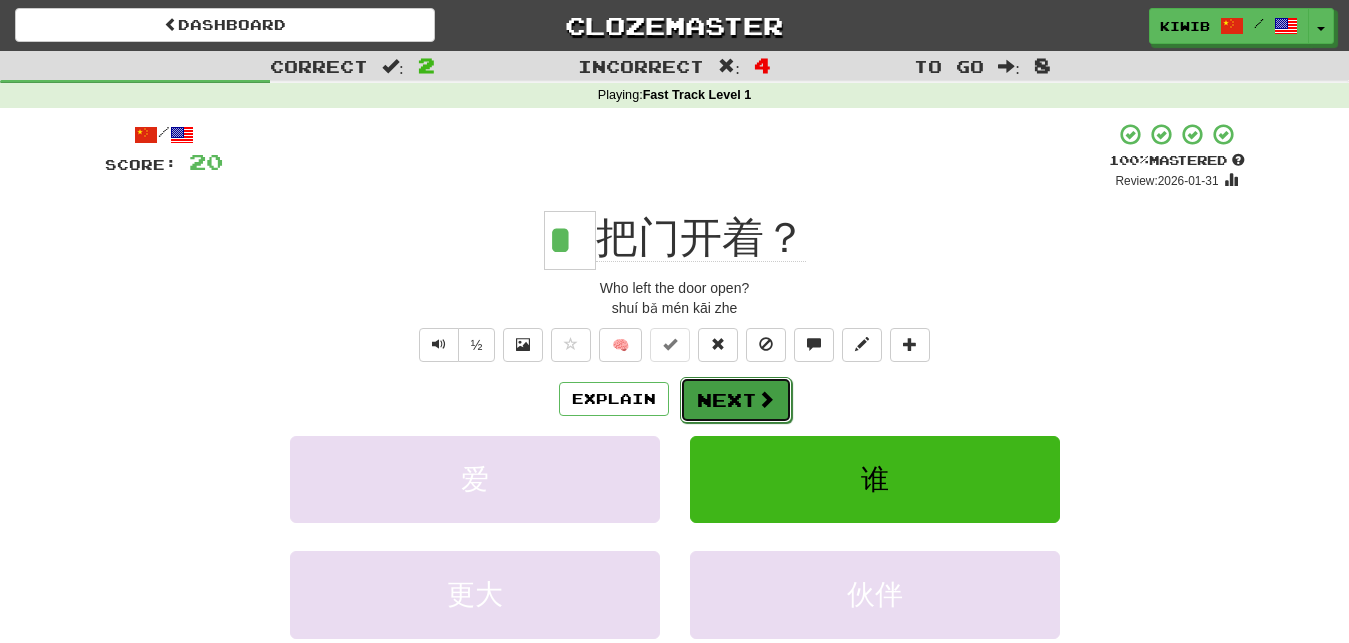 click on "Next" at bounding box center [736, 400] 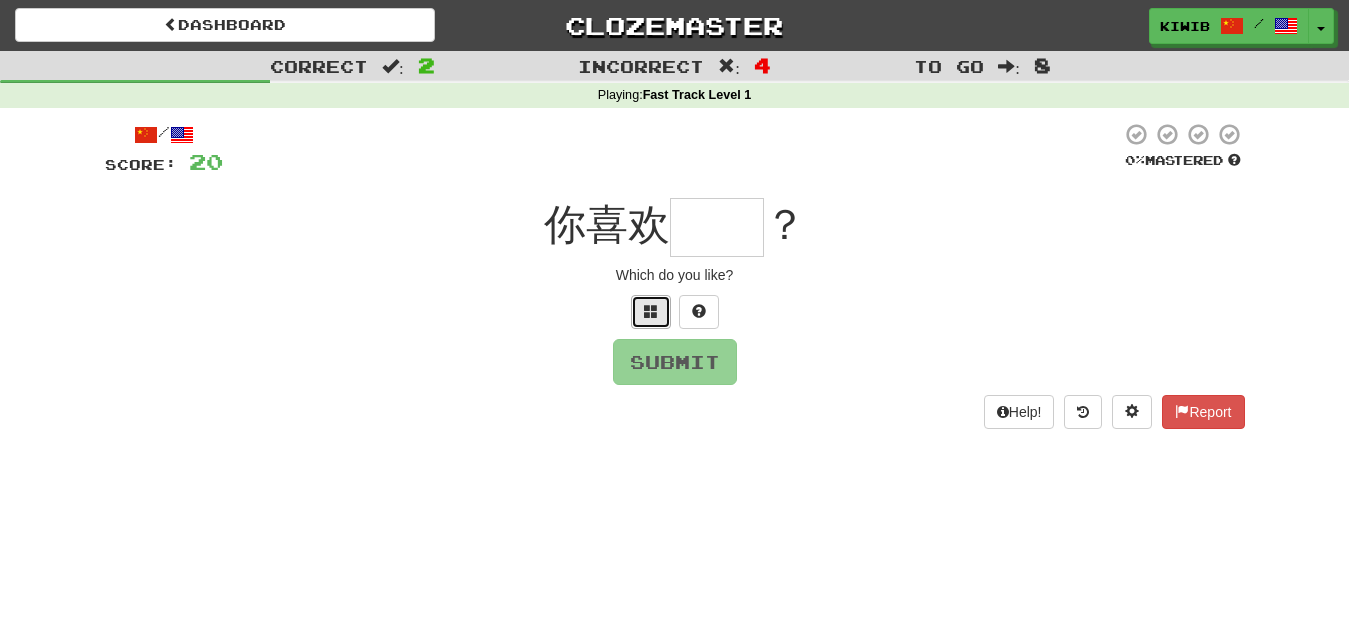 click at bounding box center [651, 311] 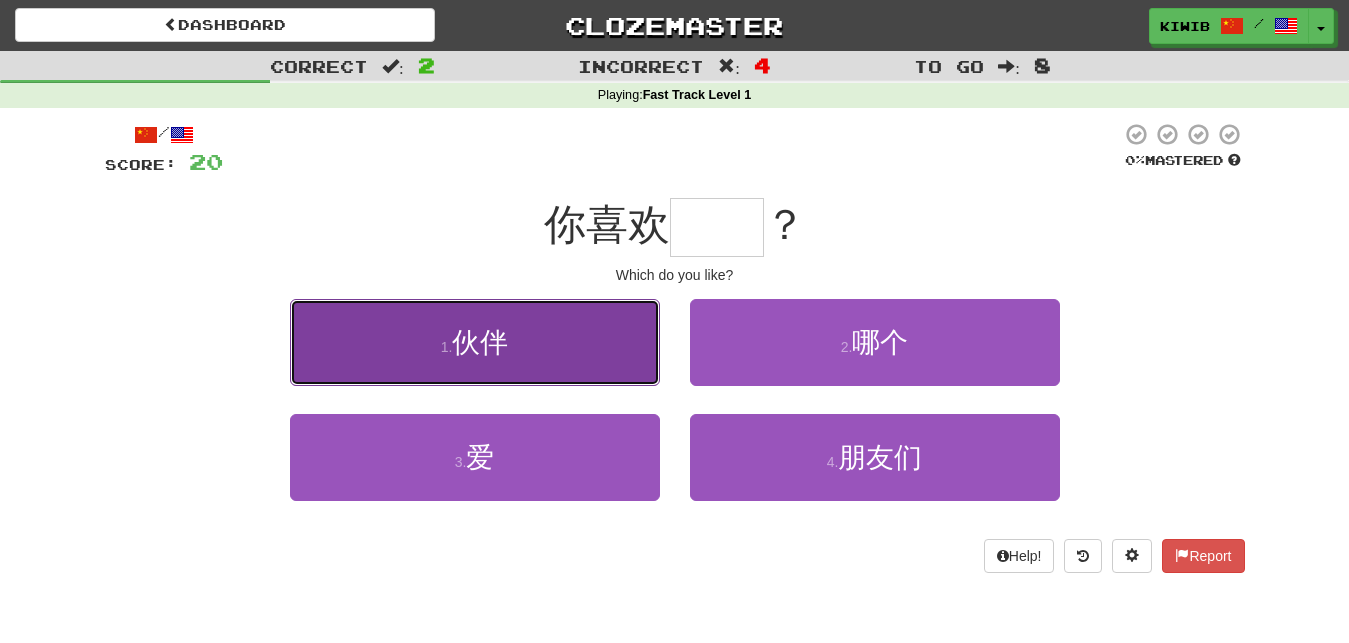 click on "伙伴" at bounding box center [480, 342] 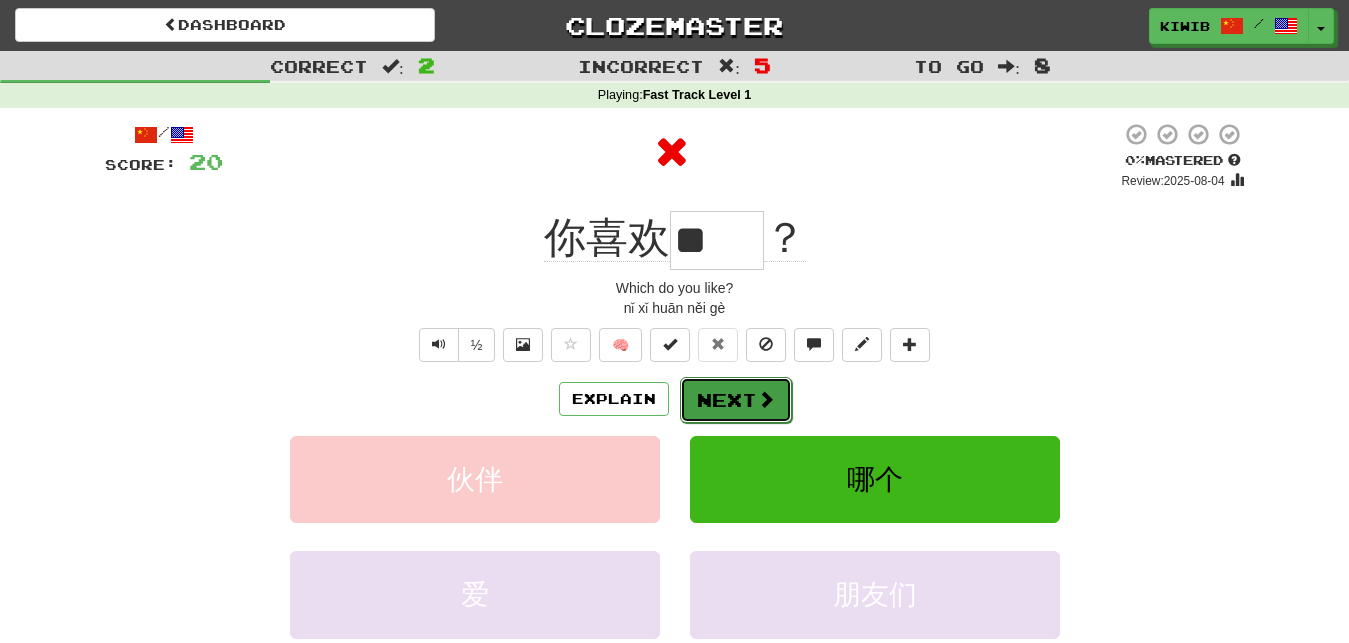 click on "Next" at bounding box center [736, 400] 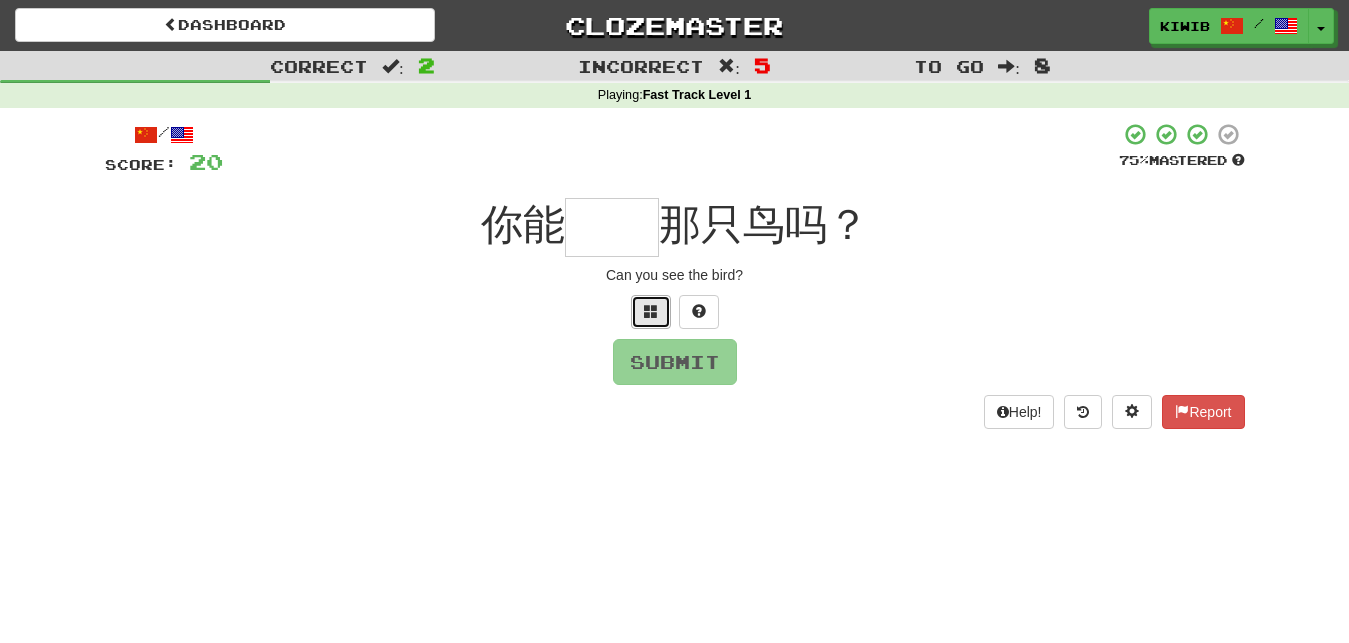 click at bounding box center (651, 312) 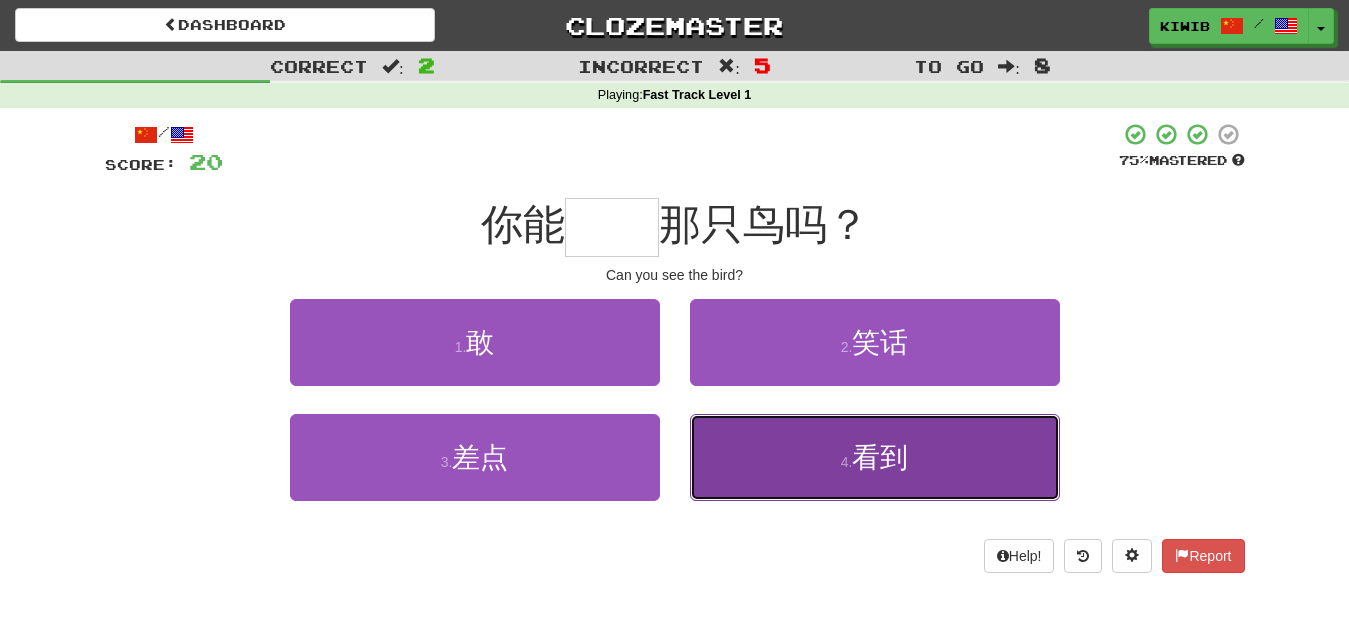click on "看到" at bounding box center [880, 457] 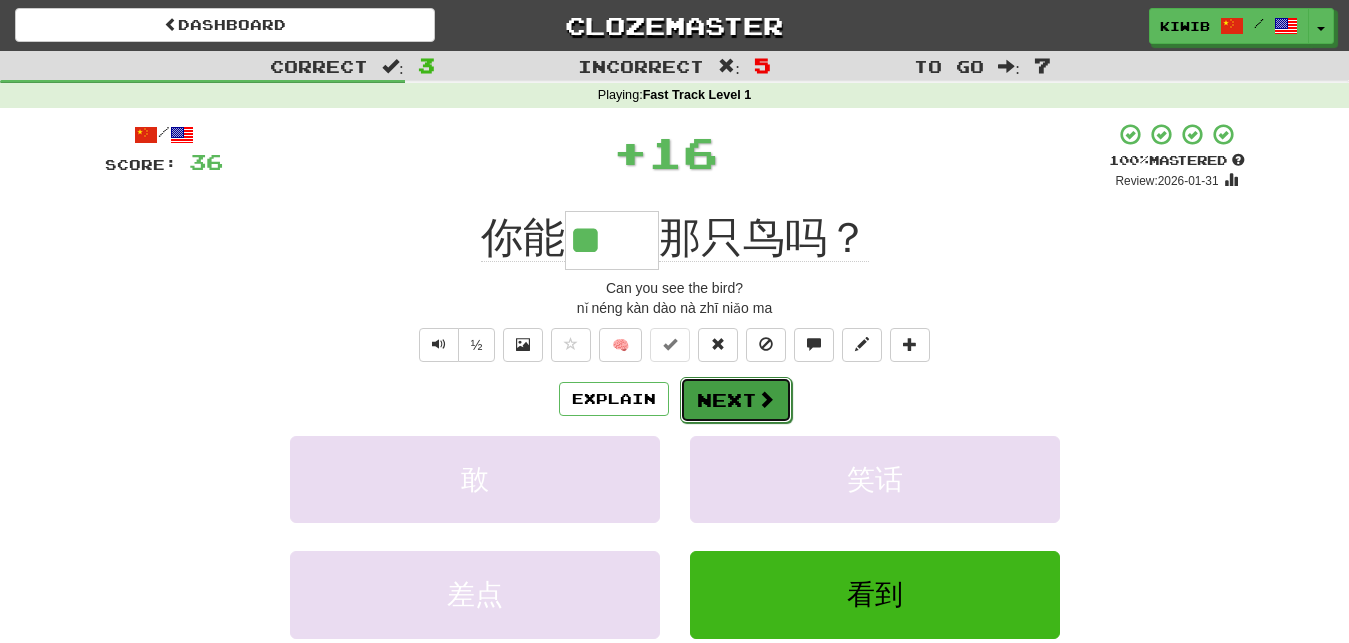 click on "Next" at bounding box center (736, 400) 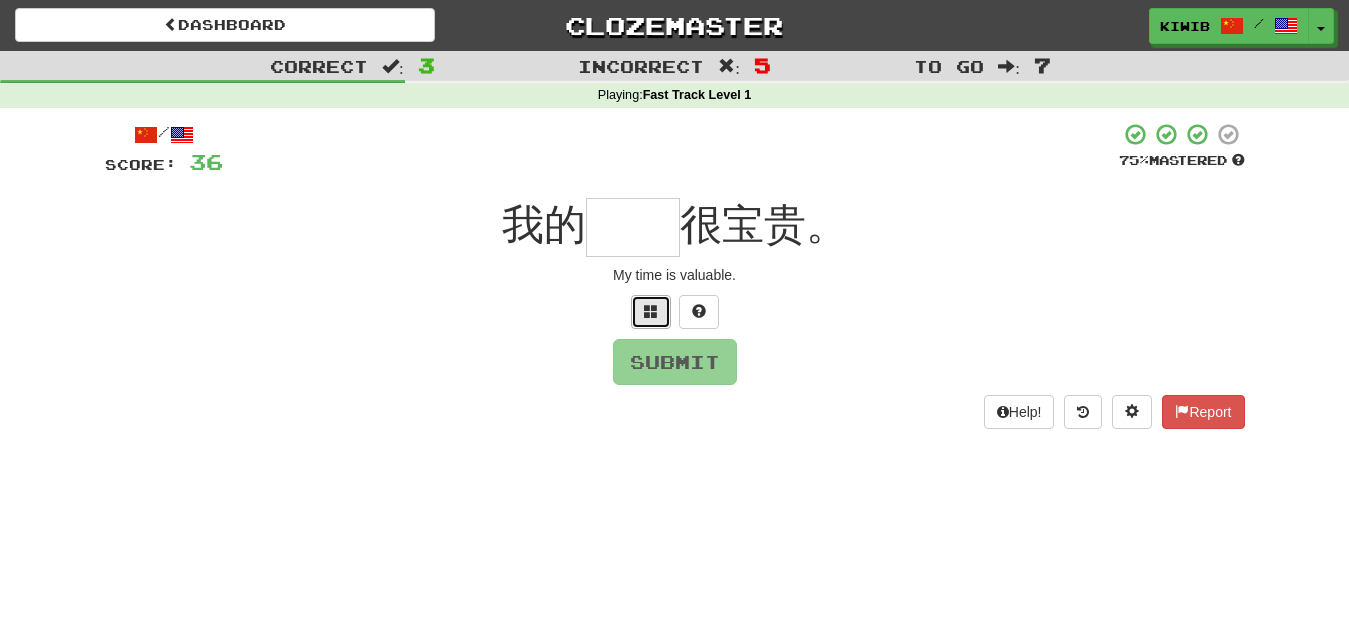 click at bounding box center (651, 311) 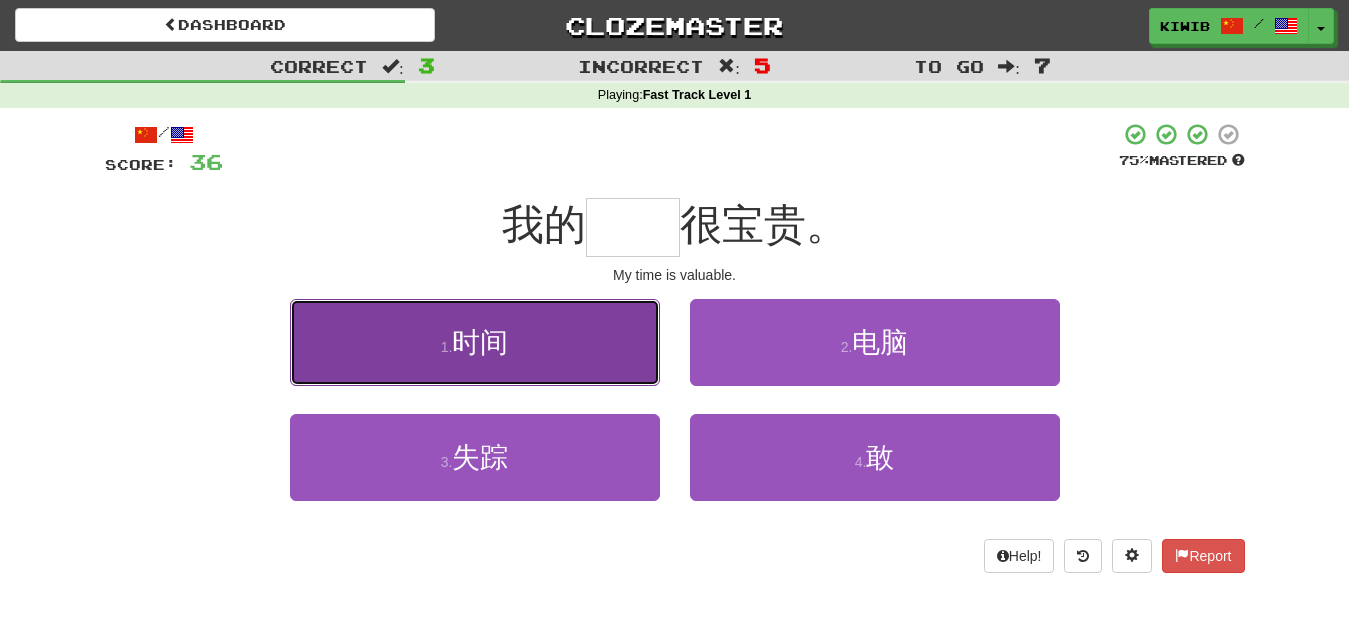 click on "1 .  时间" at bounding box center (475, 342) 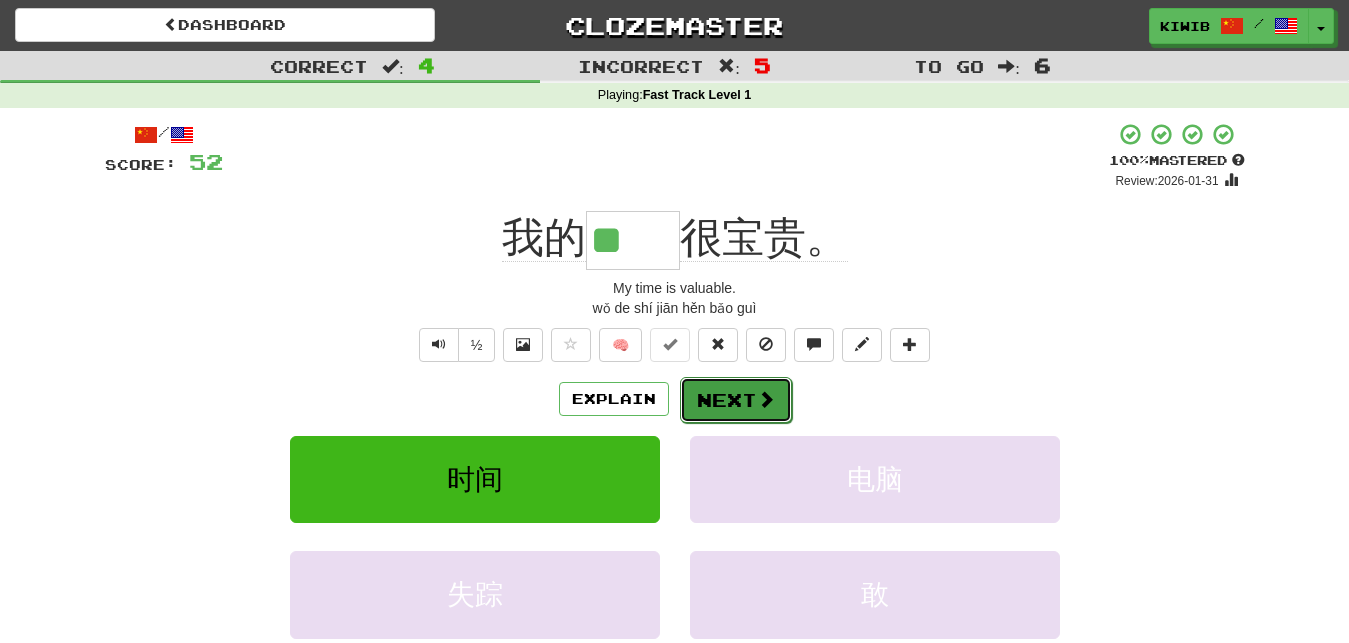 click on "Next" at bounding box center [736, 400] 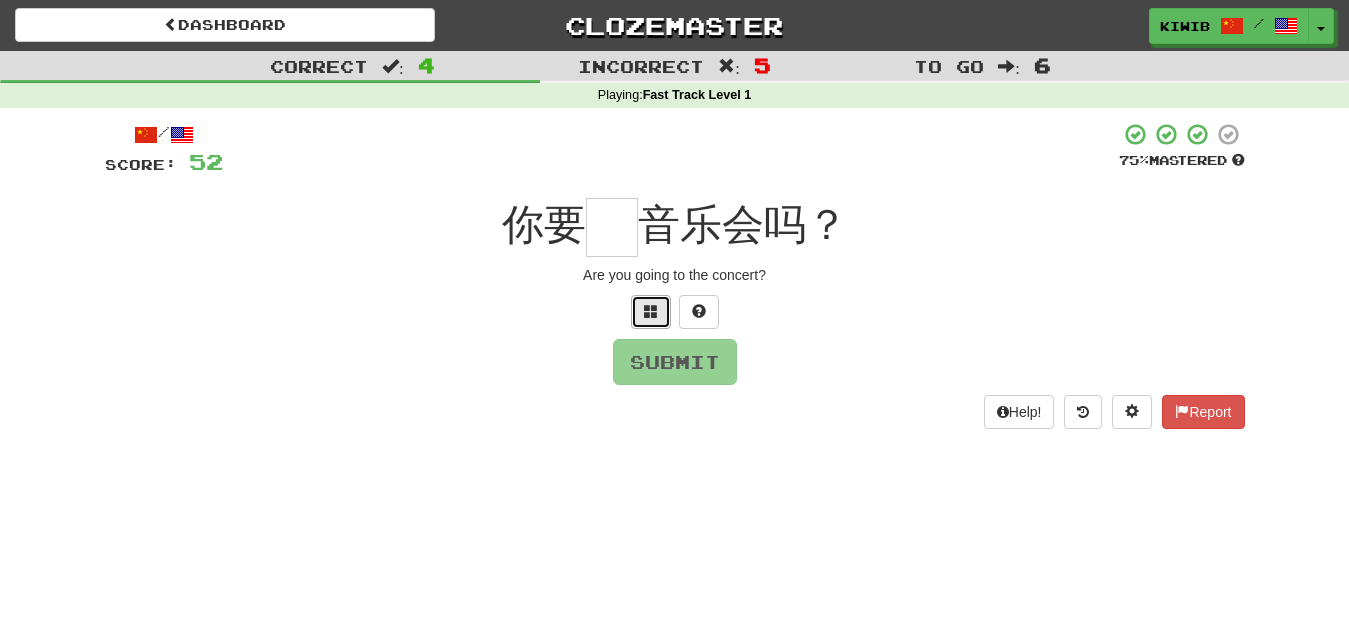 click at bounding box center (651, 311) 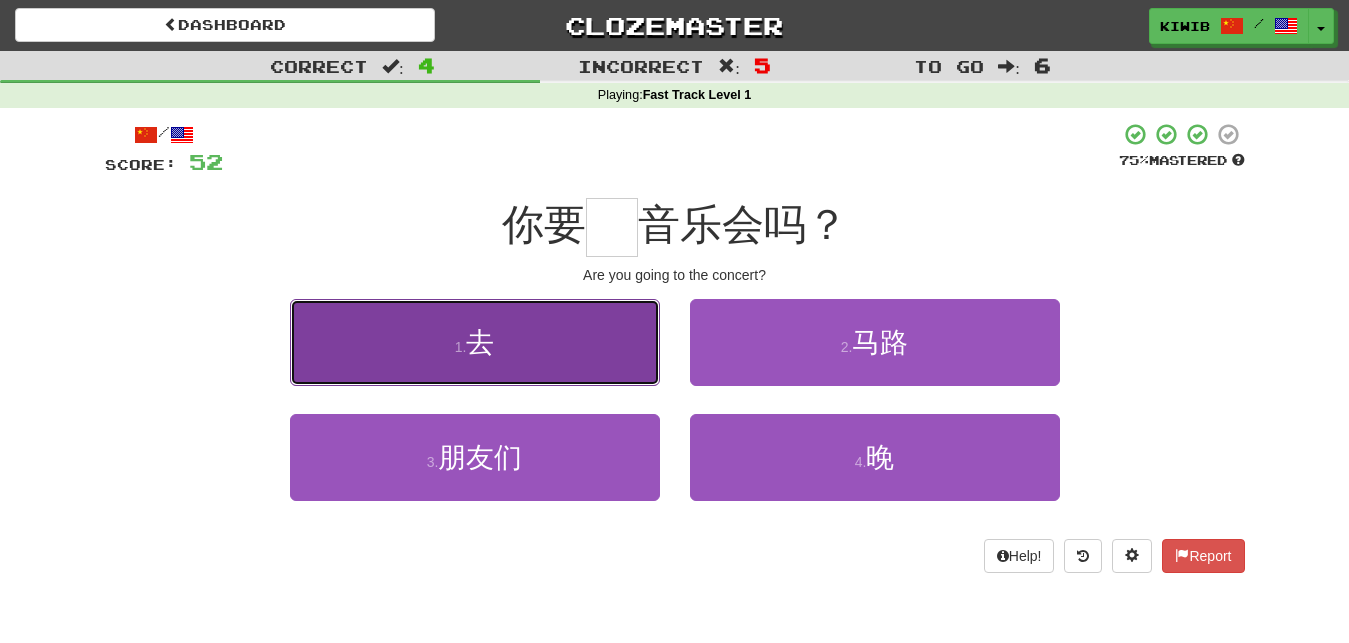 click on "1 .  去" at bounding box center [475, 342] 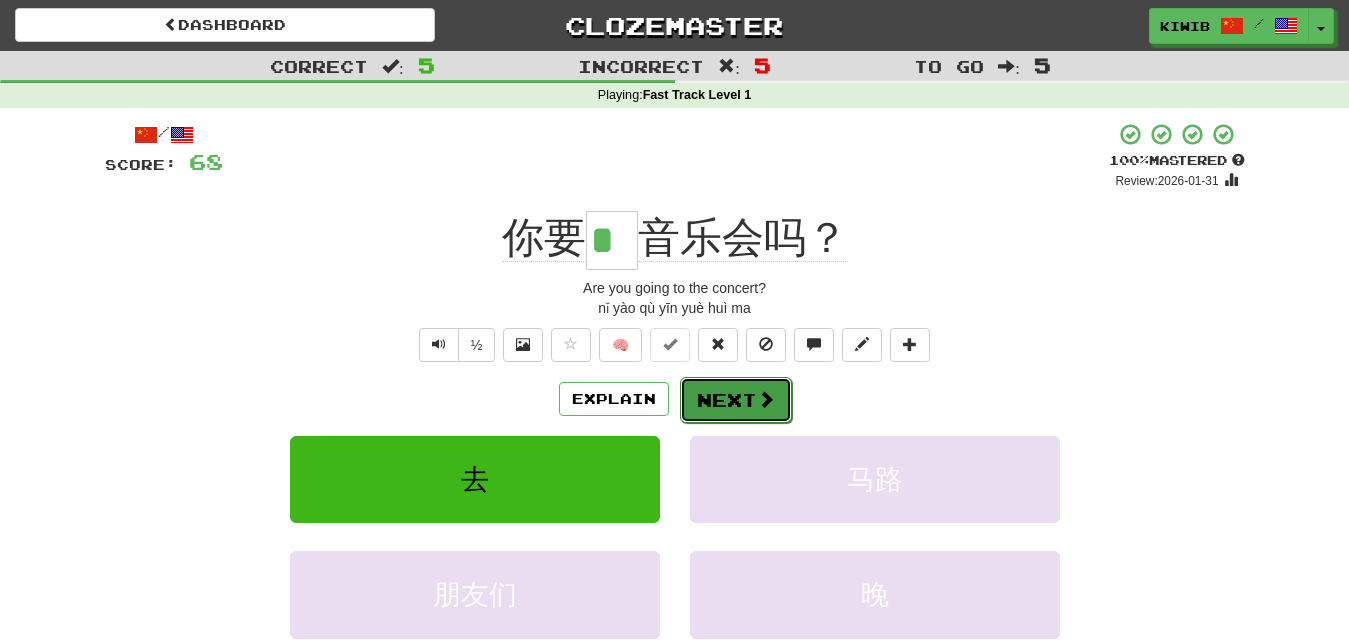 click on "Next" at bounding box center [736, 400] 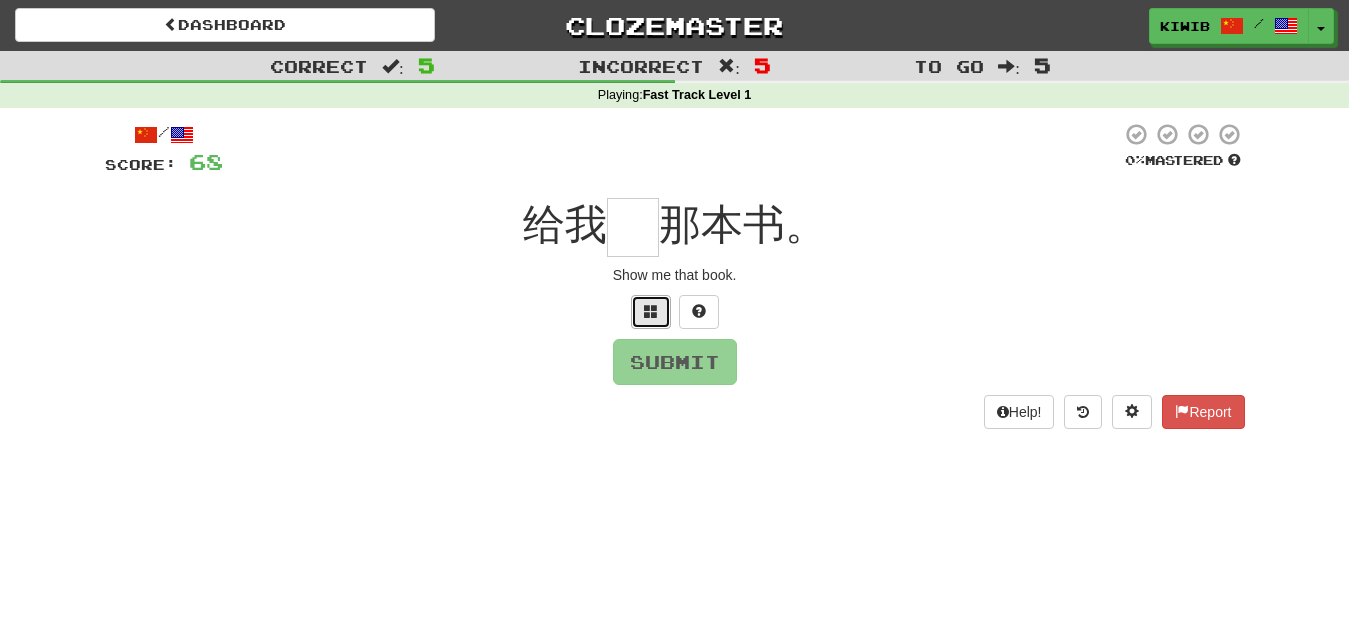 click at bounding box center [651, 311] 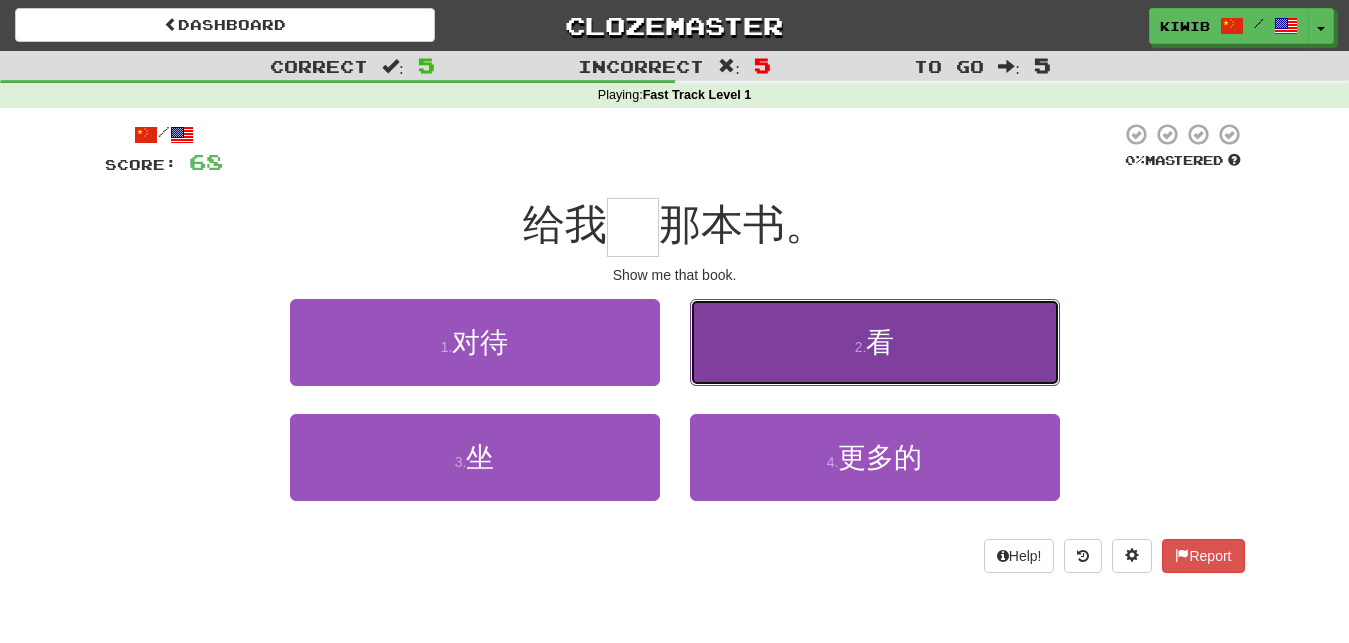 click on "看" at bounding box center [880, 342] 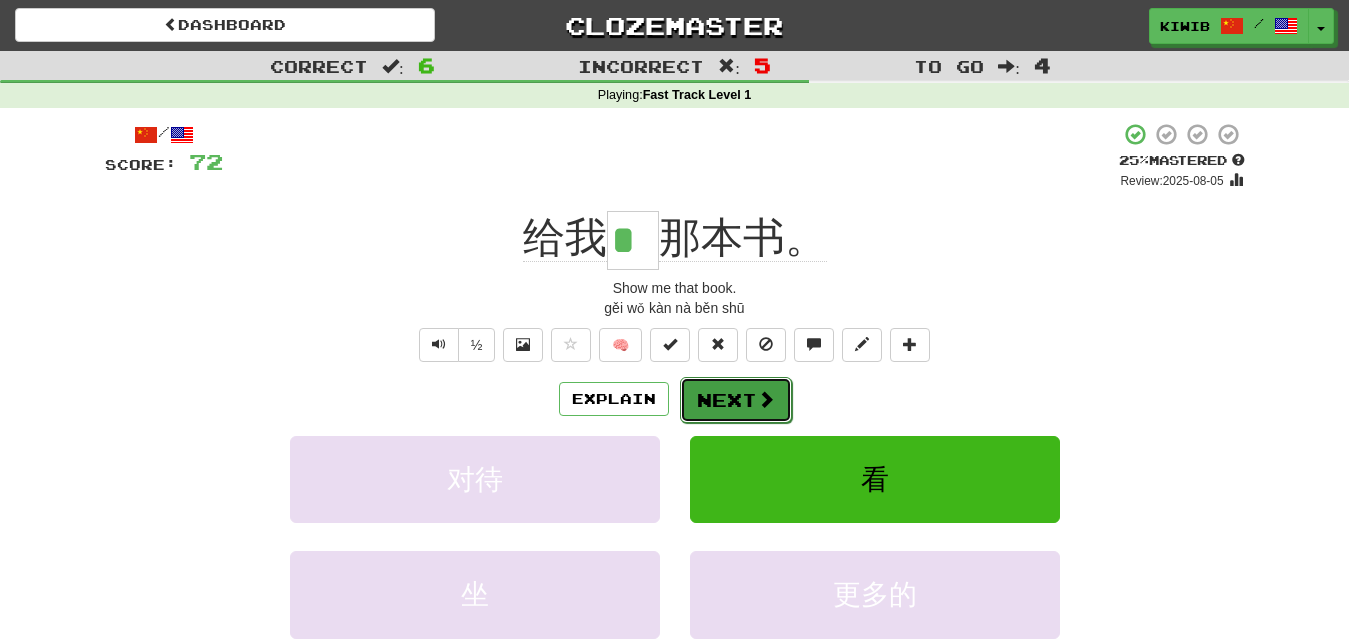 click on "Next" at bounding box center (736, 400) 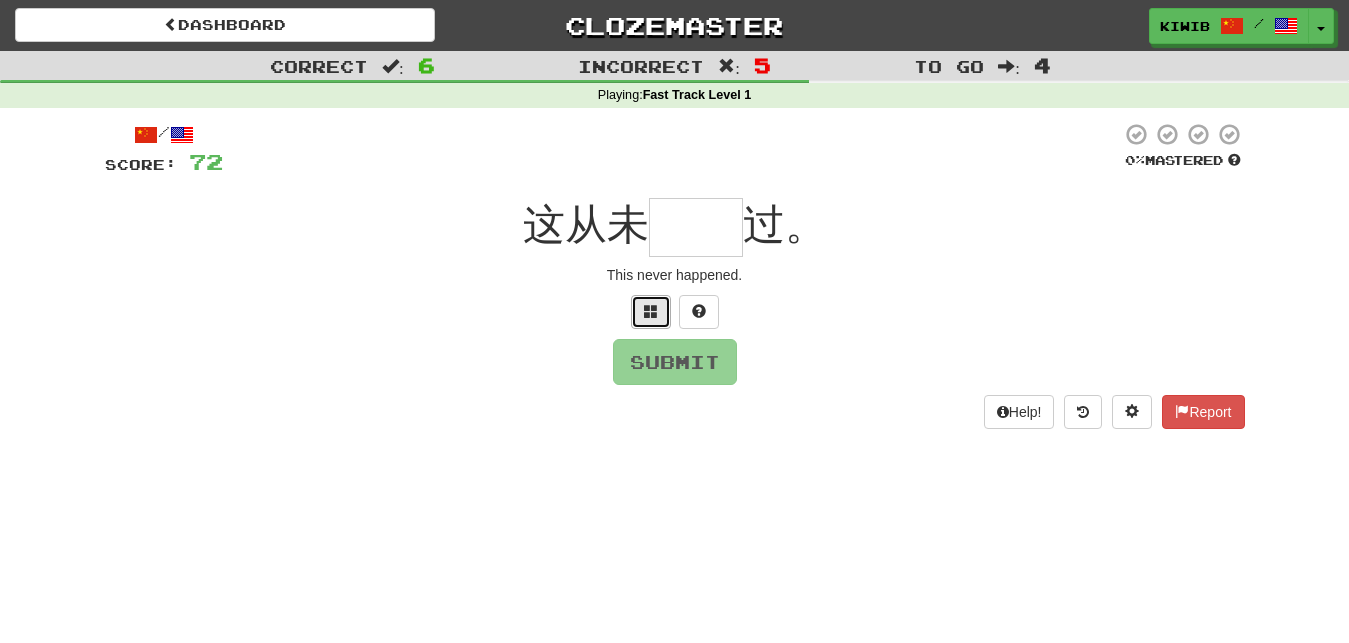 click at bounding box center [651, 311] 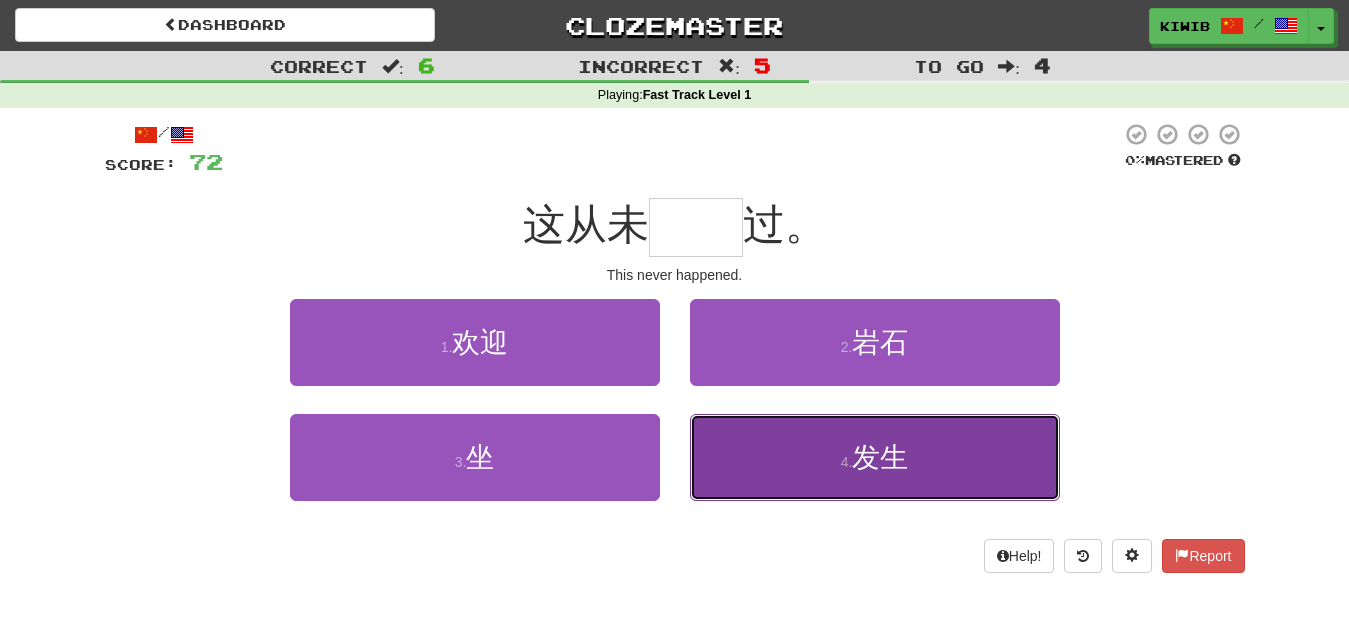 click on "发生" at bounding box center [880, 457] 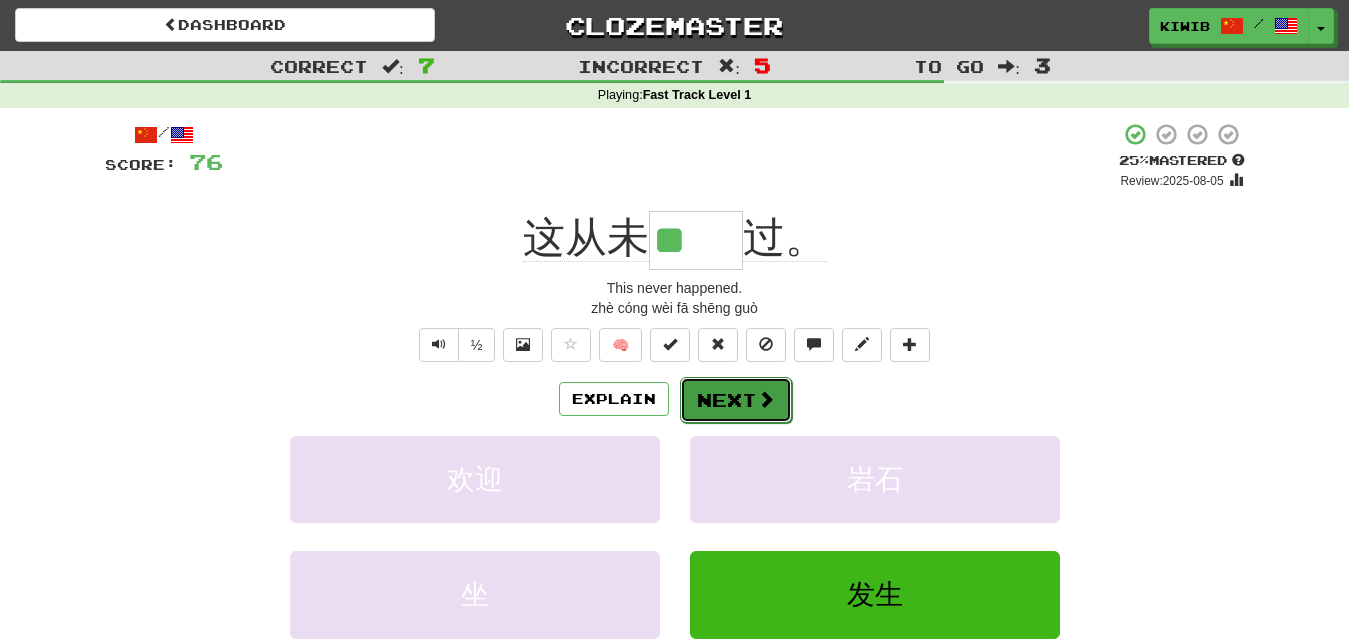 click on "Next" at bounding box center [736, 400] 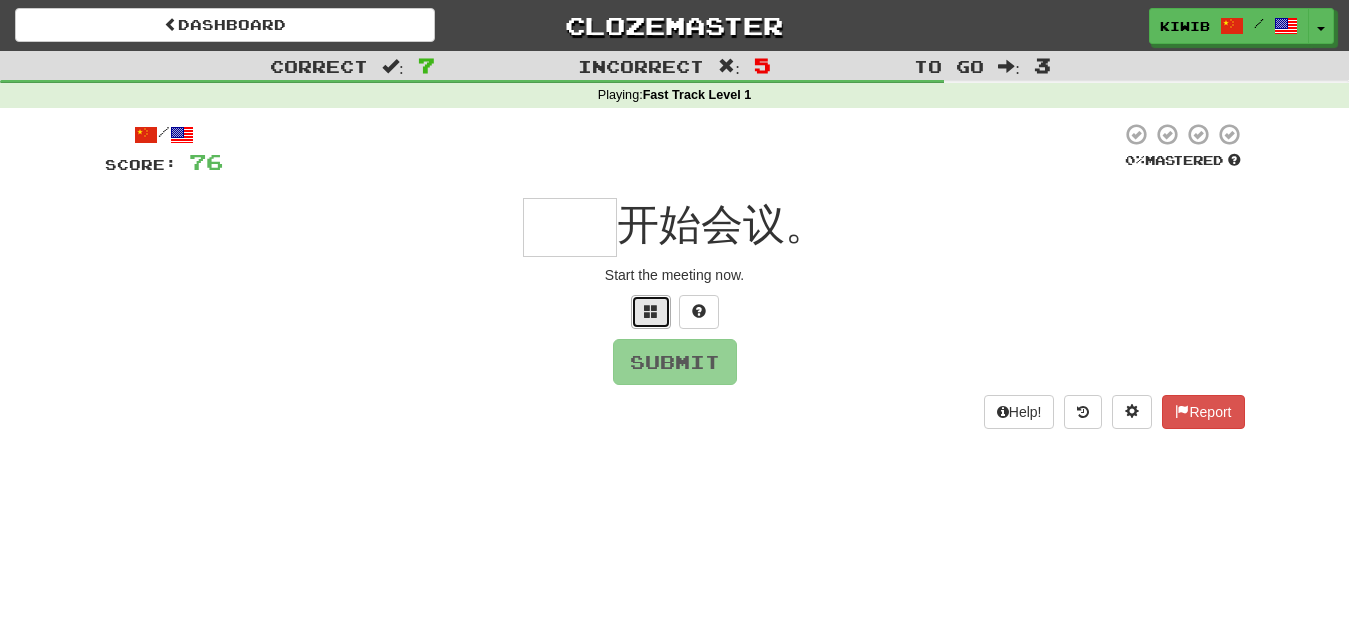 click at bounding box center [651, 311] 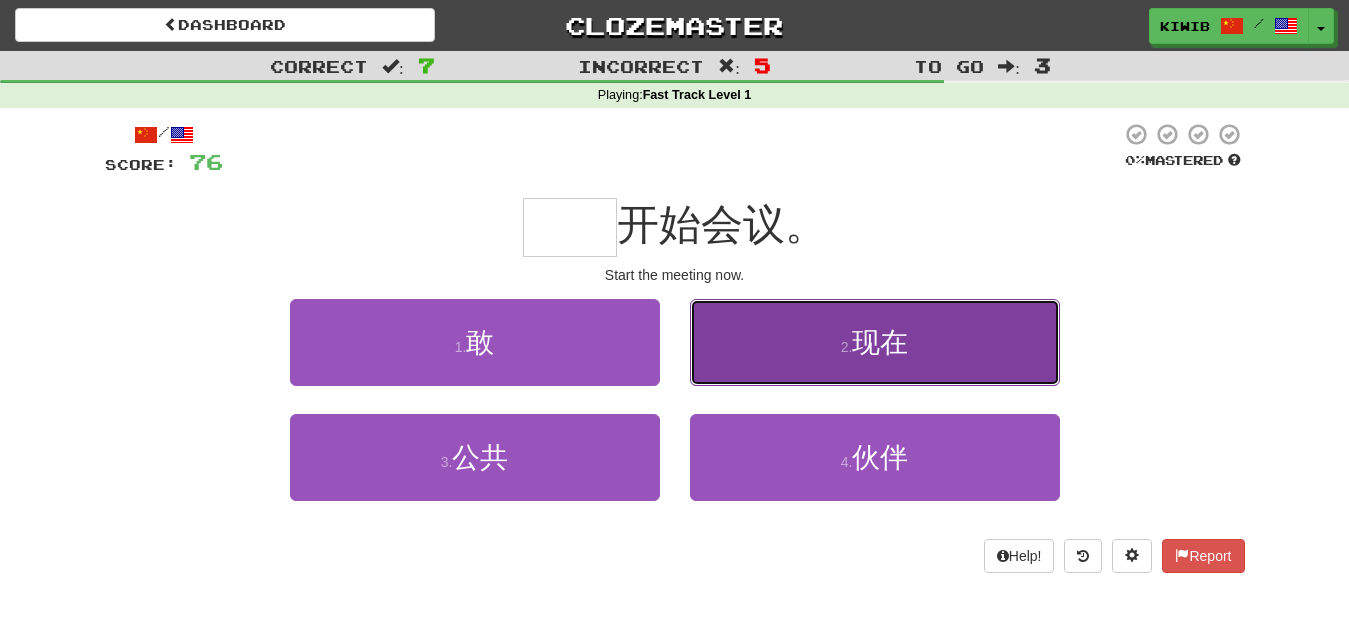click on "现在" at bounding box center [880, 342] 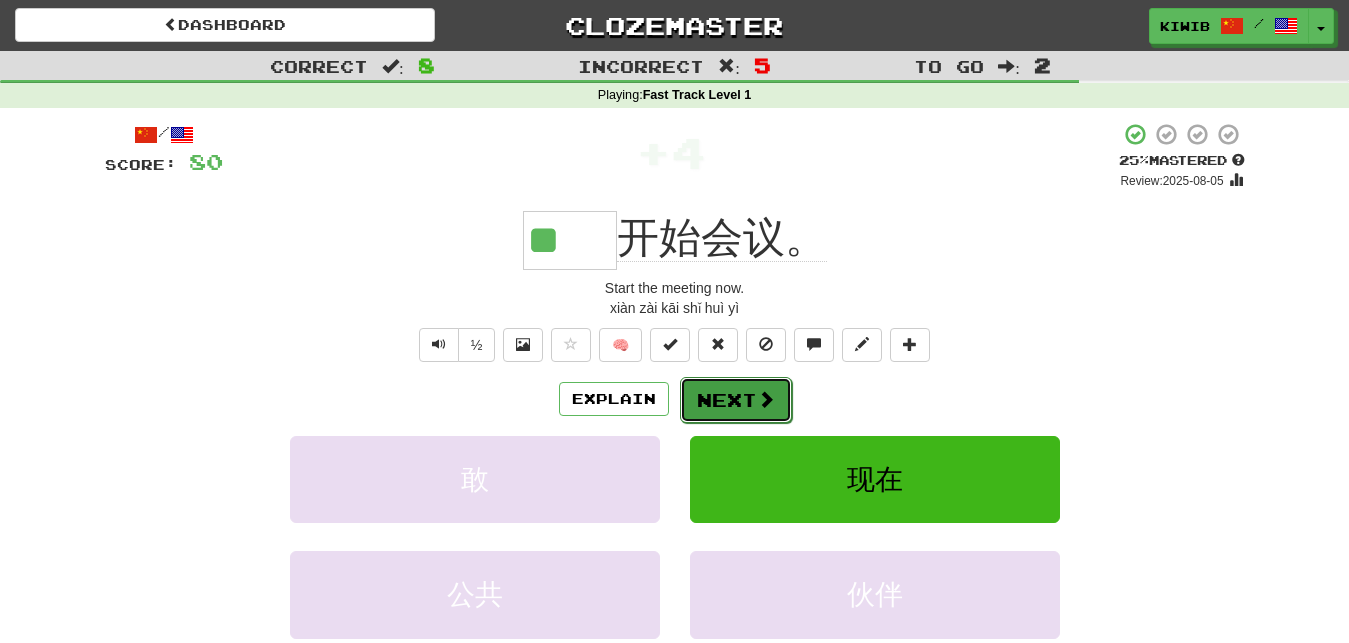 click on "Next" at bounding box center [736, 400] 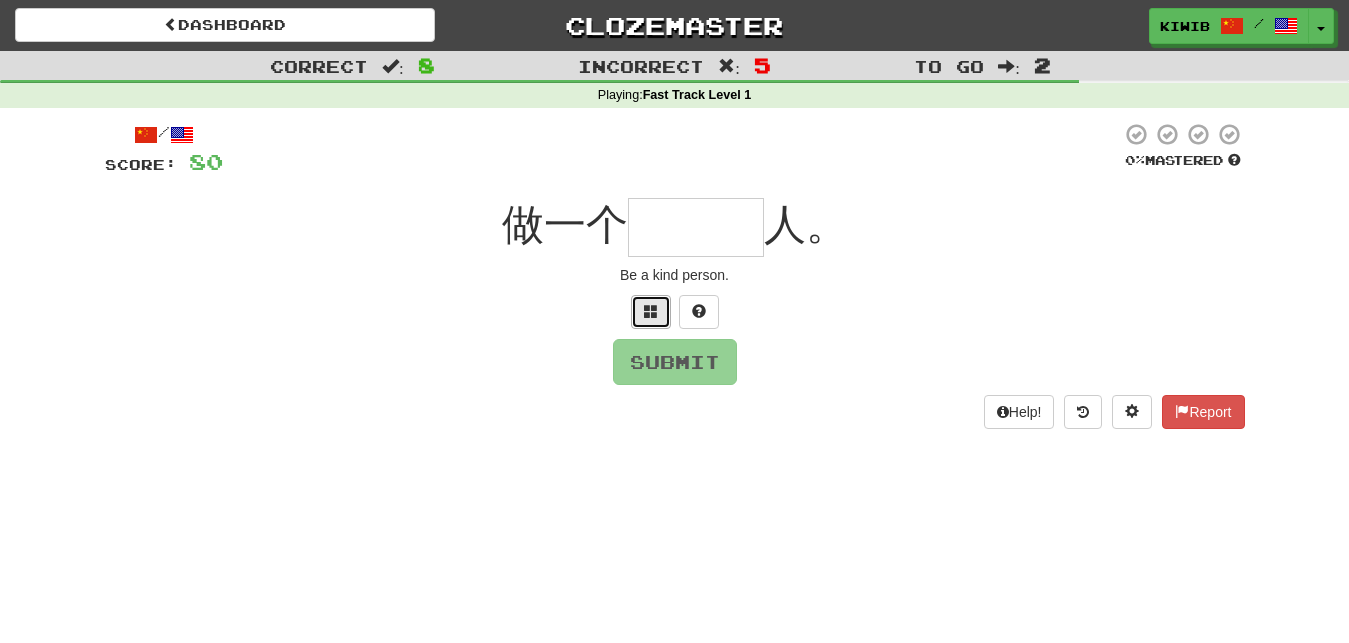 click at bounding box center [651, 311] 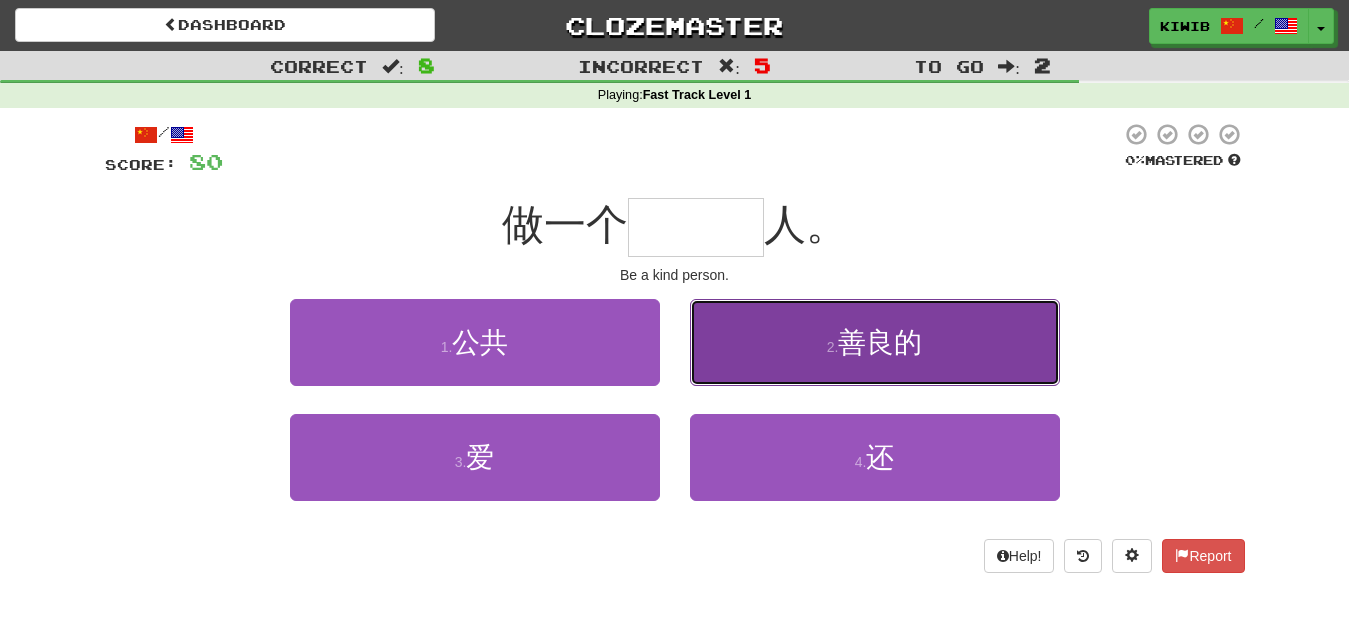 click on "善良的" at bounding box center [880, 342] 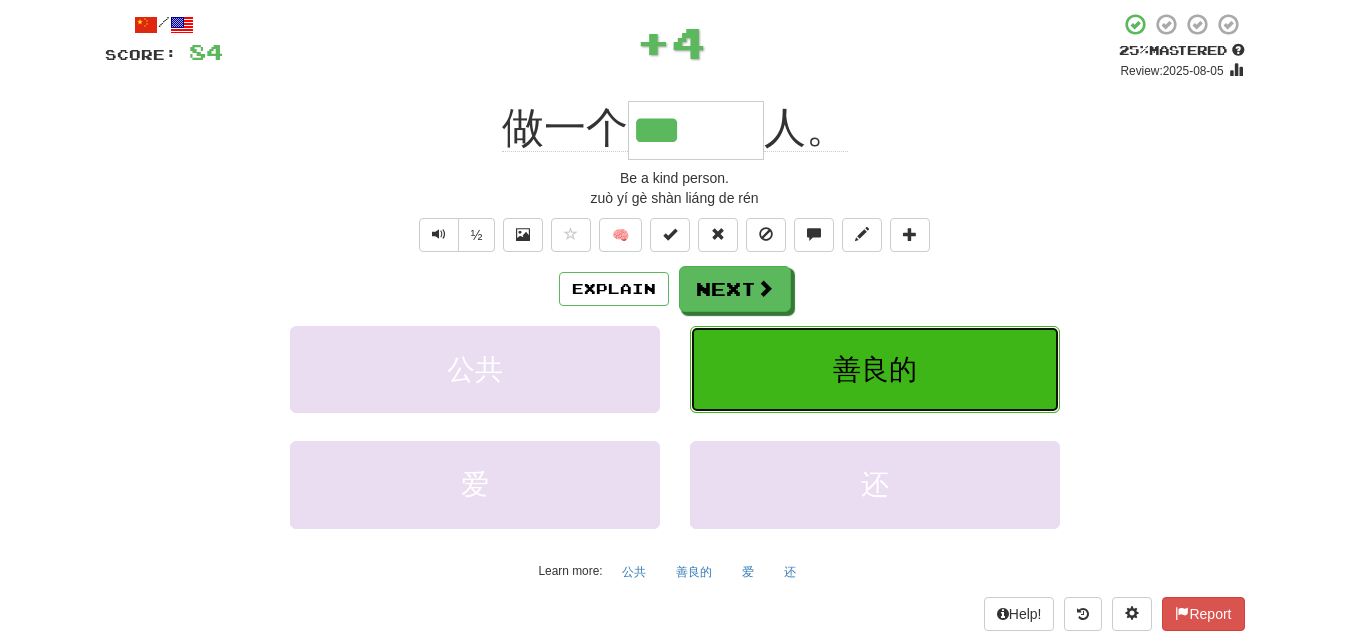 scroll, scrollTop: 136, scrollLeft: 0, axis: vertical 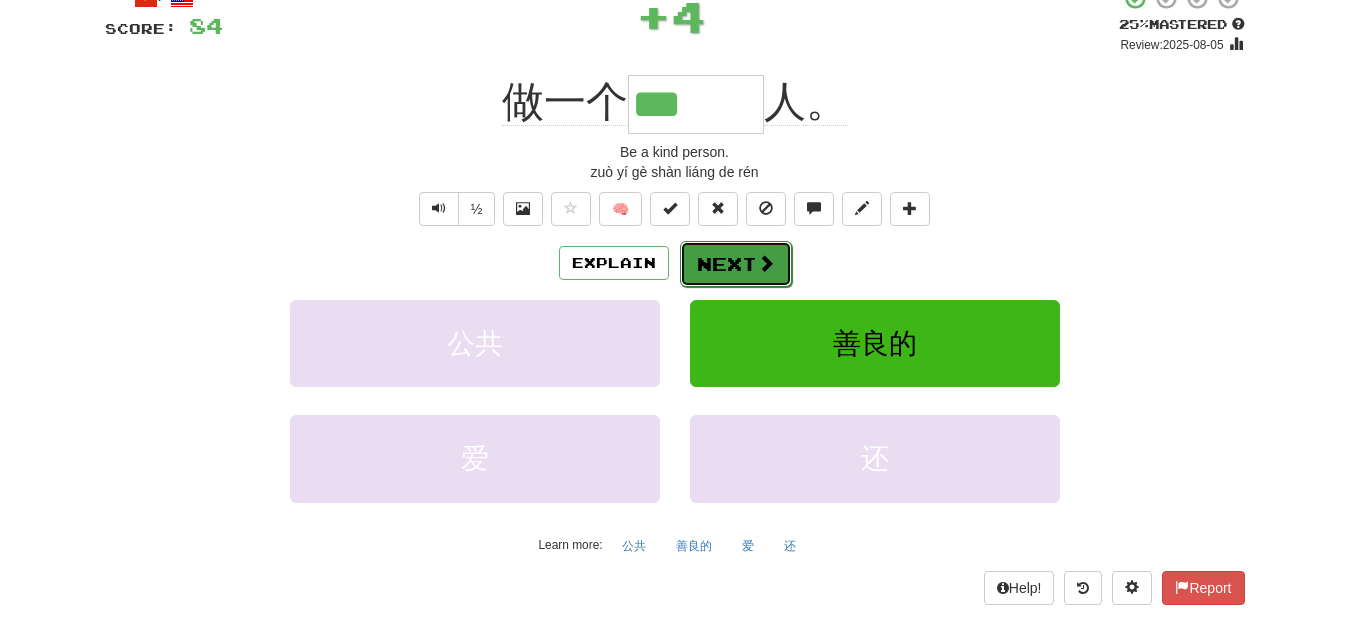 click on "Next" at bounding box center [736, 264] 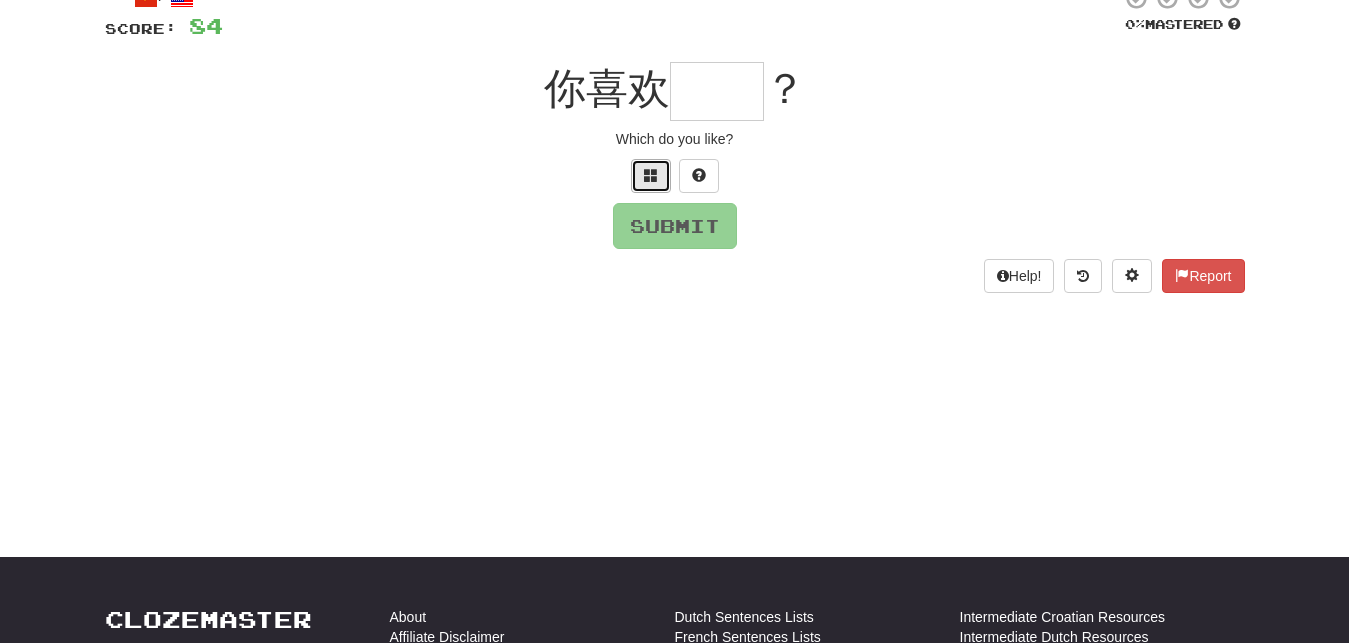 click at bounding box center [651, 176] 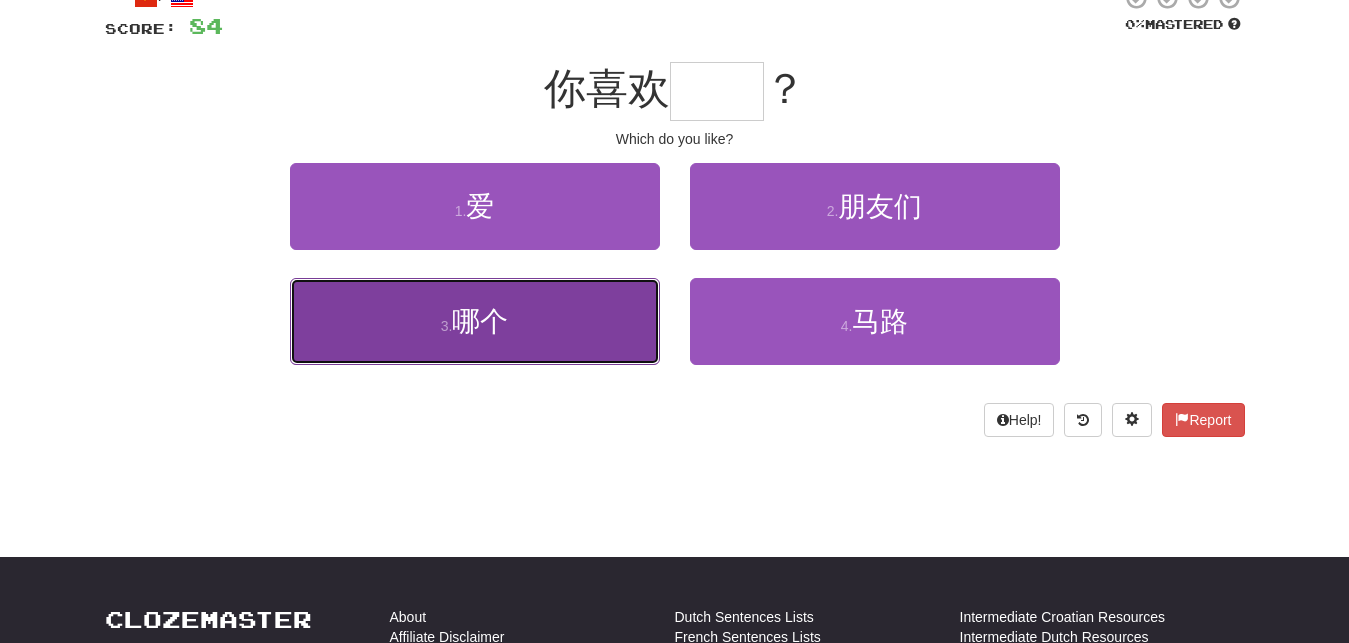 click on "哪个" at bounding box center (480, 321) 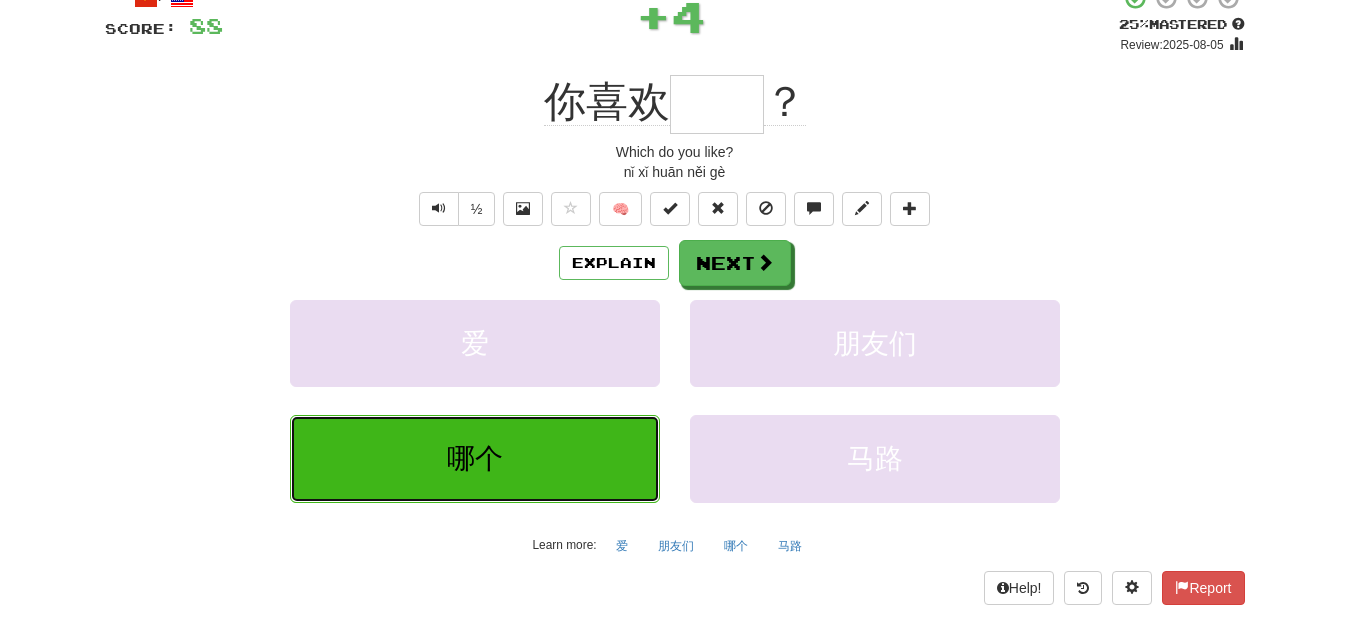 type on "**" 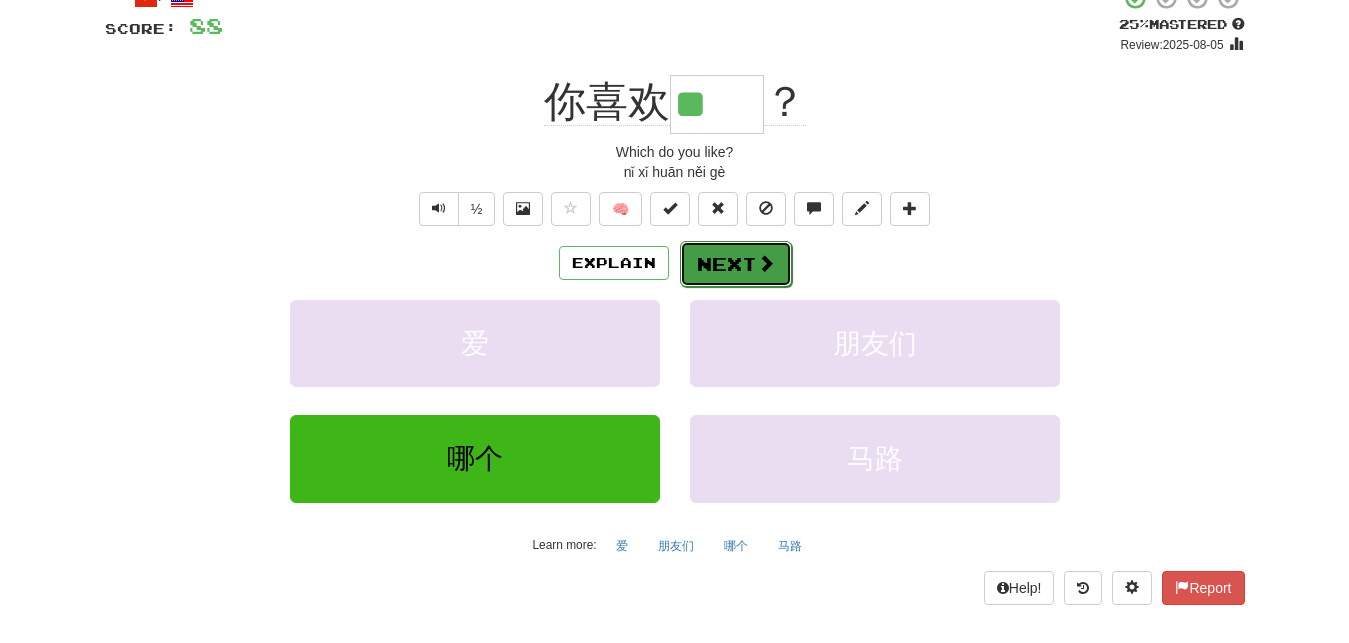 click on "Next" at bounding box center (736, 264) 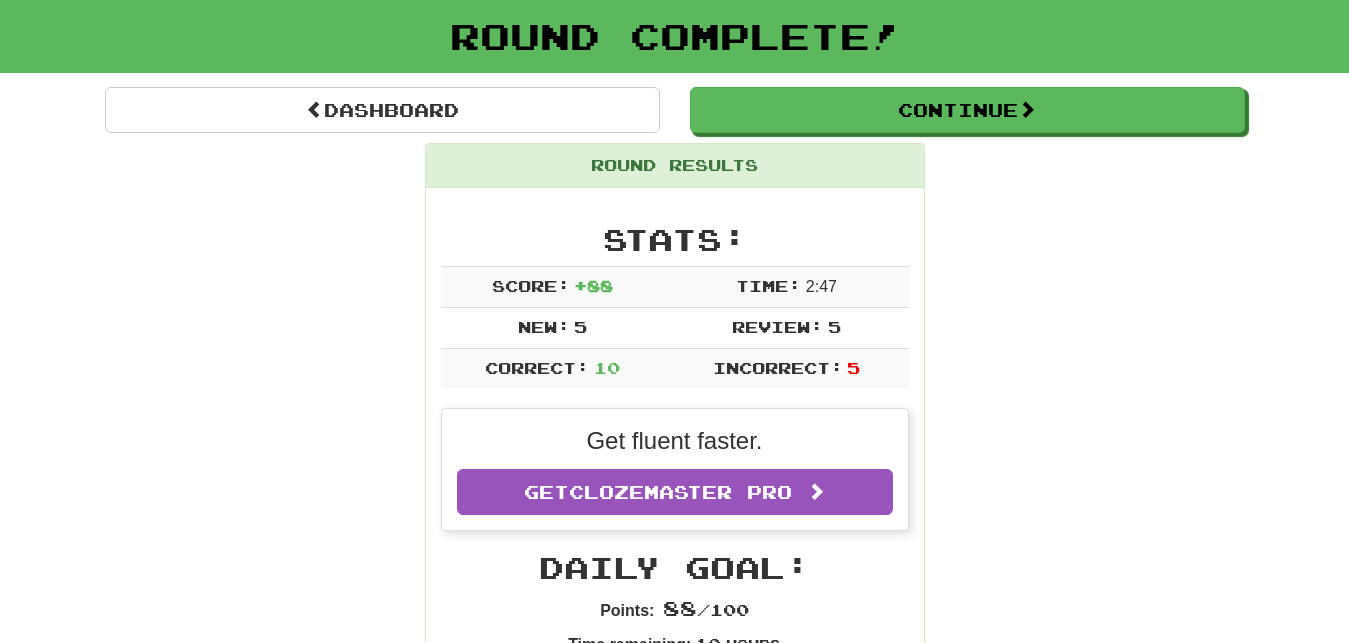 scroll, scrollTop: 87, scrollLeft: 0, axis: vertical 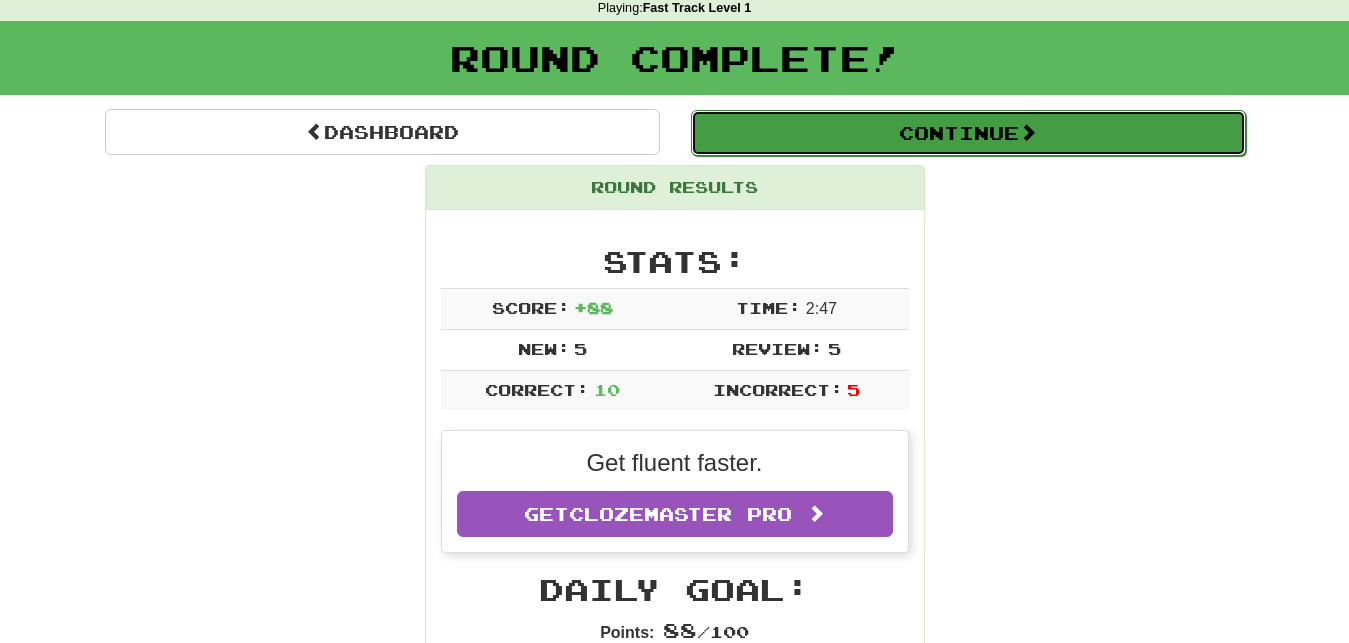 click on "Continue" at bounding box center [968, 133] 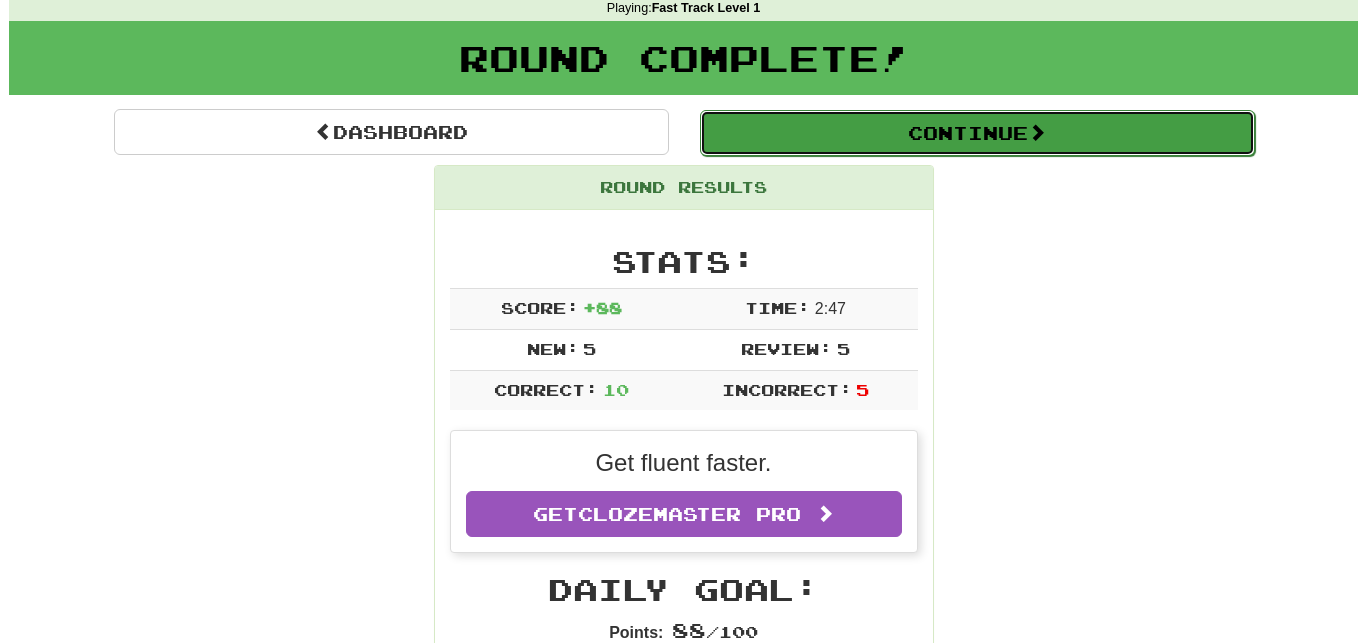 scroll, scrollTop: 127, scrollLeft: 0, axis: vertical 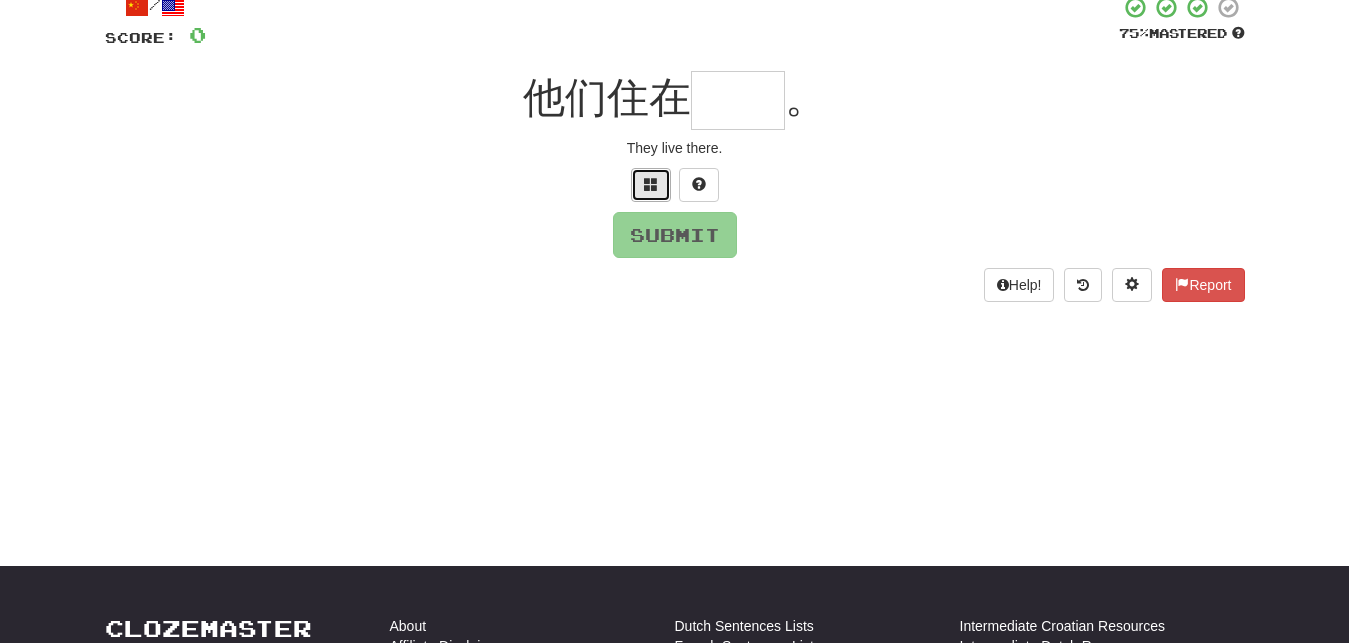 click at bounding box center (651, 185) 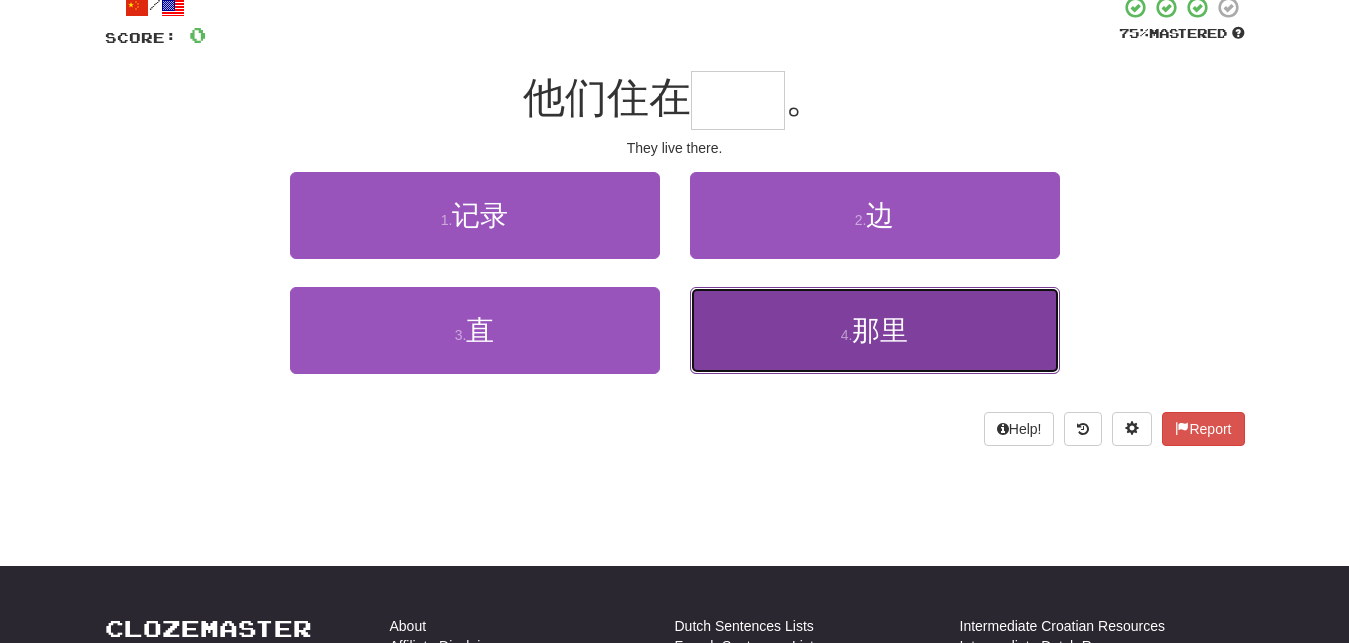click on "那里" at bounding box center [880, 330] 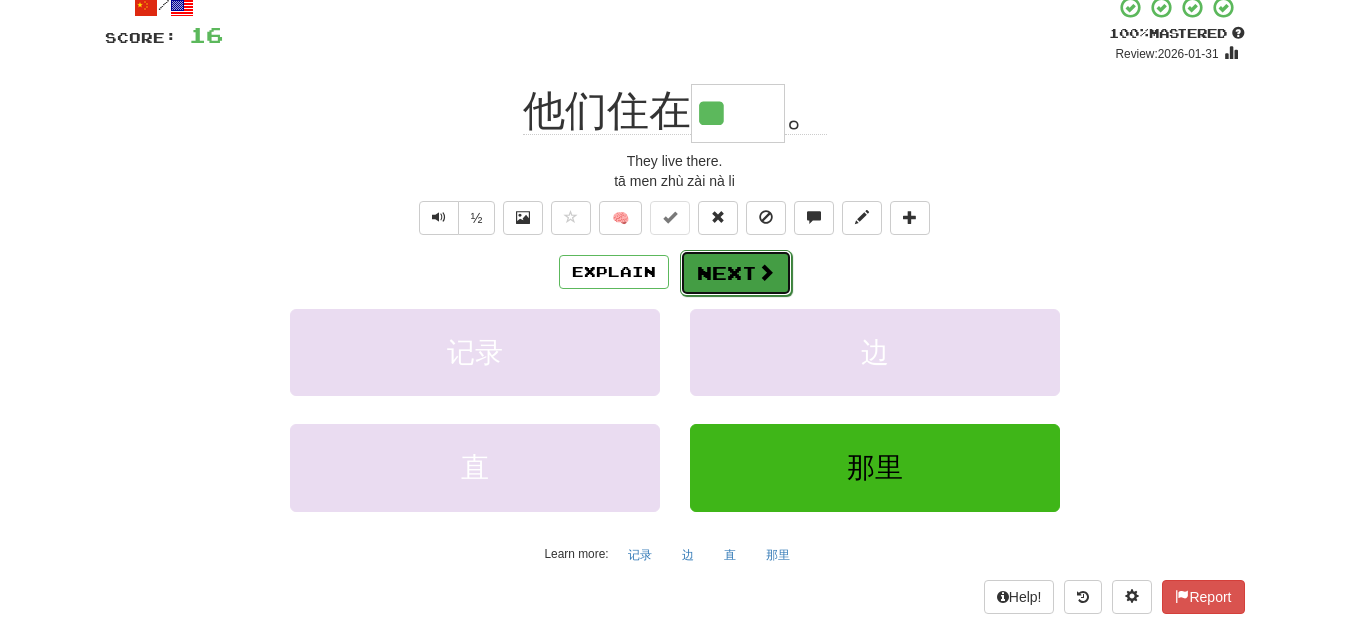 click on "Next" at bounding box center (736, 273) 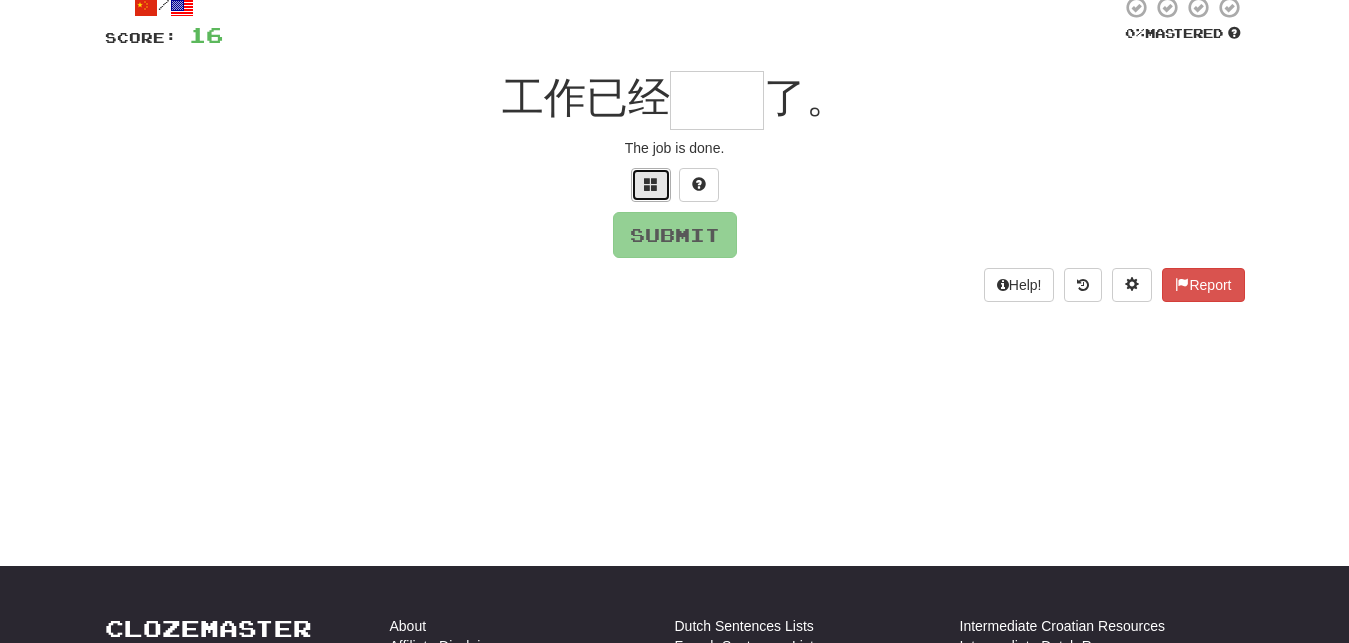 click at bounding box center [651, 185] 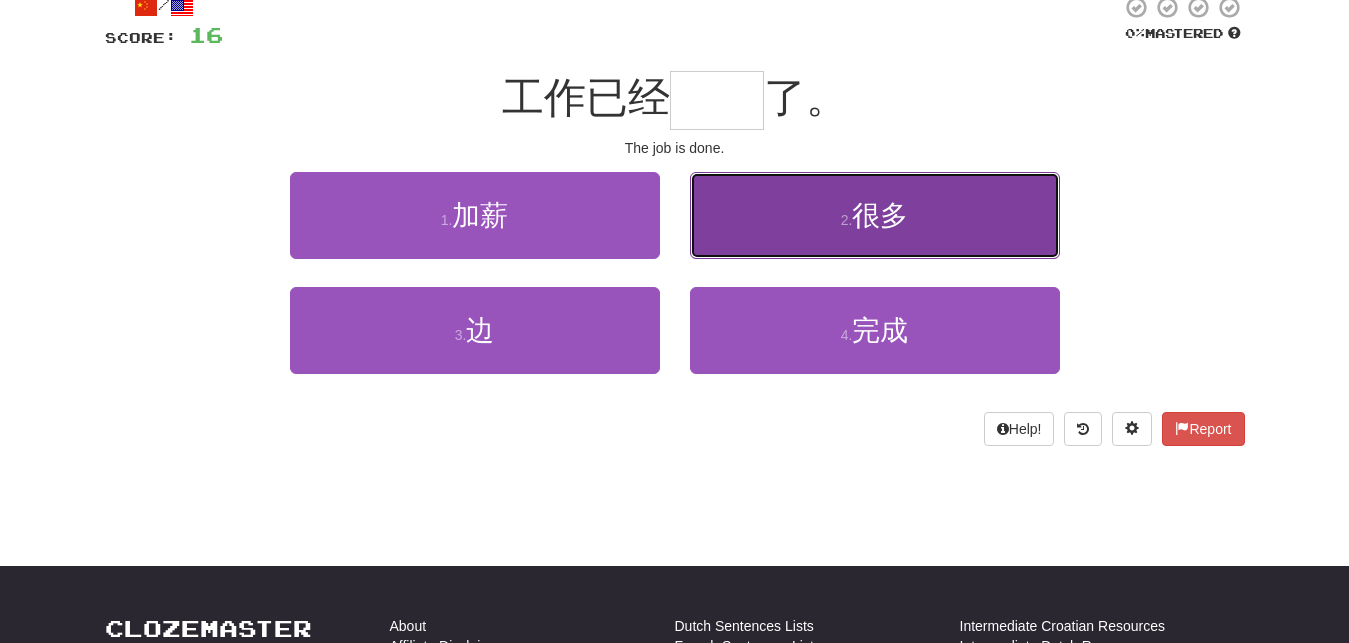 click on "很多" at bounding box center [880, 215] 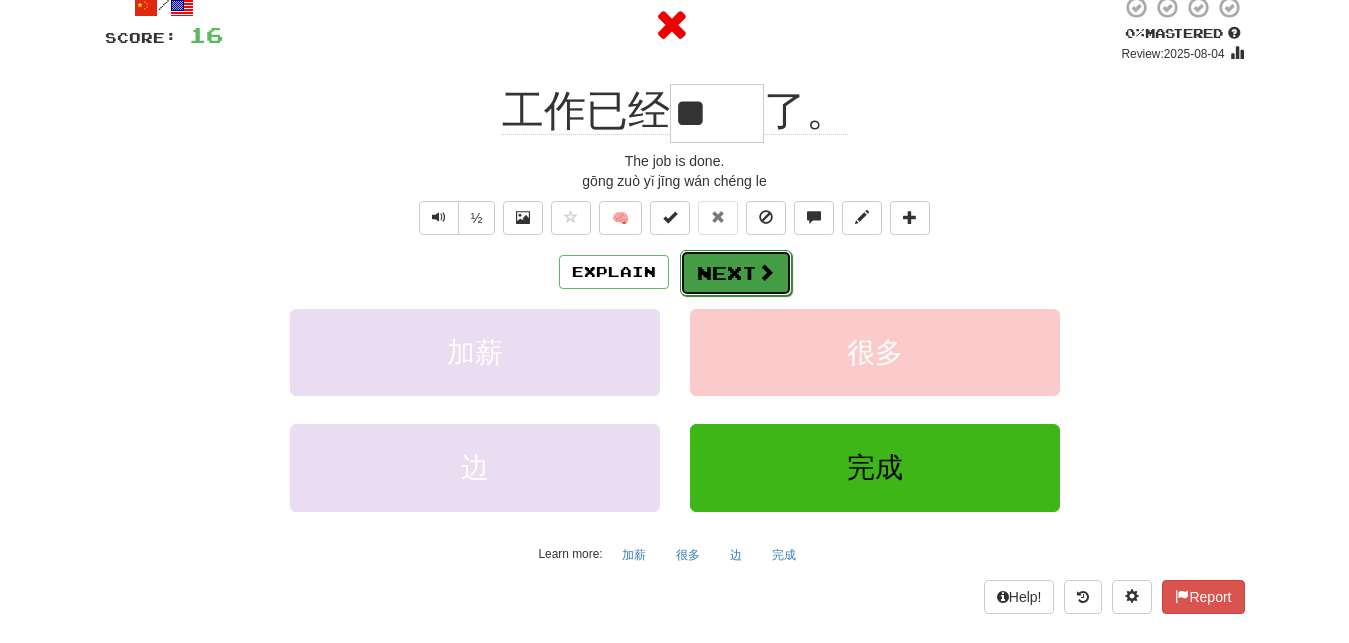 click on "Next" at bounding box center [736, 273] 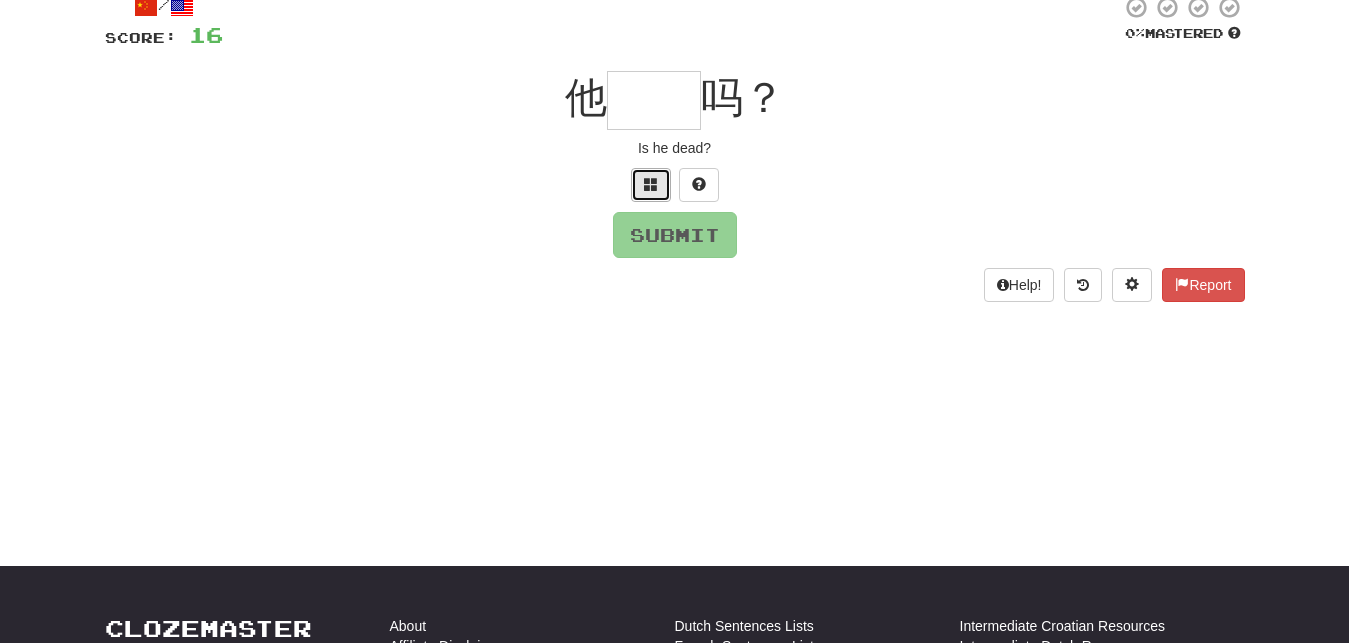 click at bounding box center [651, 184] 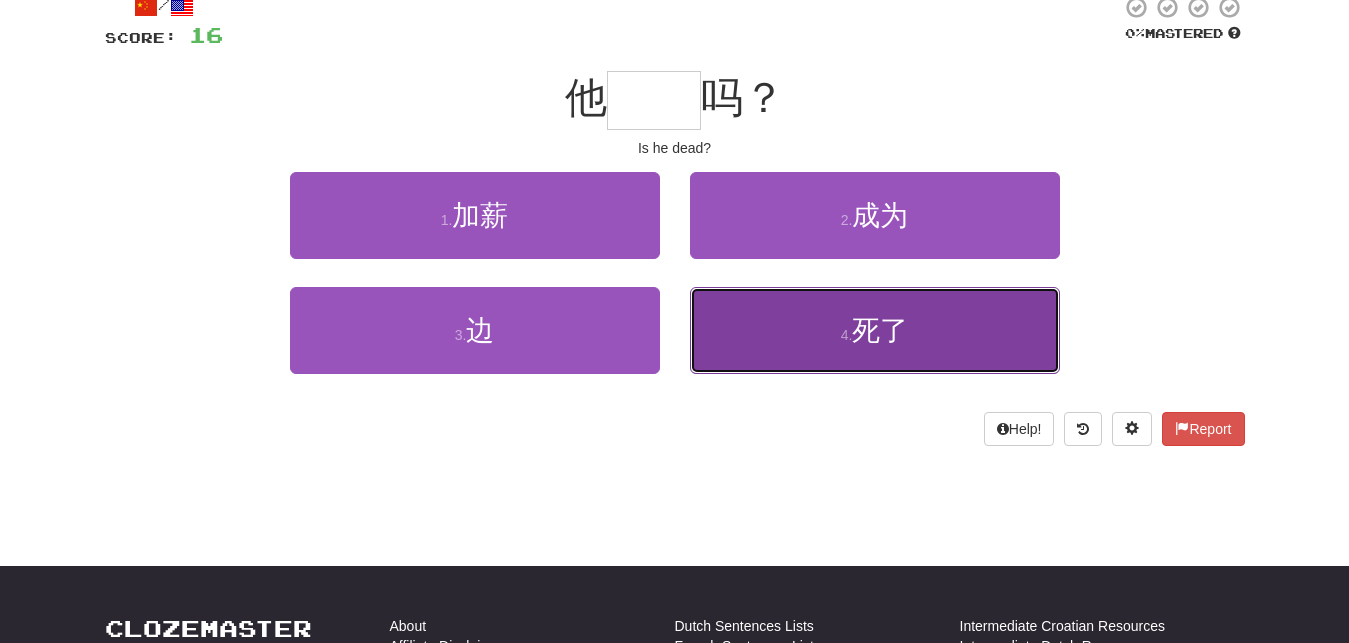 click on "死了" at bounding box center [880, 330] 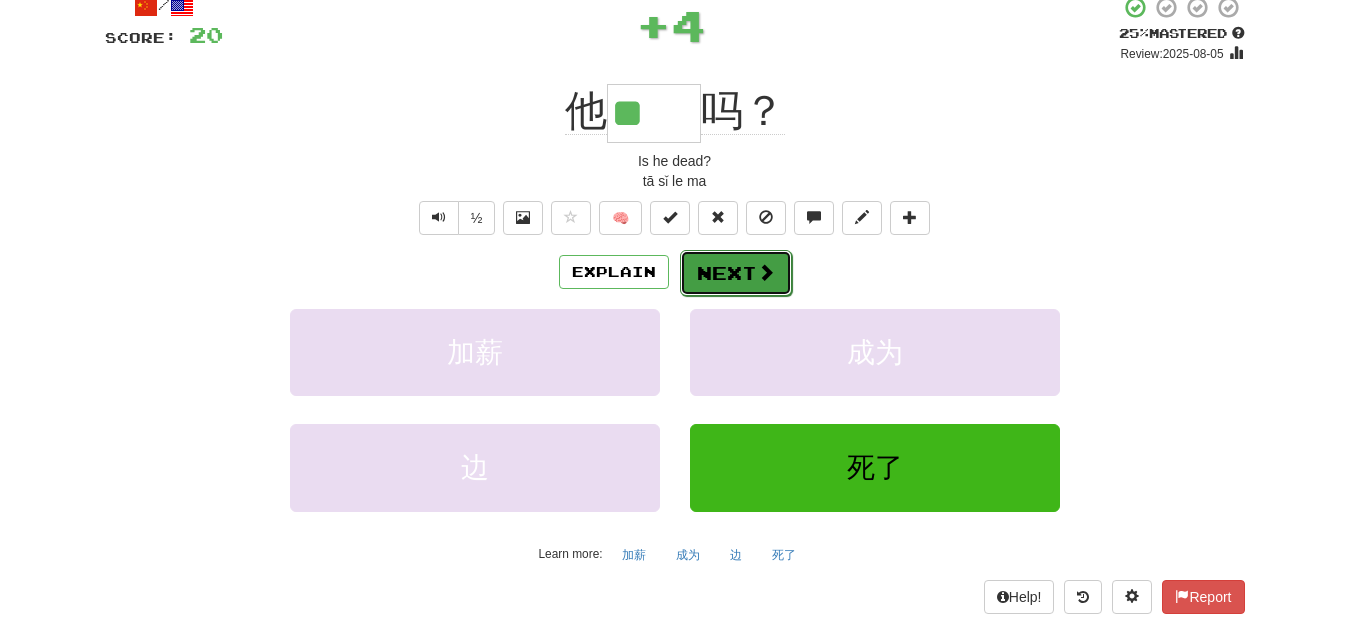 click on "Next" at bounding box center [736, 273] 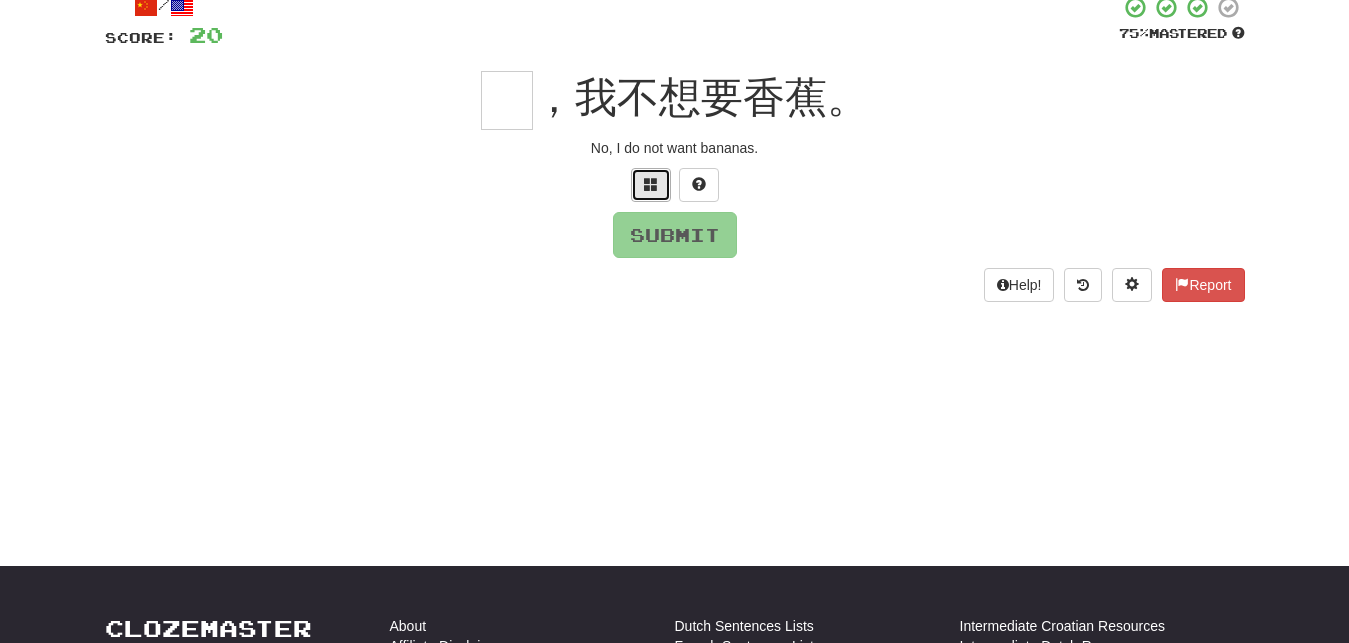 click at bounding box center [651, 184] 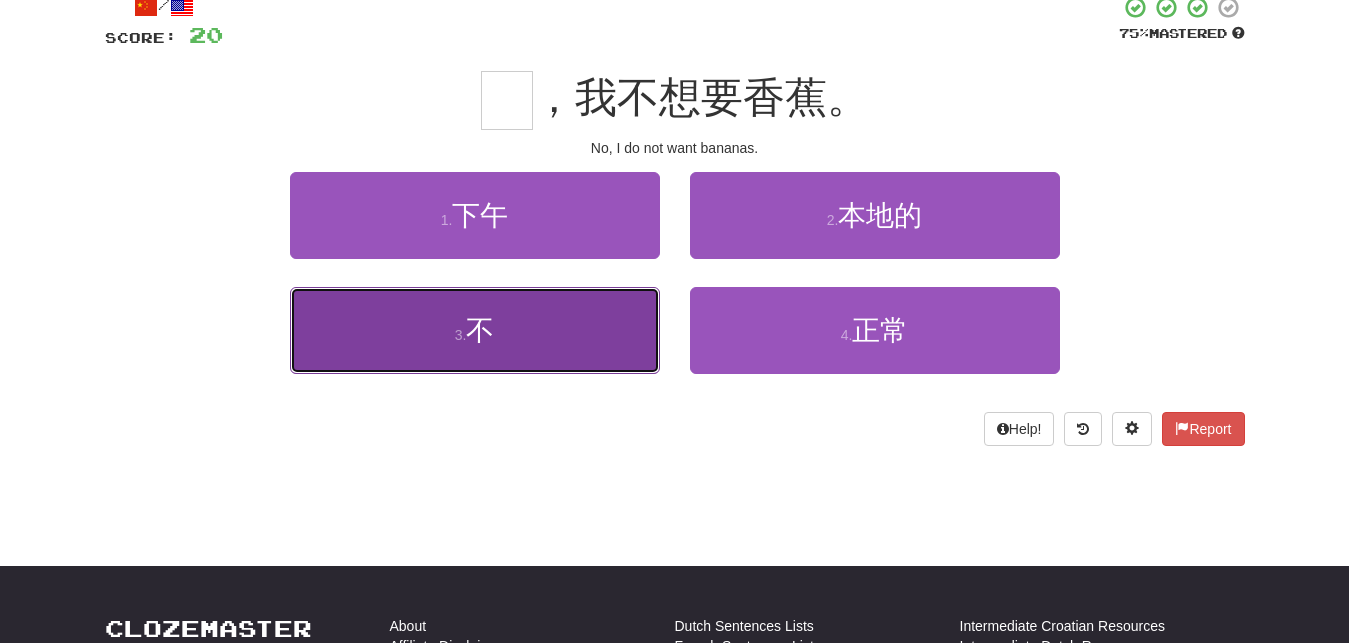 click on "3 .  不" at bounding box center (475, 330) 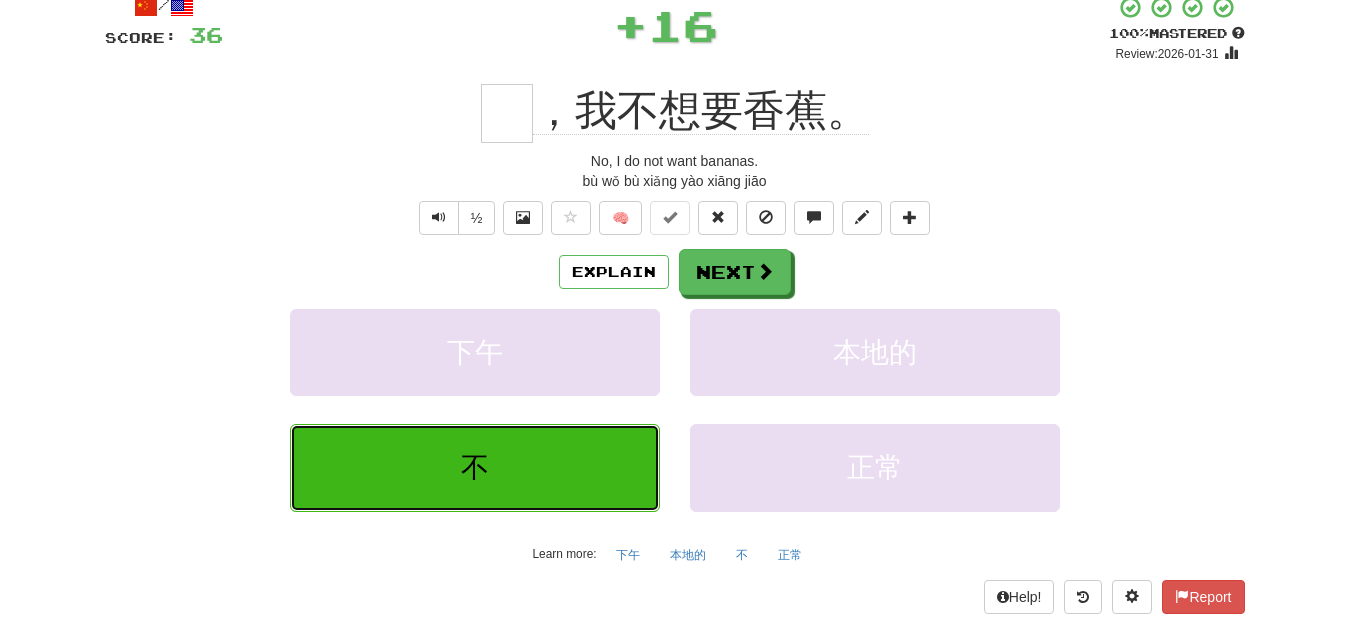 type on "*" 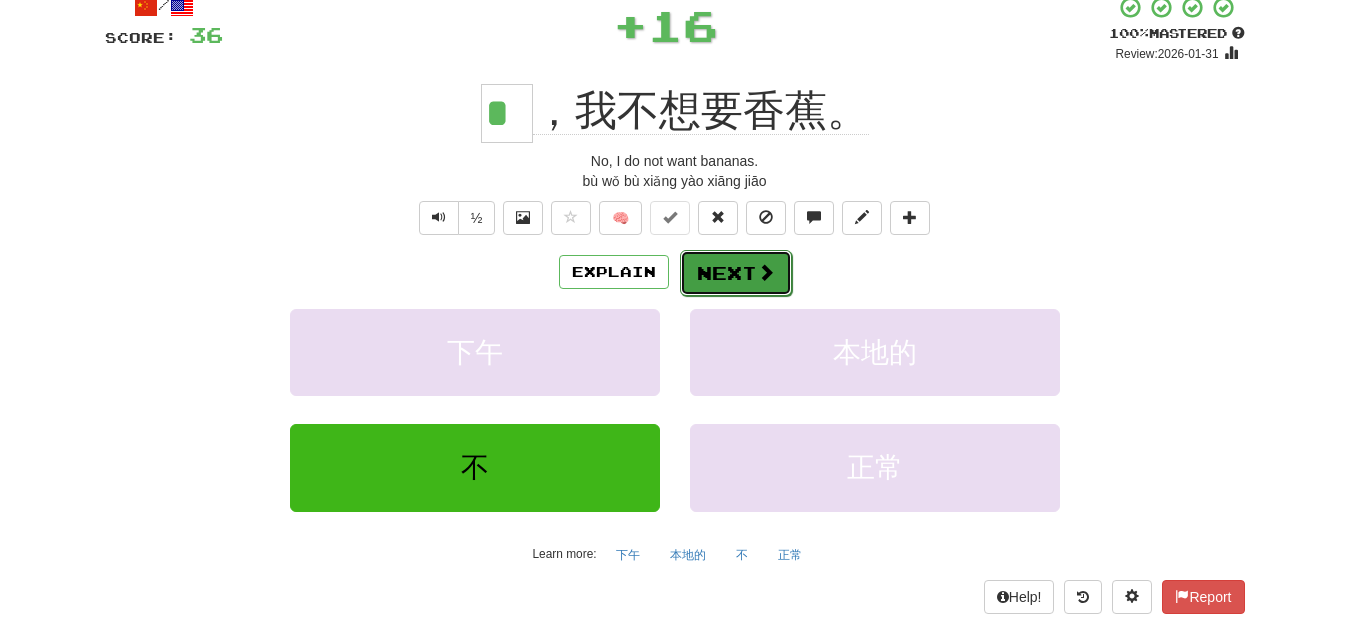 click on "Next" at bounding box center [736, 273] 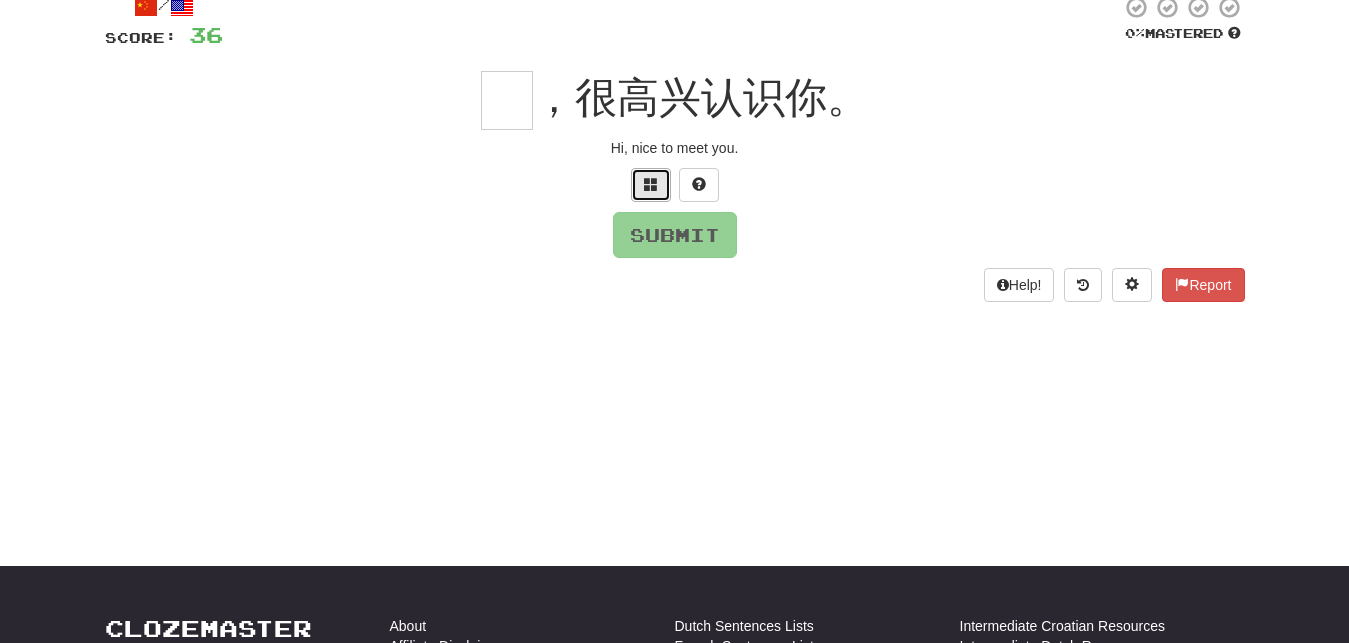 click at bounding box center (651, 185) 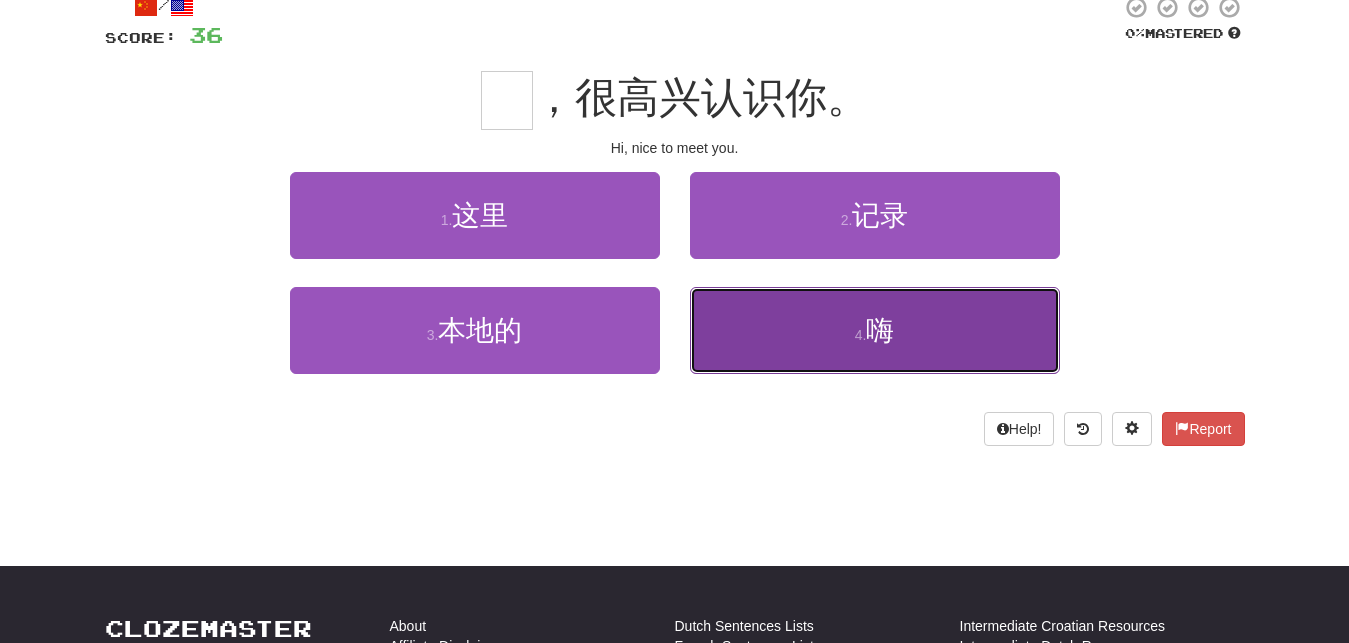 click on "嗨" at bounding box center [880, 330] 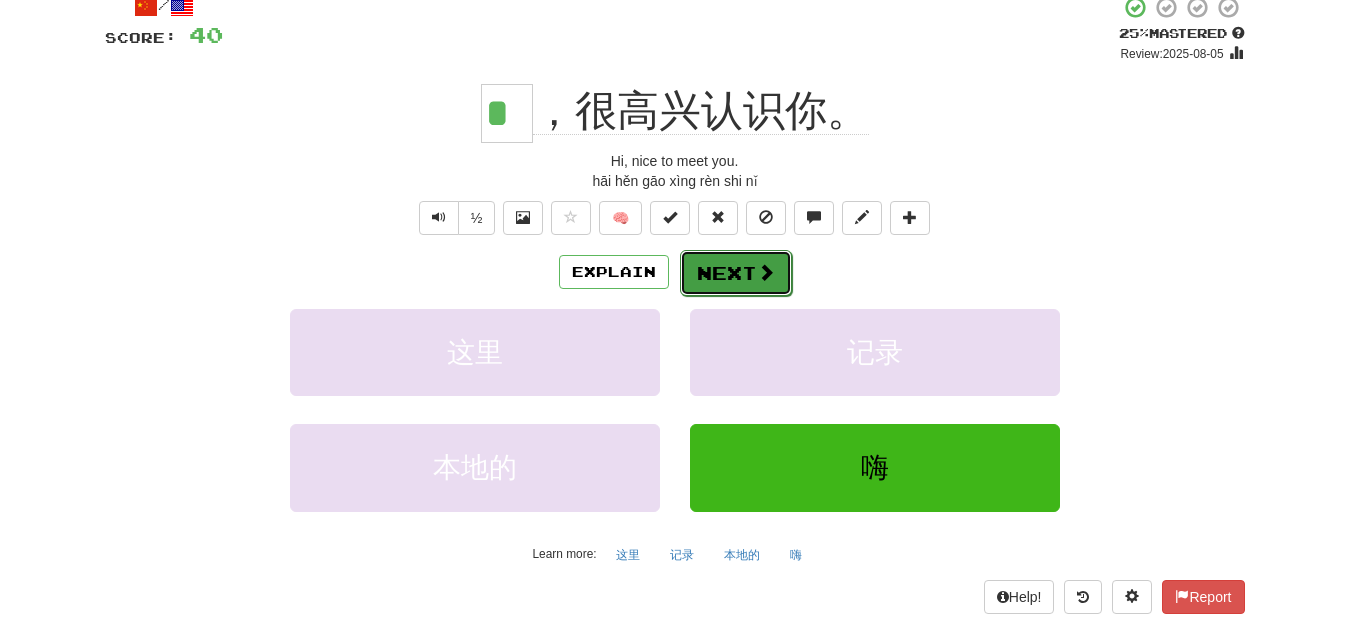 click on "Next" at bounding box center [736, 273] 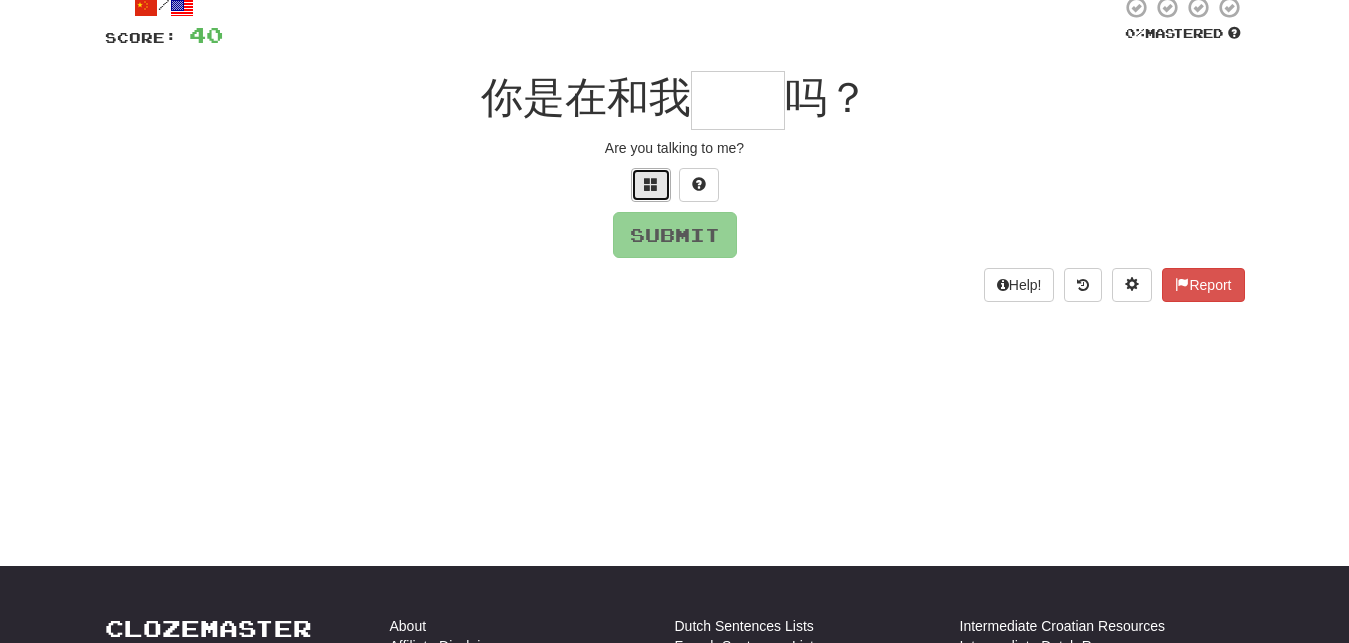 click at bounding box center (651, 184) 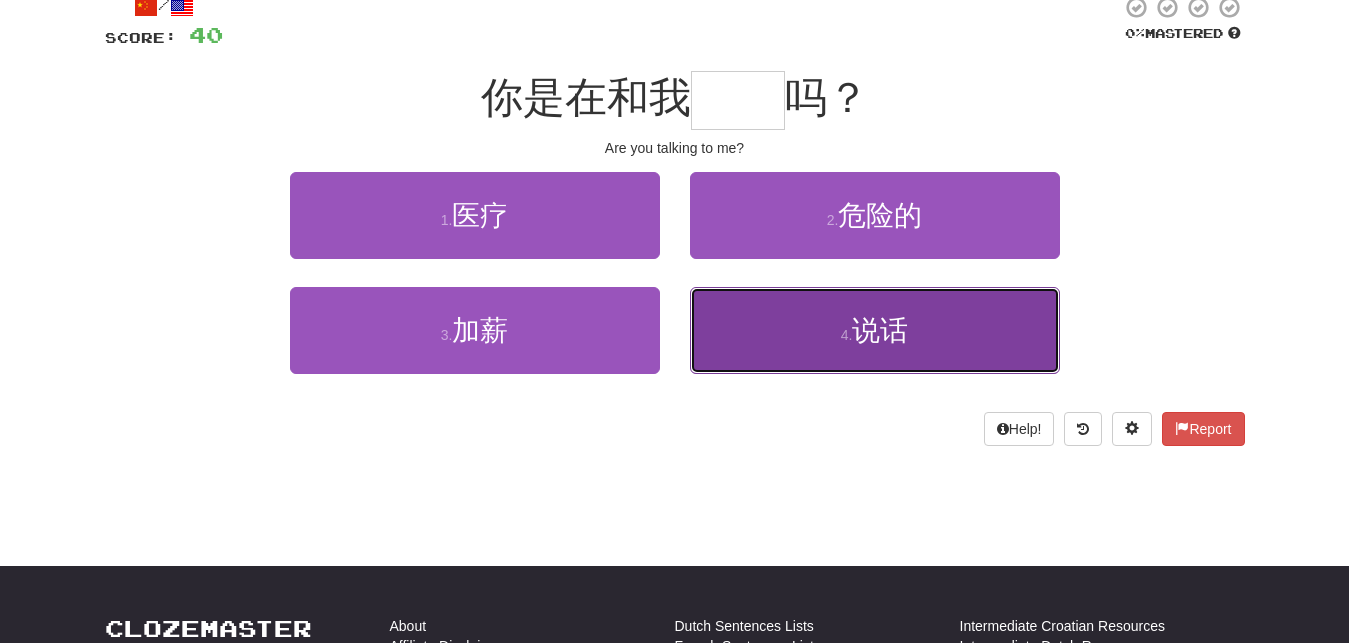 click on "说话" at bounding box center [880, 330] 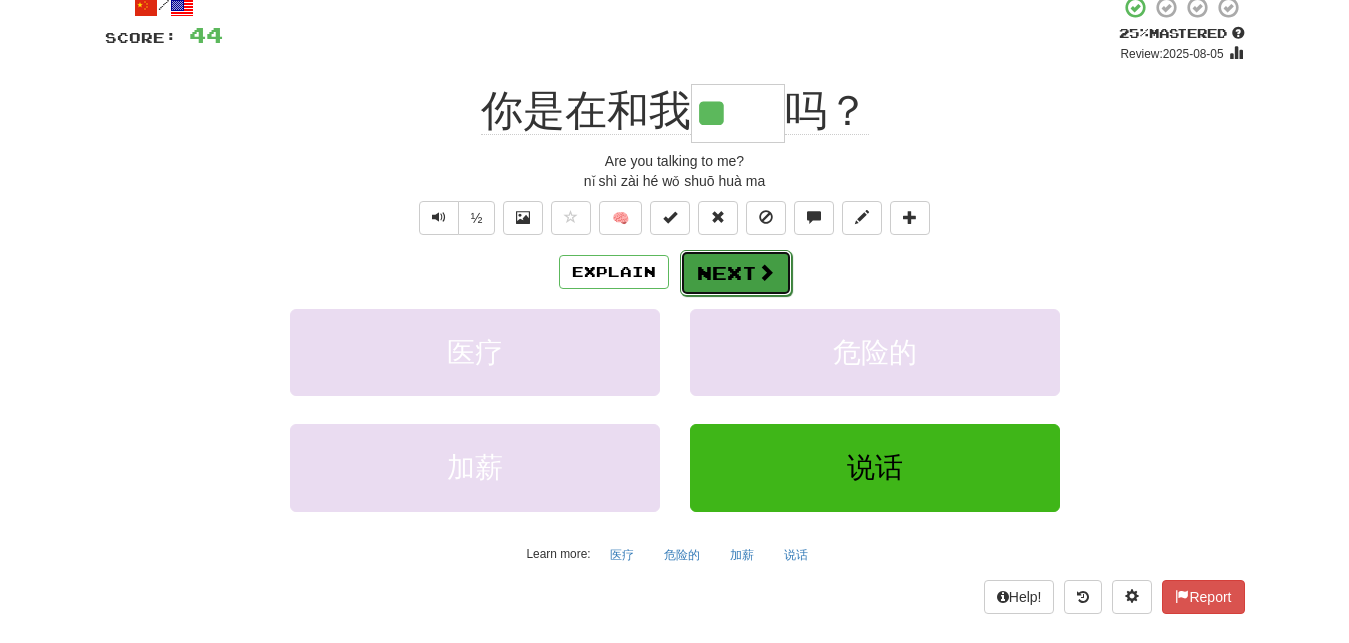 click on "Next" at bounding box center [736, 273] 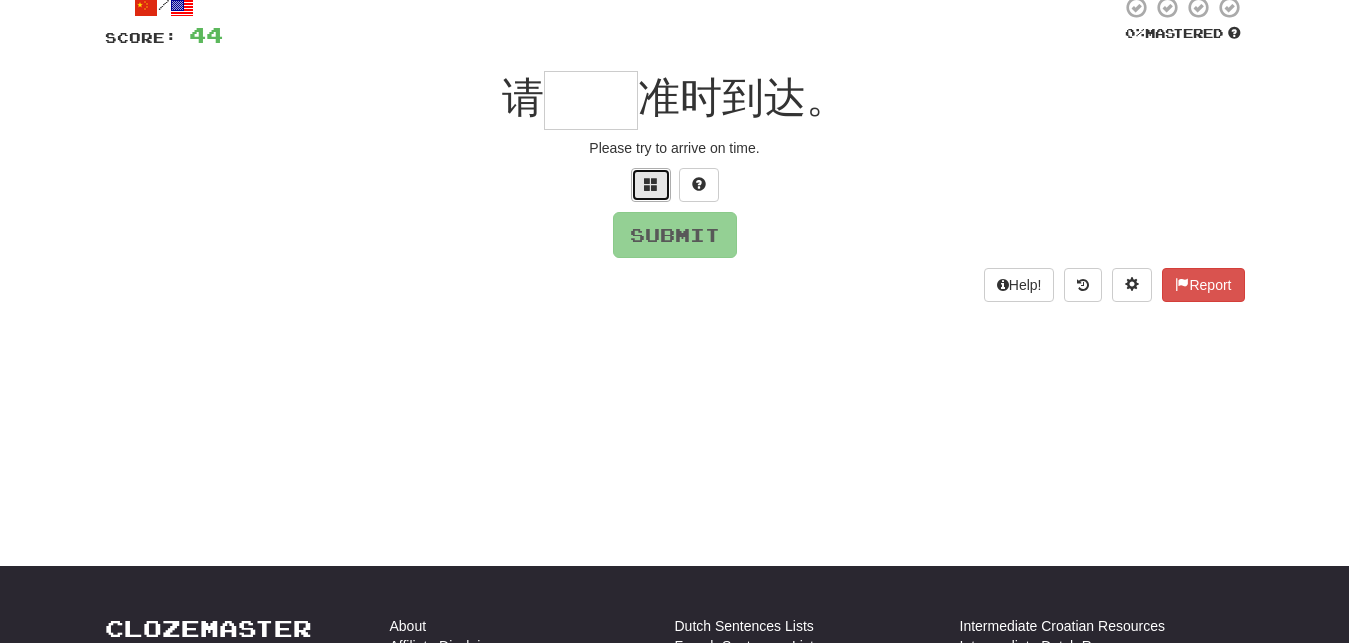 click at bounding box center [651, 185] 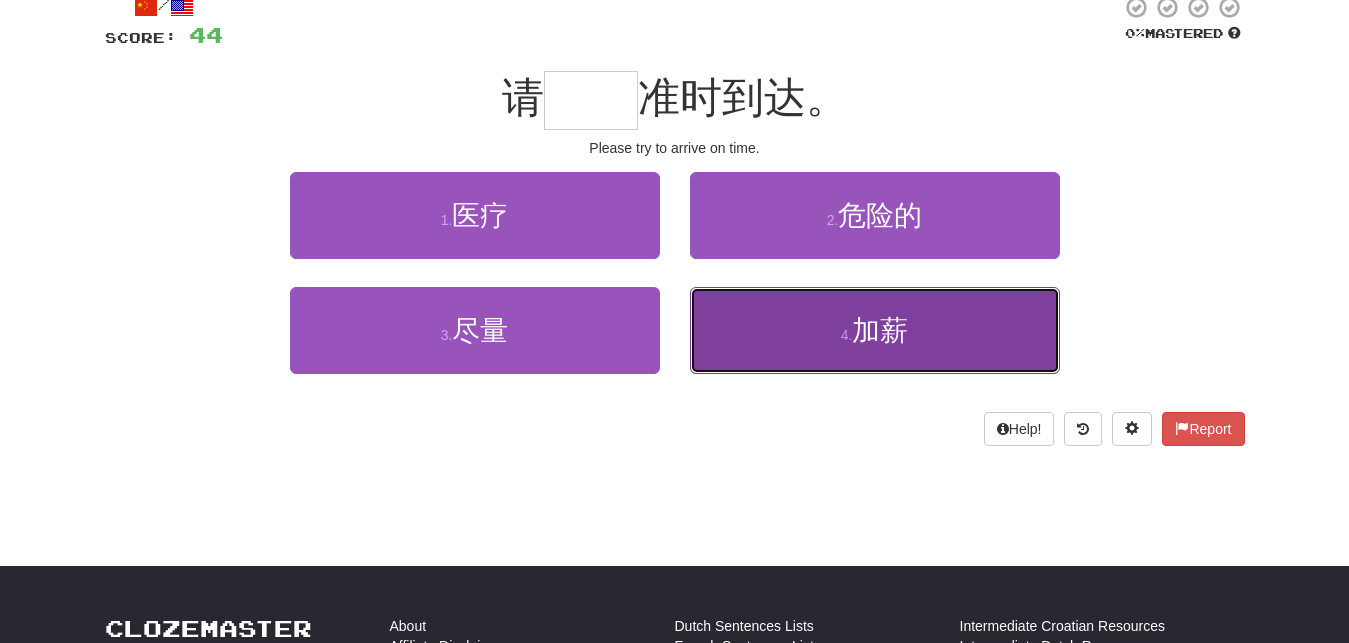 click on "加薪" at bounding box center [880, 330] 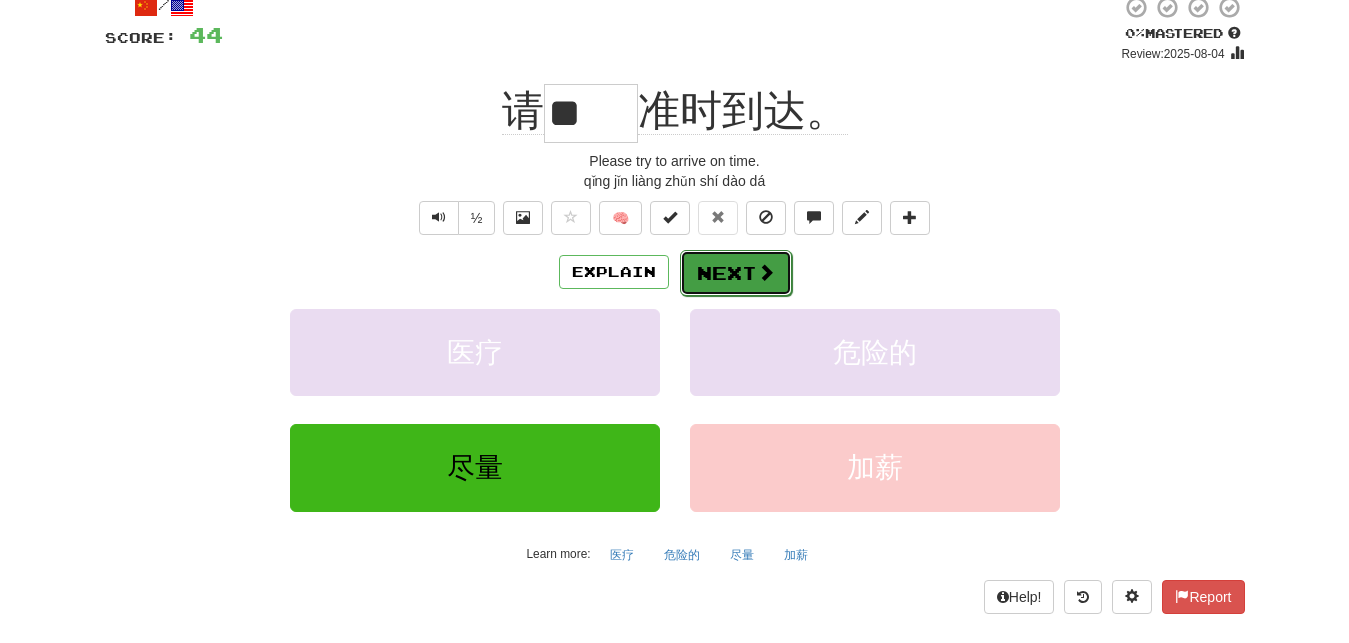 click on "Next" at bounding box center (736, 273) 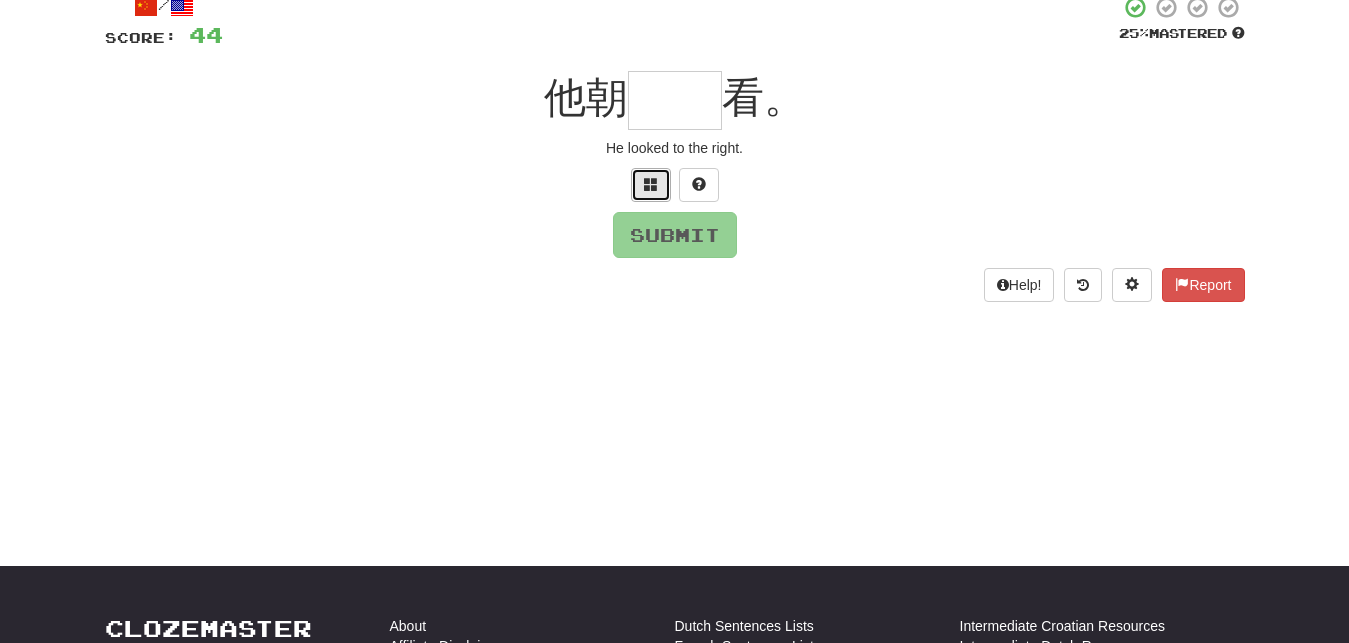 click at bounding box center [651, 184] 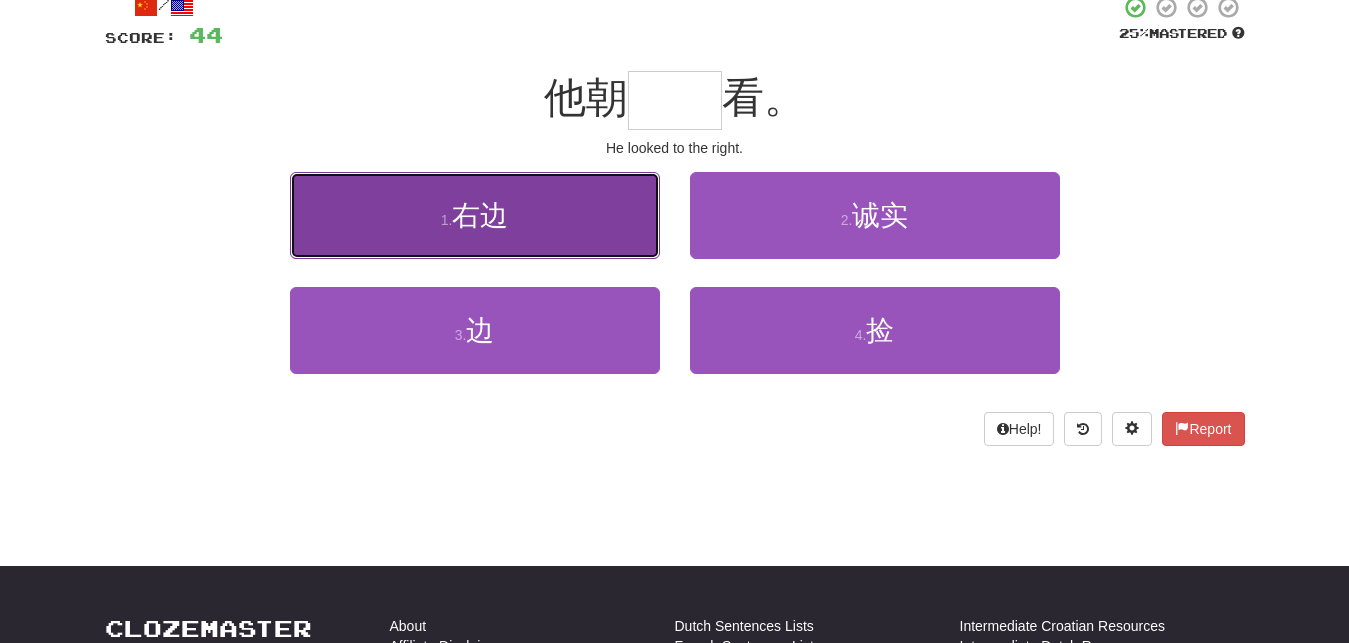 click on "1 .  右边" at bounding box center (475, 215) 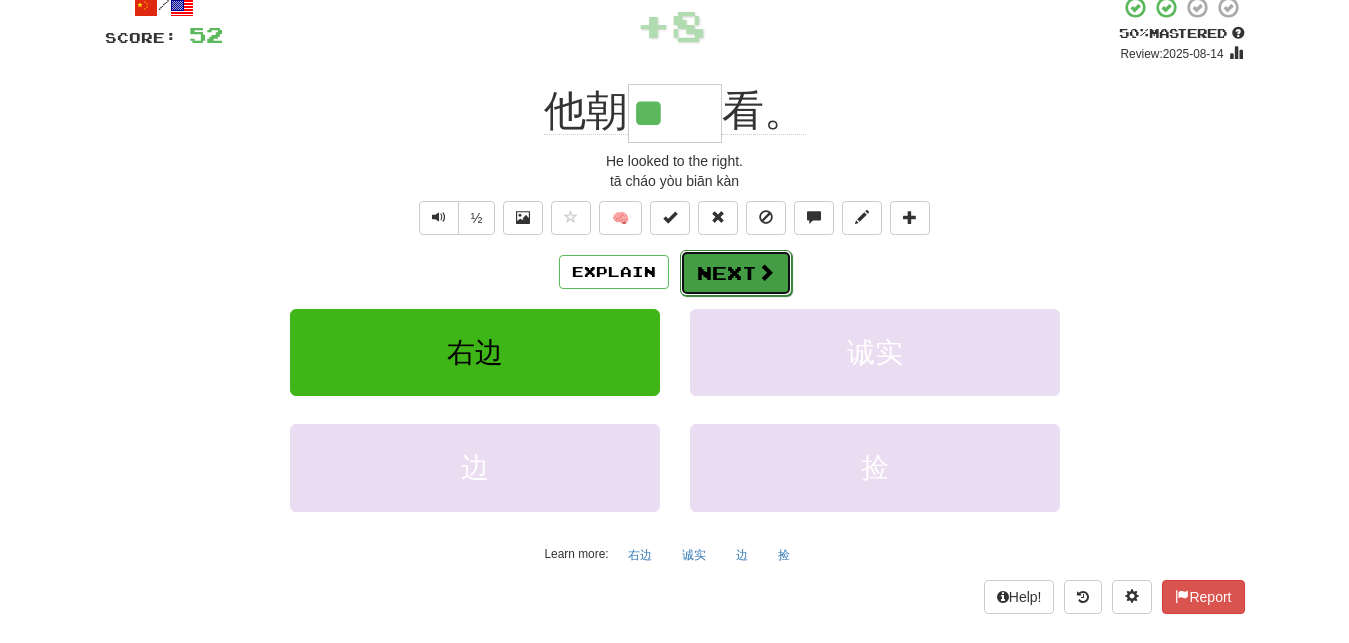 click on "Next" at bounding box center (736, 273) 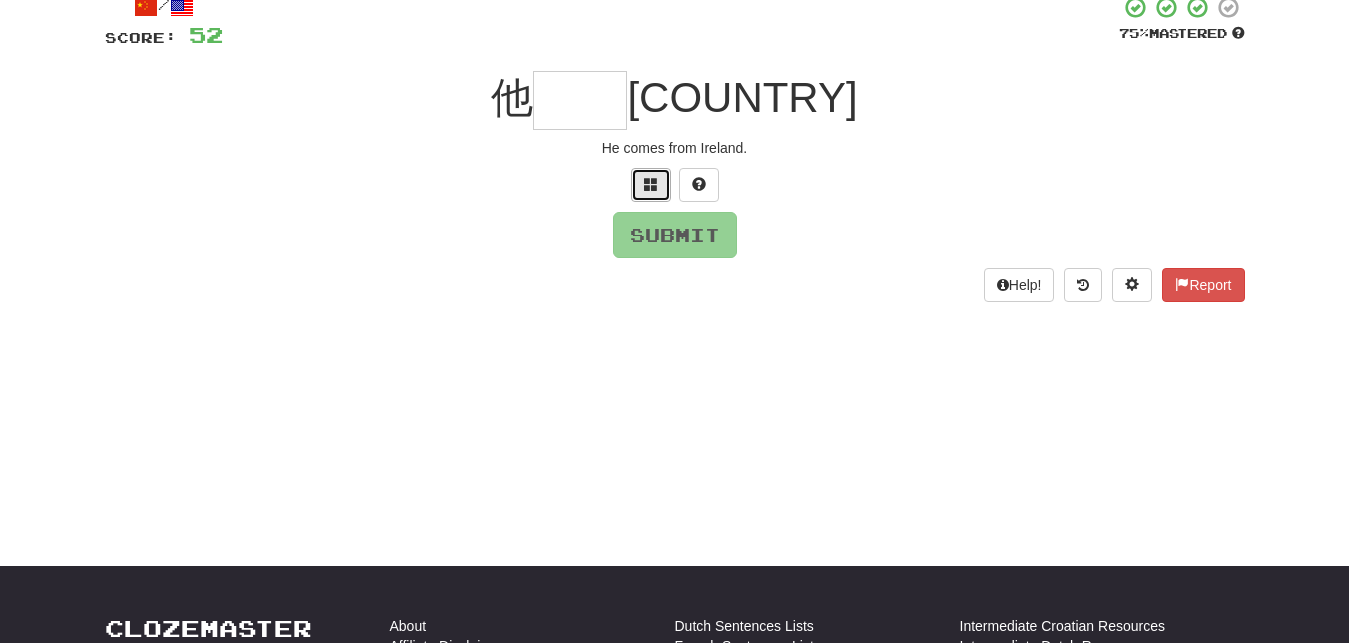 click at bounding box center (651, 184) 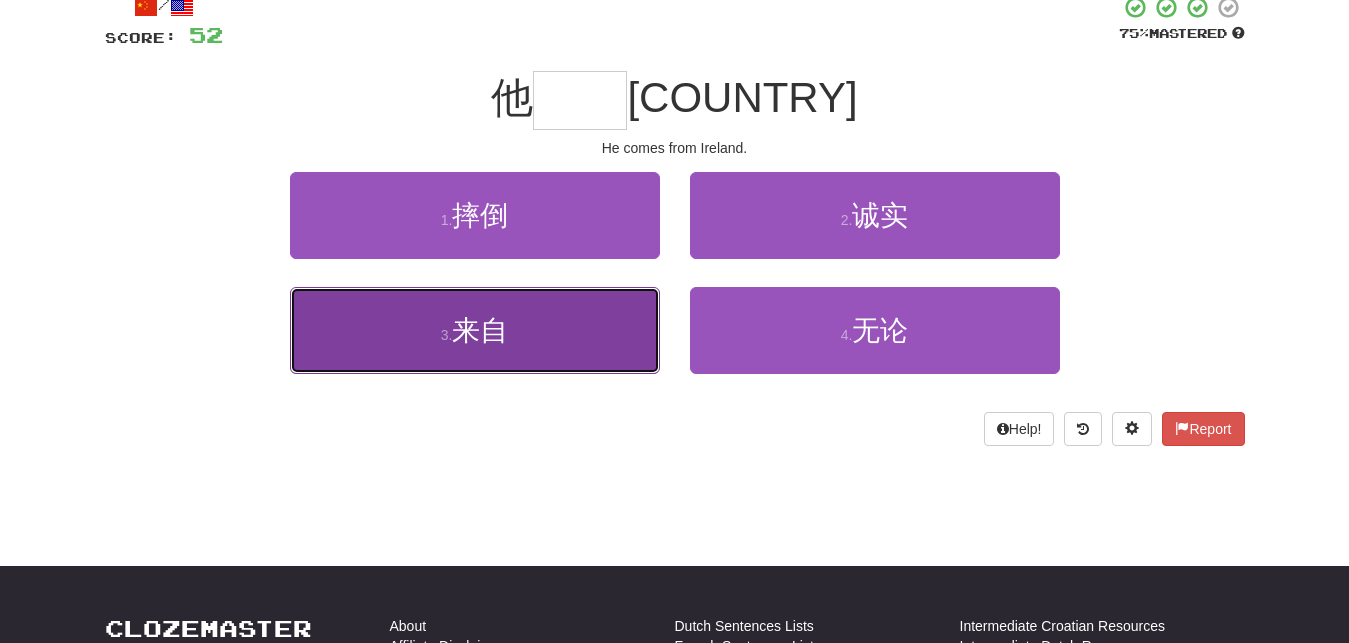 click on "3 .  来自" at bounding box center [475, 330] 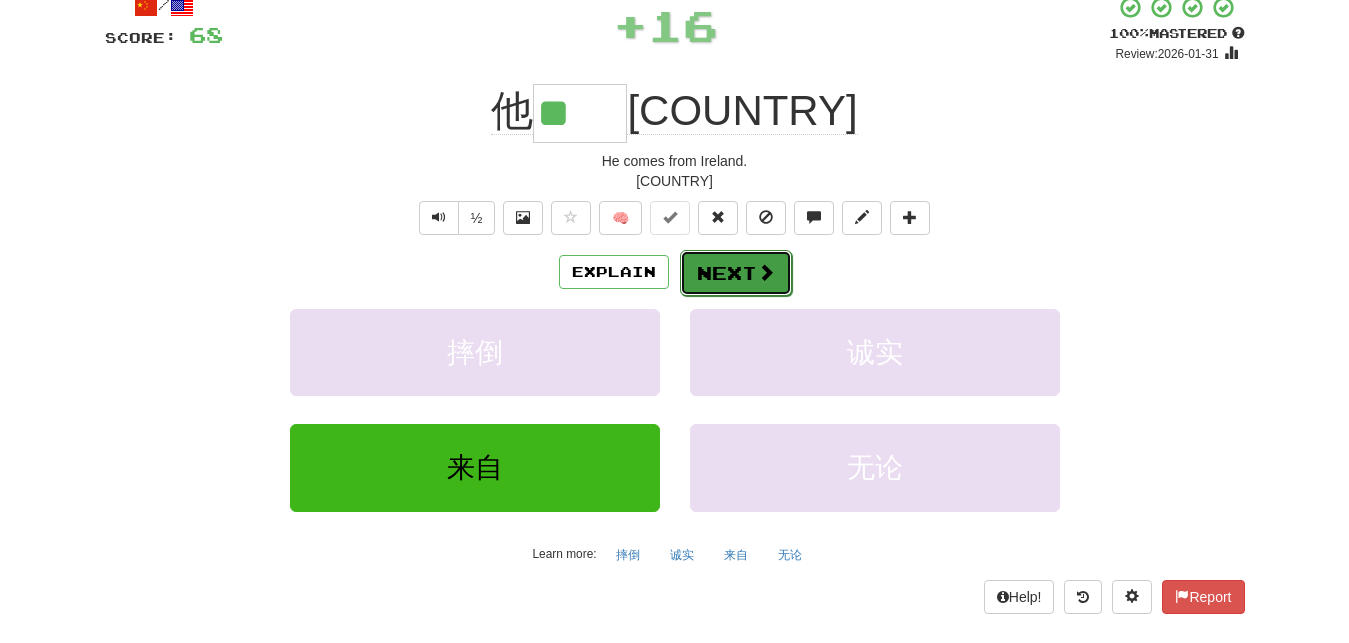 click on "Next" at bounding box center (736, 273) 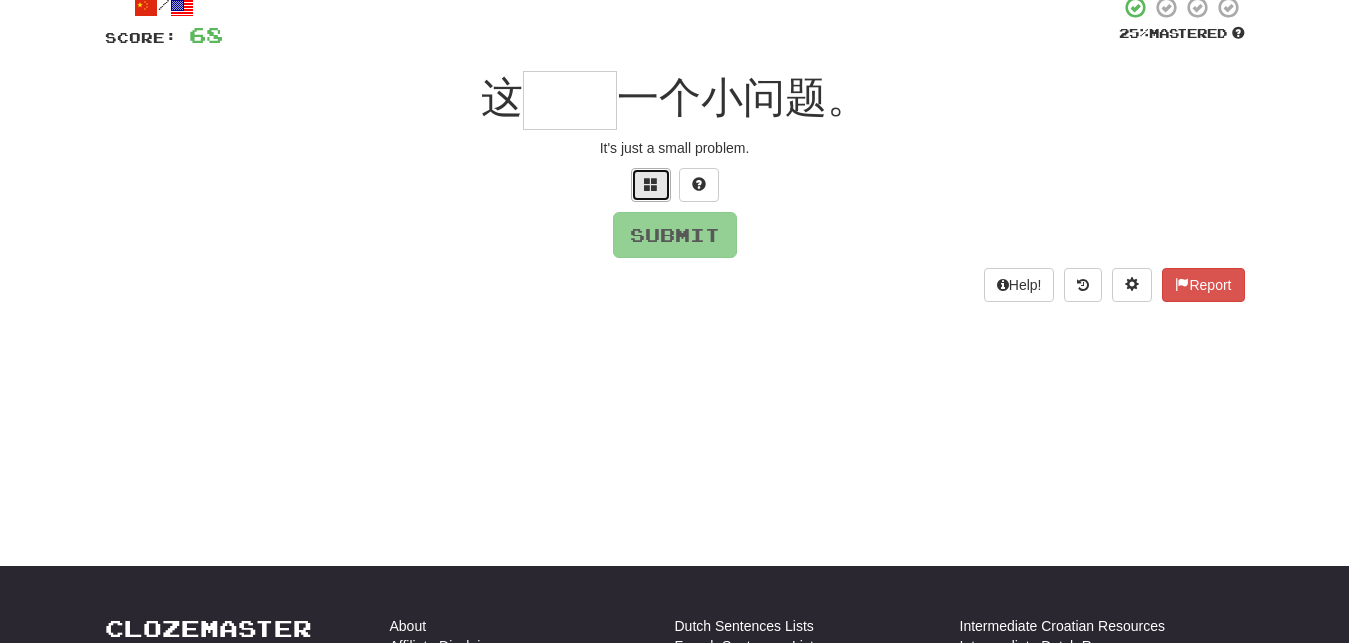 click at bounding box center (651, 184) 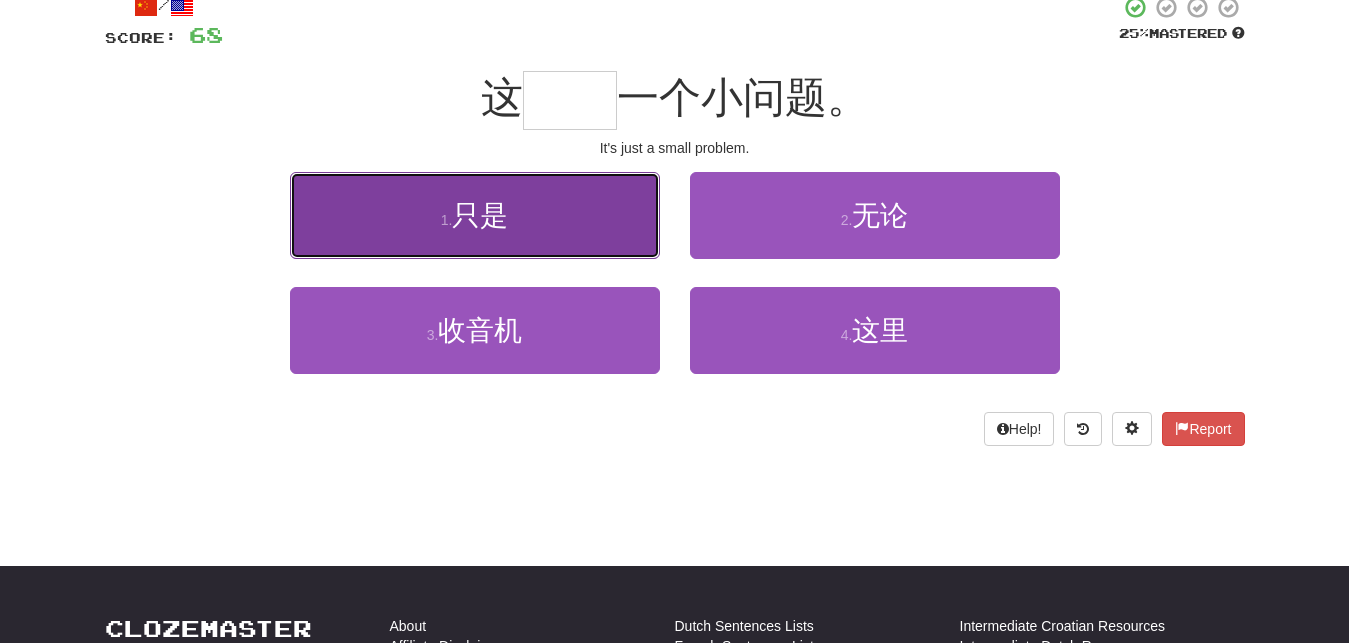 click on "1 .  只是" at bounding box center [475, 215] 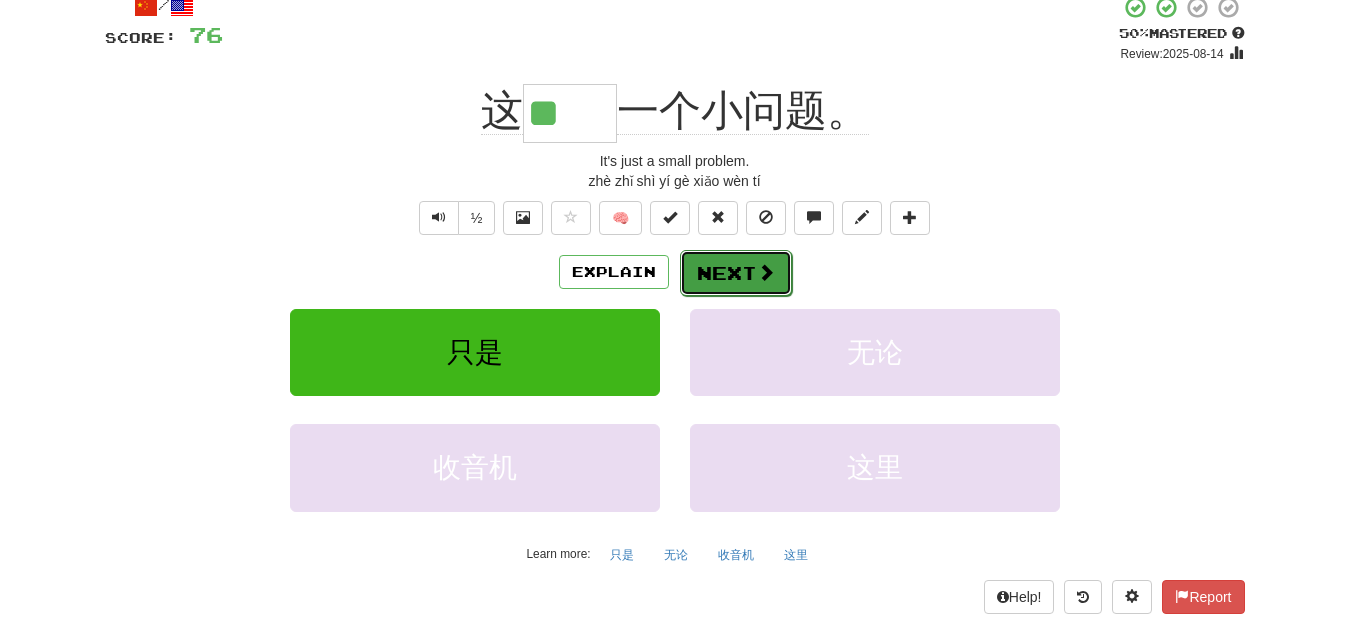 click on "Next" at bounding box center (736, 273) 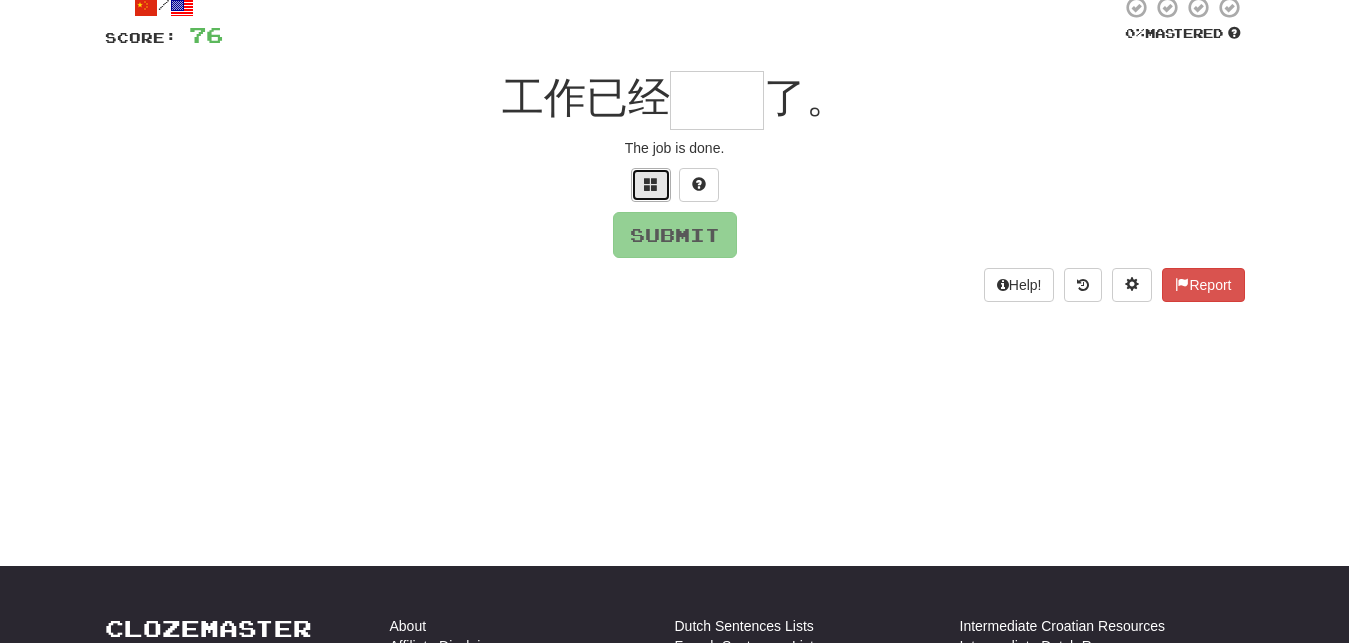 click at bounding box center (651, 184) 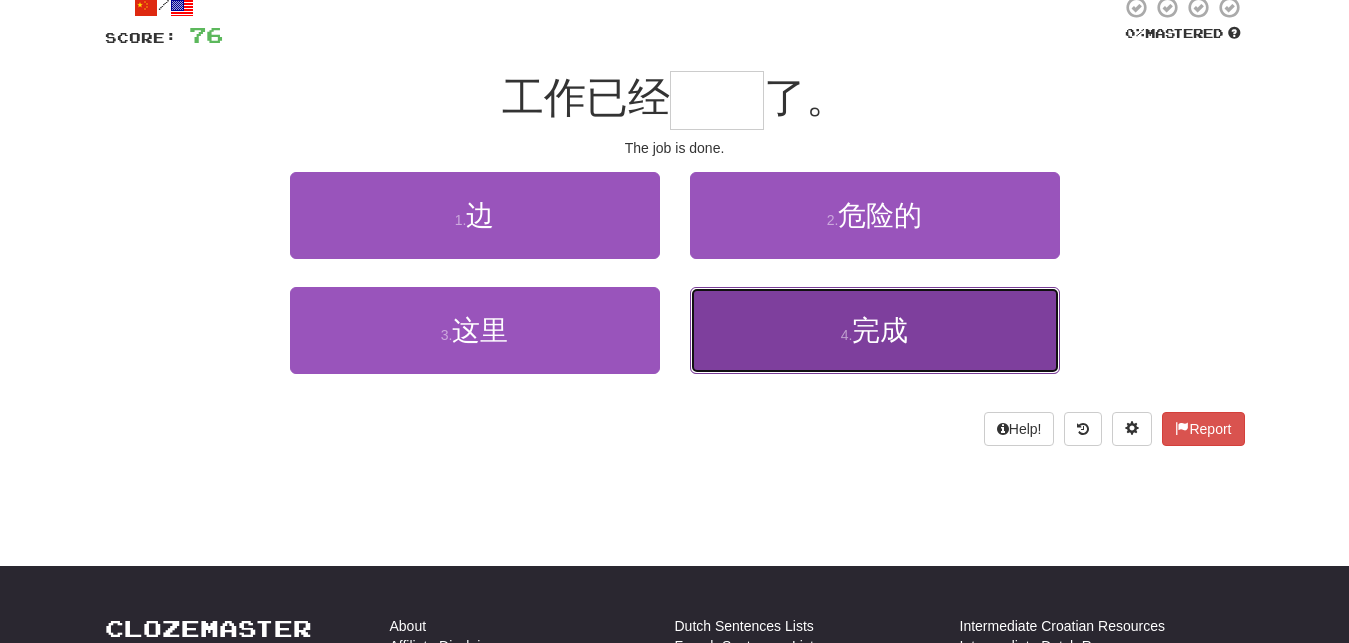 click on "完成" at bounding box center [880, 330] 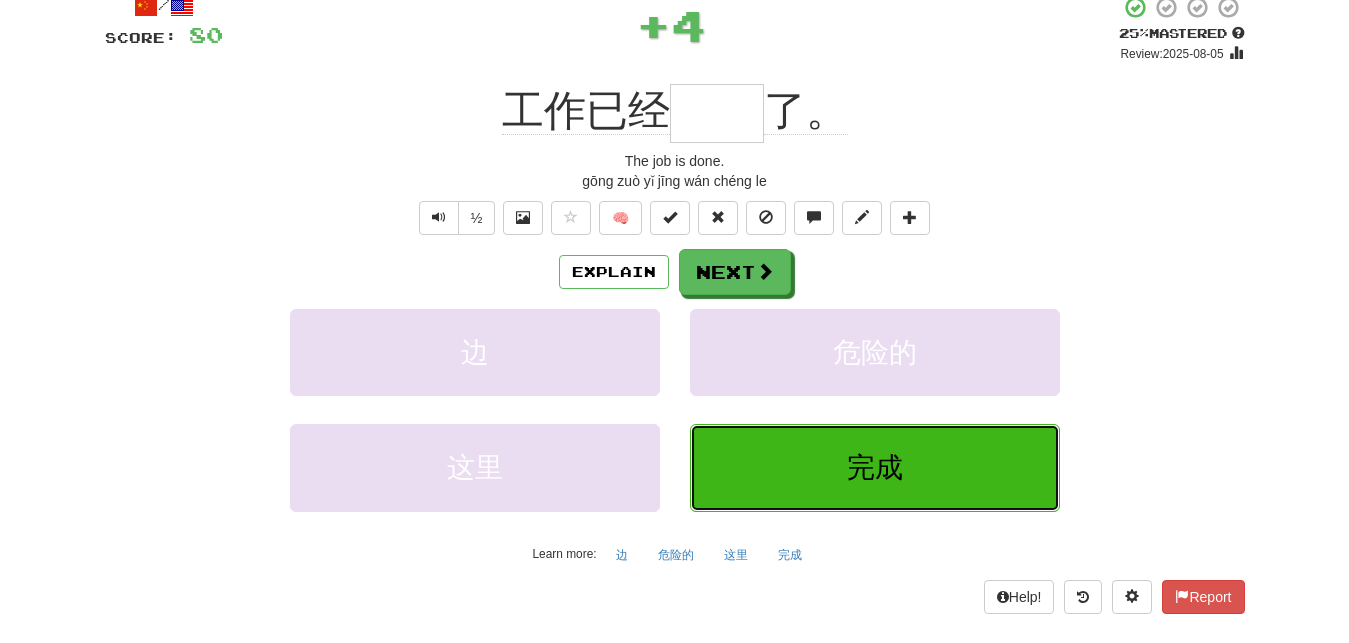 type on "**" 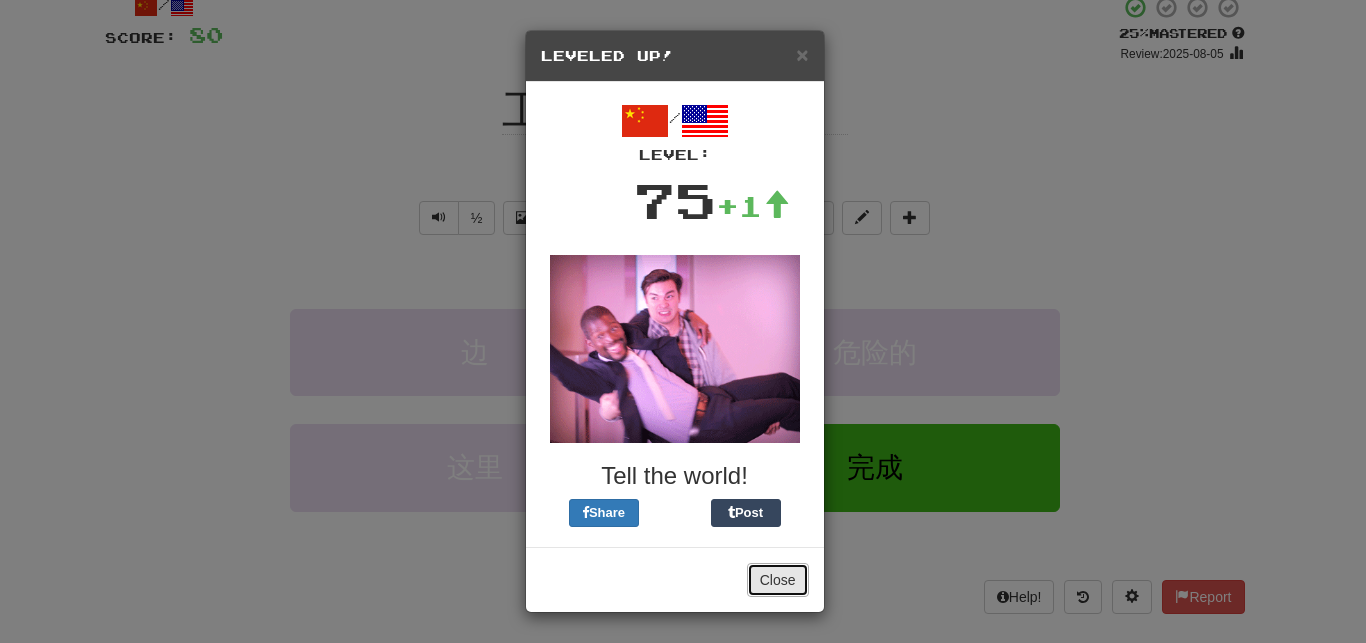 click on "Close" at bounding box center (778, 580) 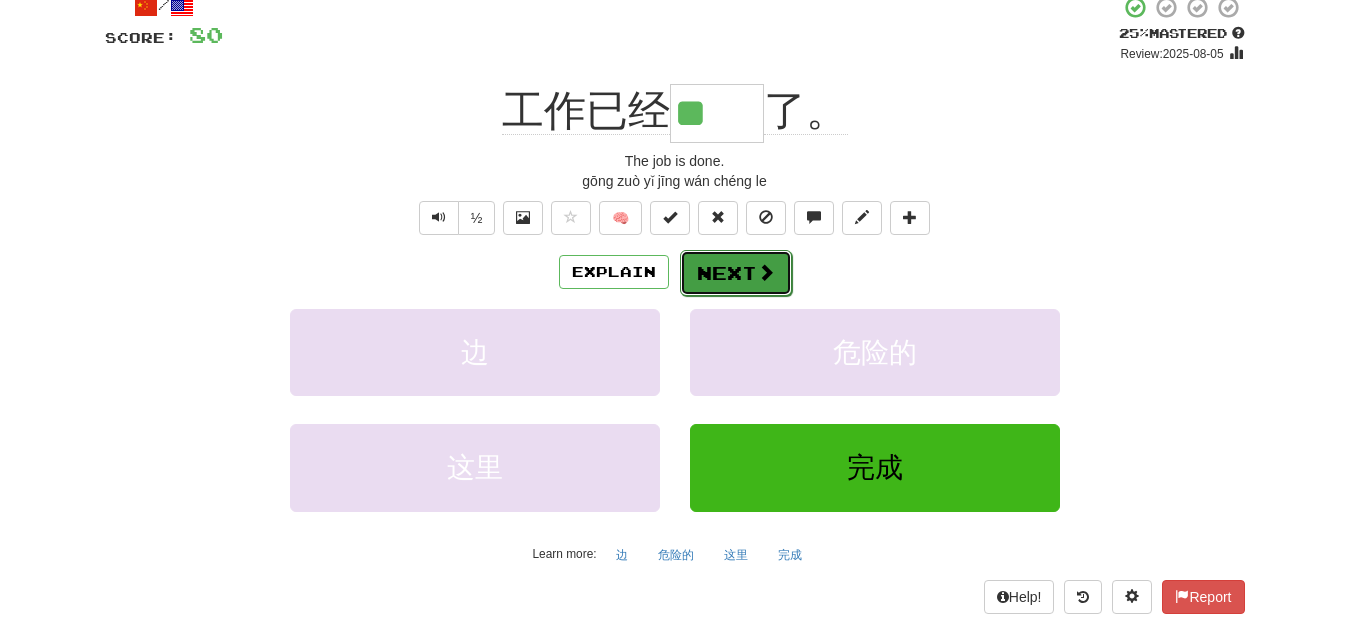 click on "Next" at bounding box center (736, 273) 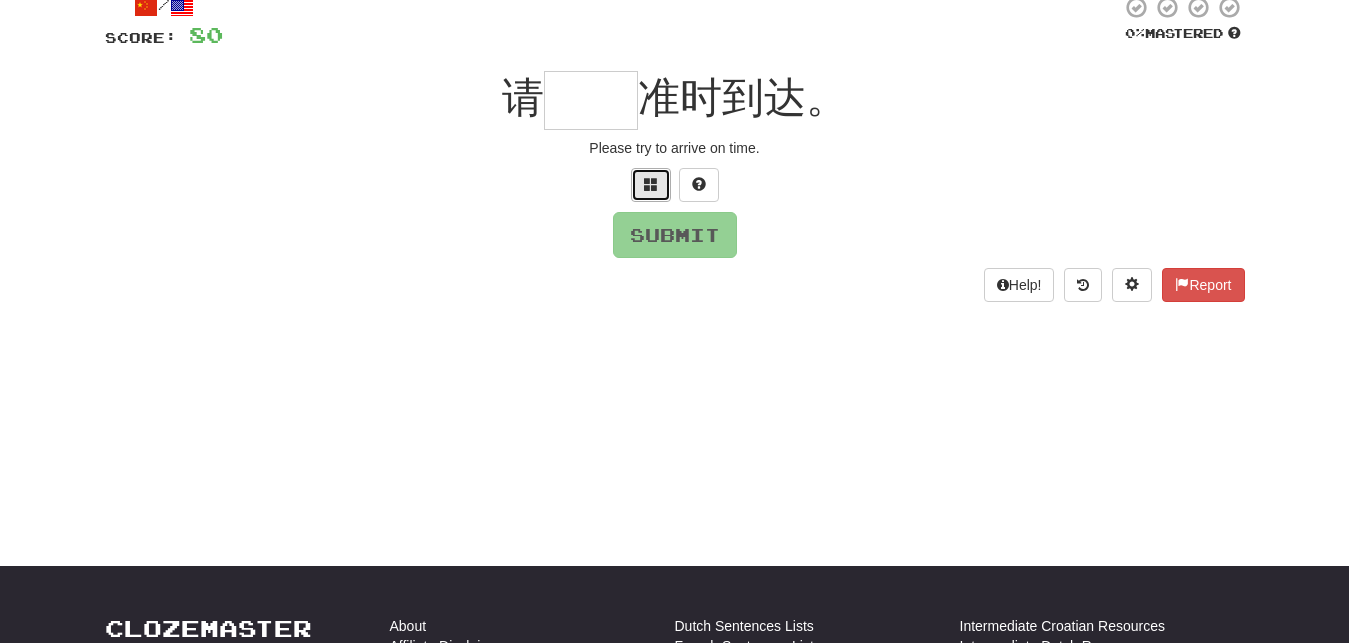 click at bounding box center (651, 184) 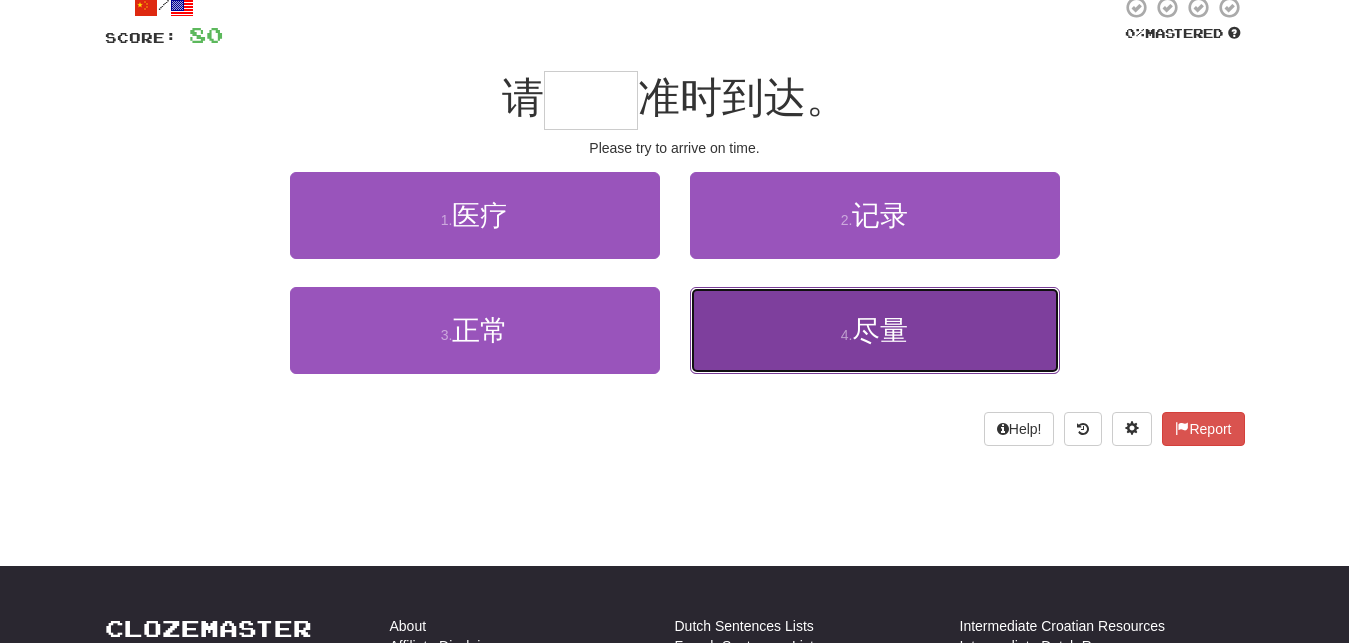 click on "尽量" at bounding box center (880, 330) 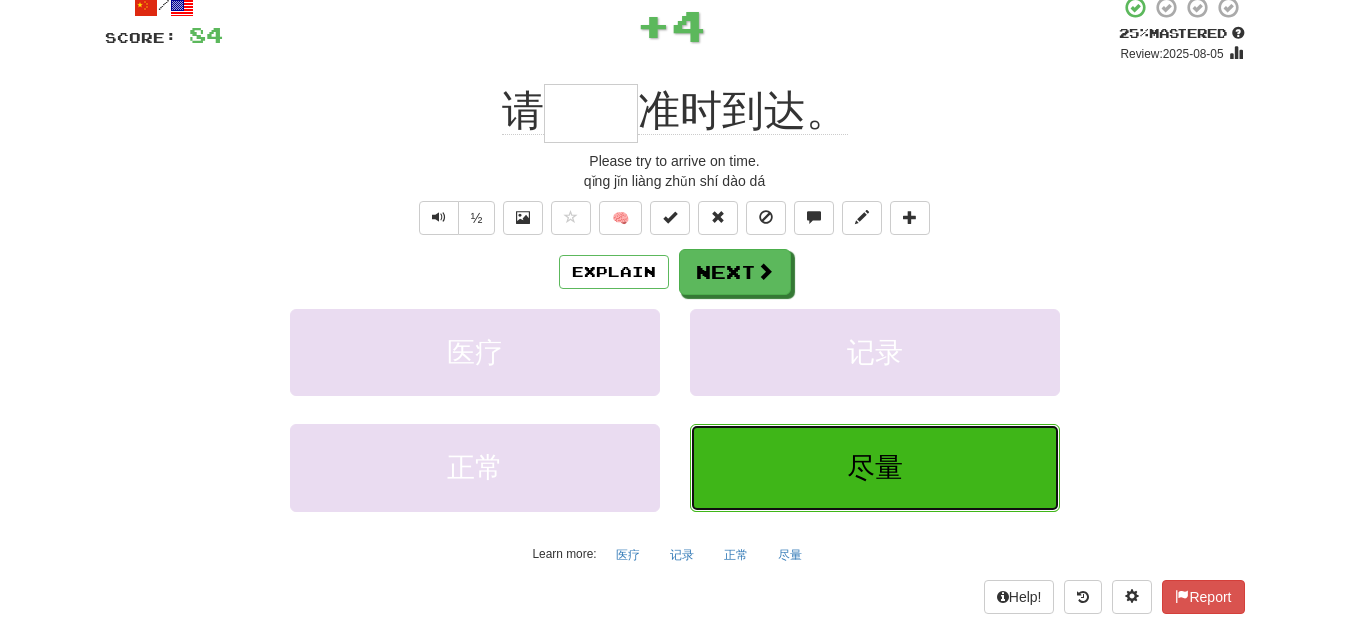 type on "**" 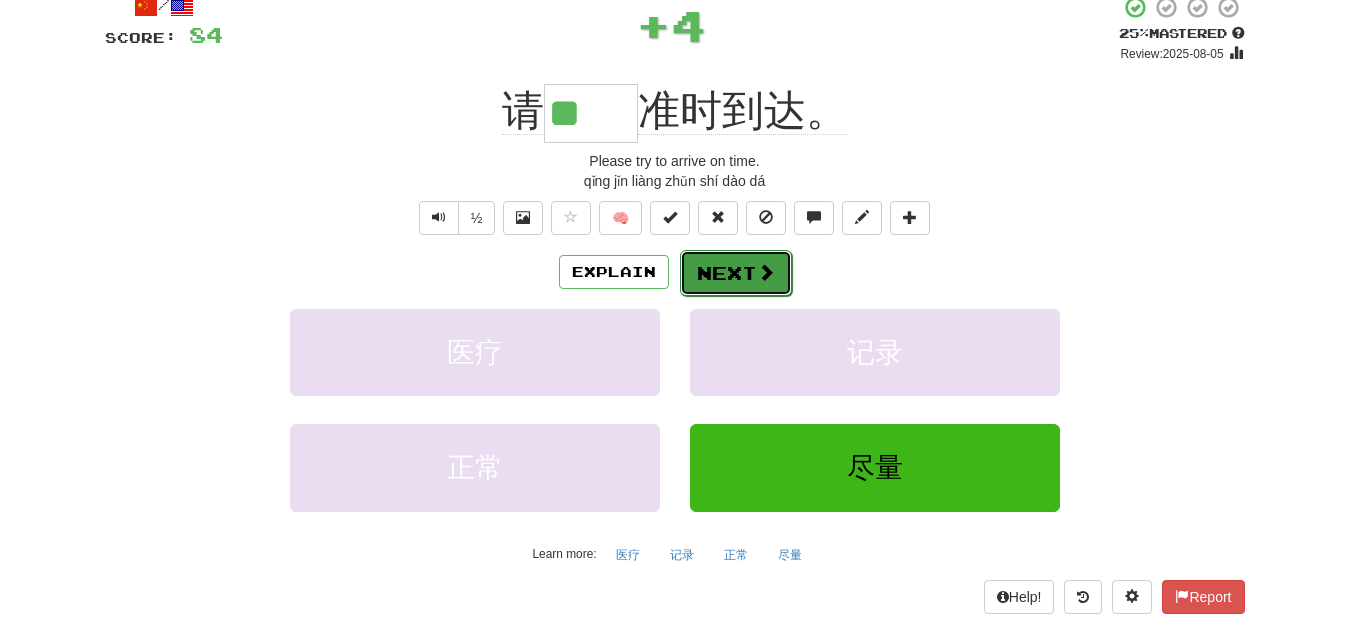 click on "Next" at bounding box center (736, 273) 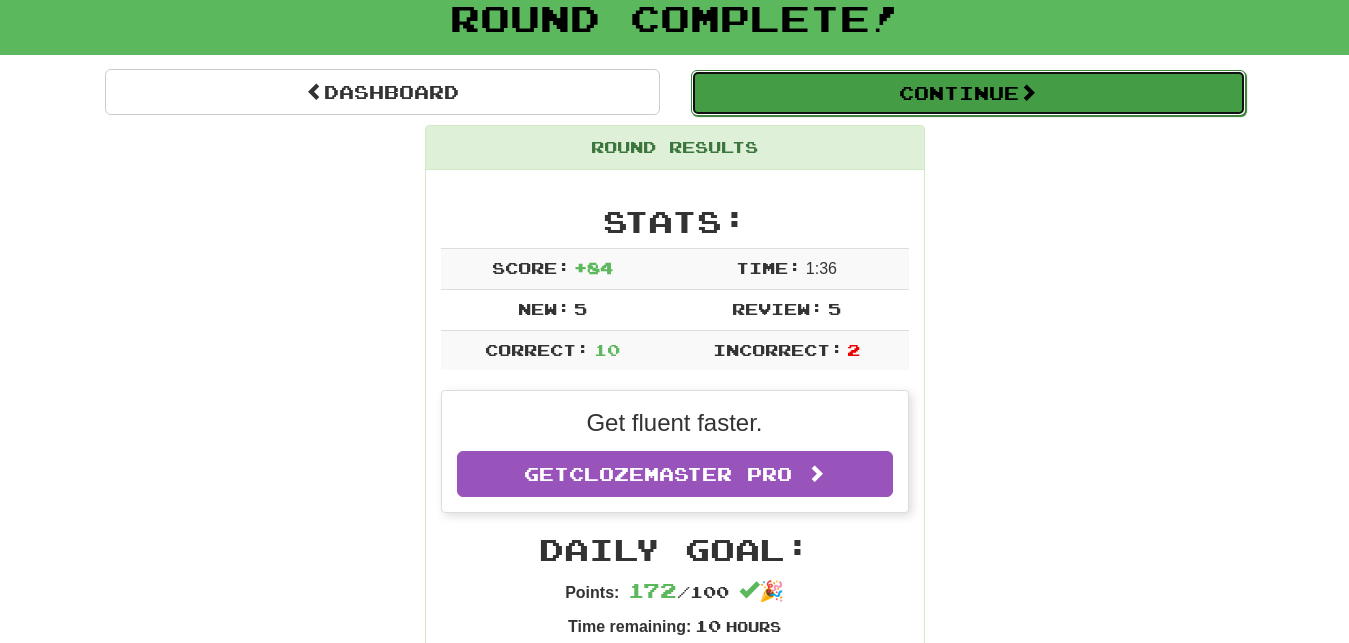 click on "Continue" at bounding box center [968, 93] 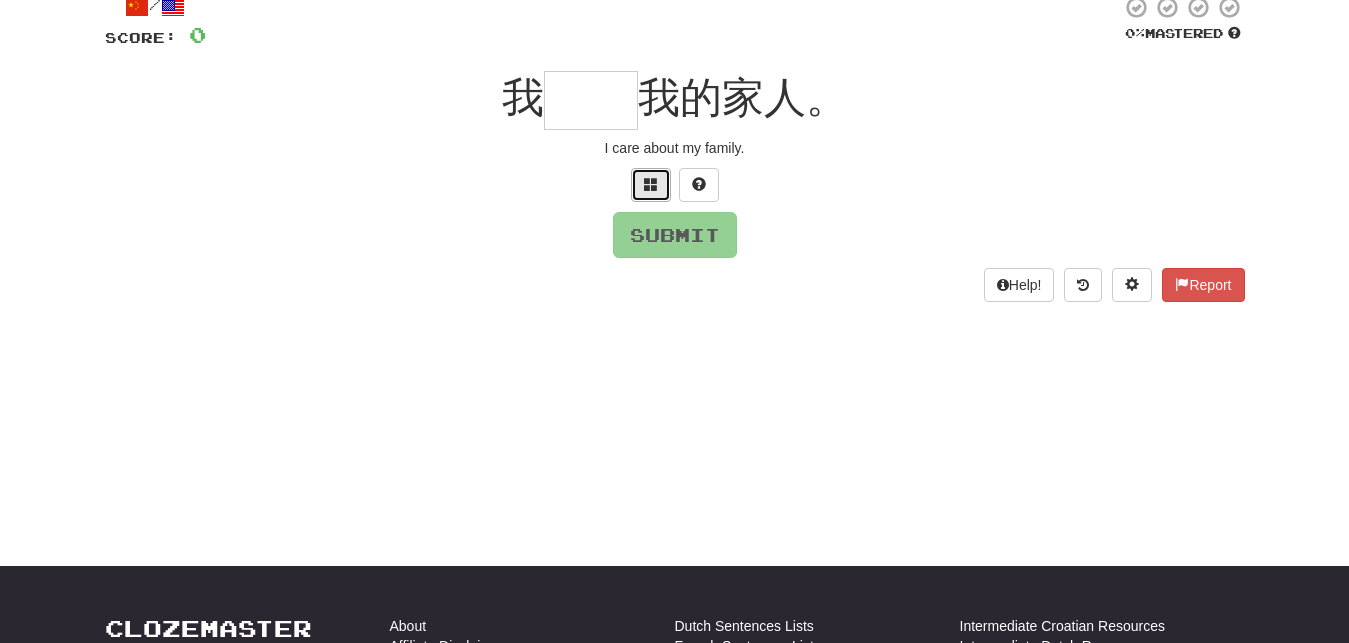 click at bounding box center (651, 185) 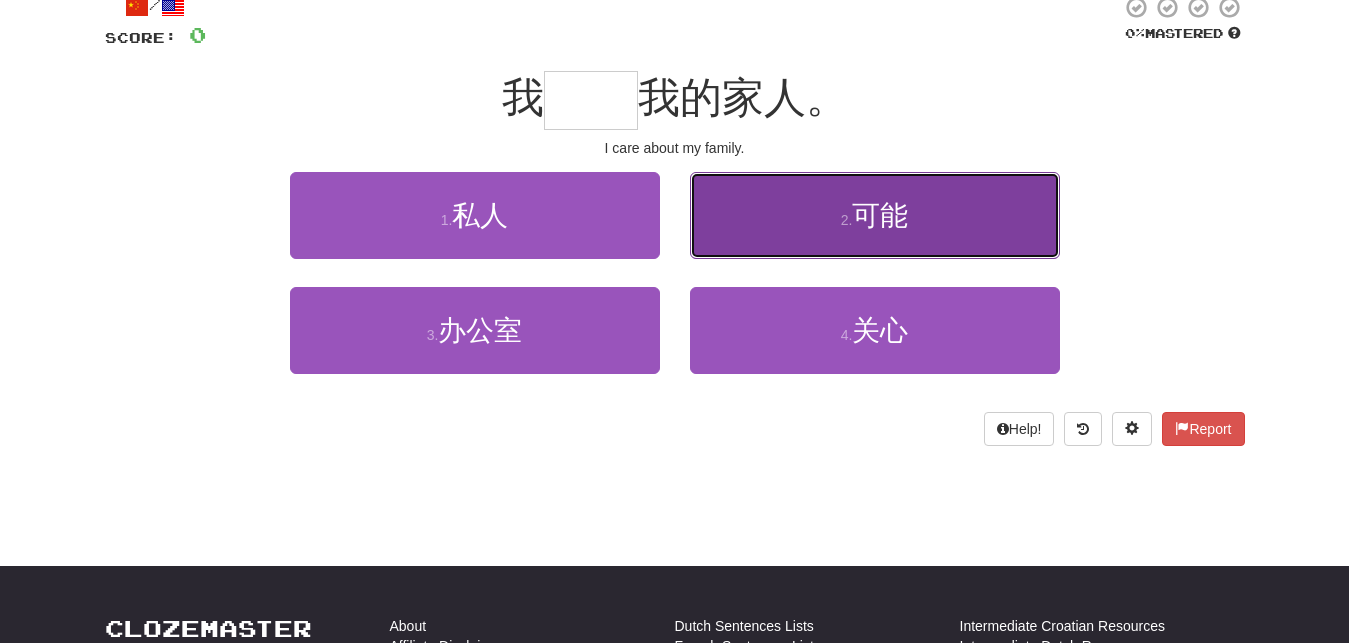 click on "可能" at bounding box center [880, 215] 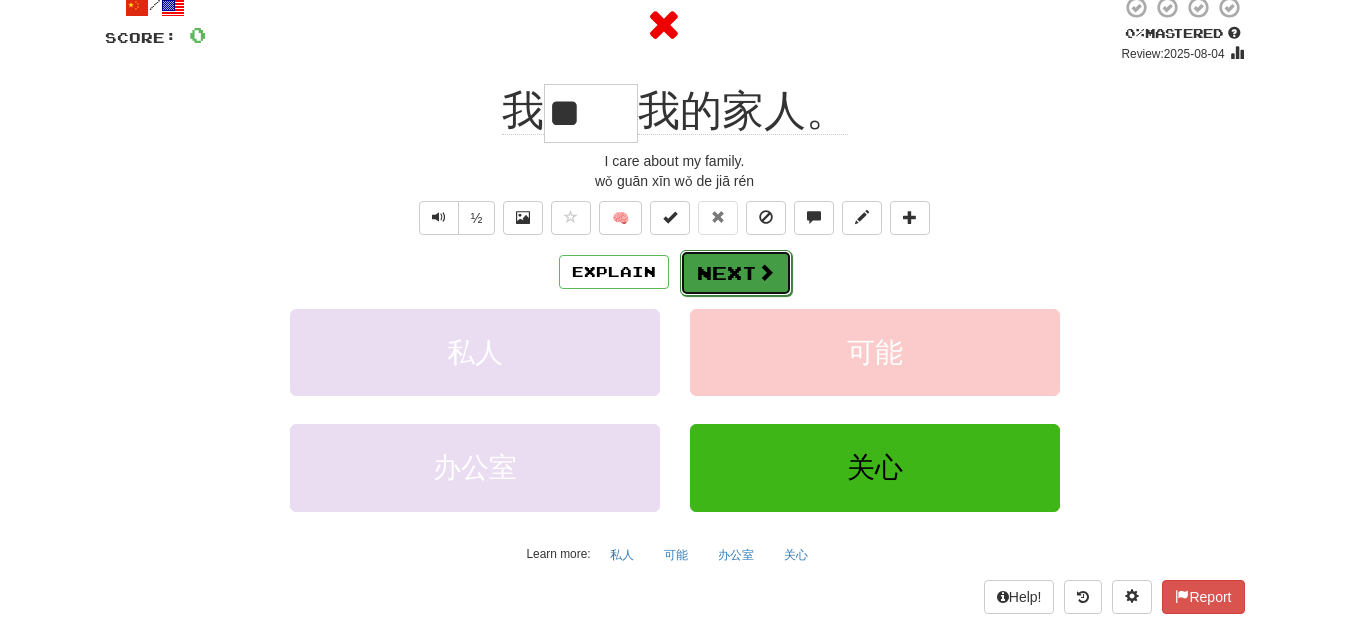 click on "Next" at bounding box center (736, 273) 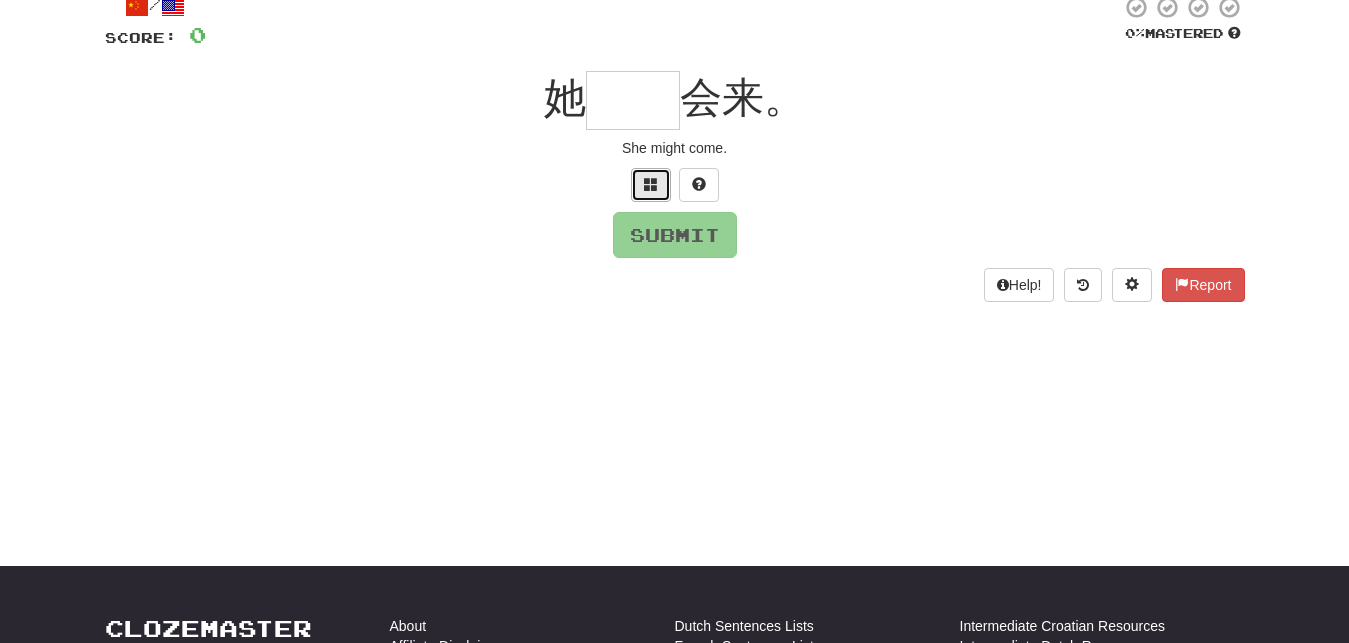 click at bounding box center [651, 184] 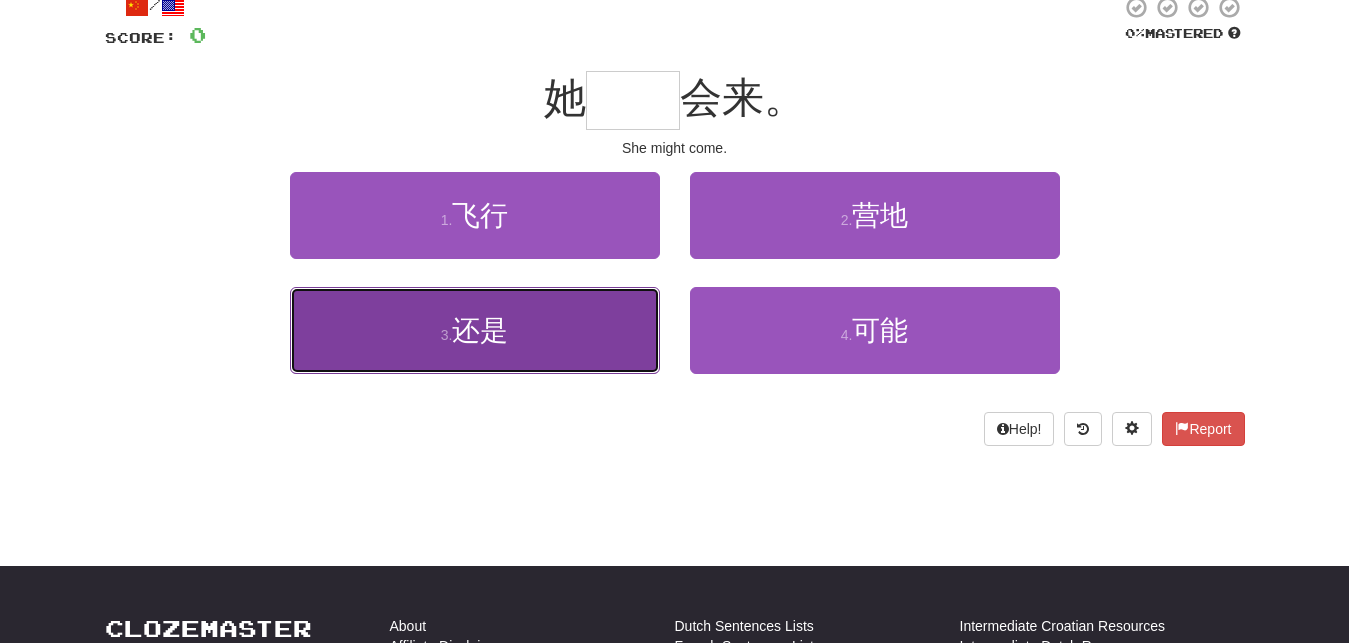 click on "还是" at bounding box center [480, 330] 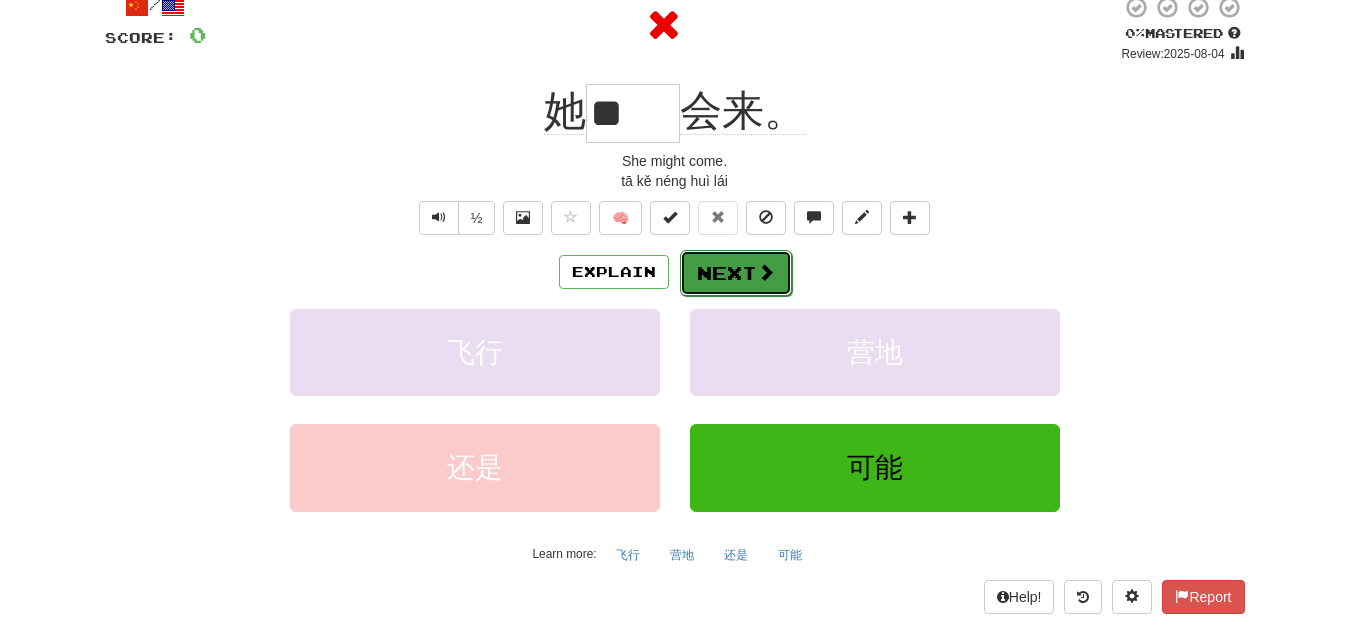 click on "Next" at bounding box center (736, 273) 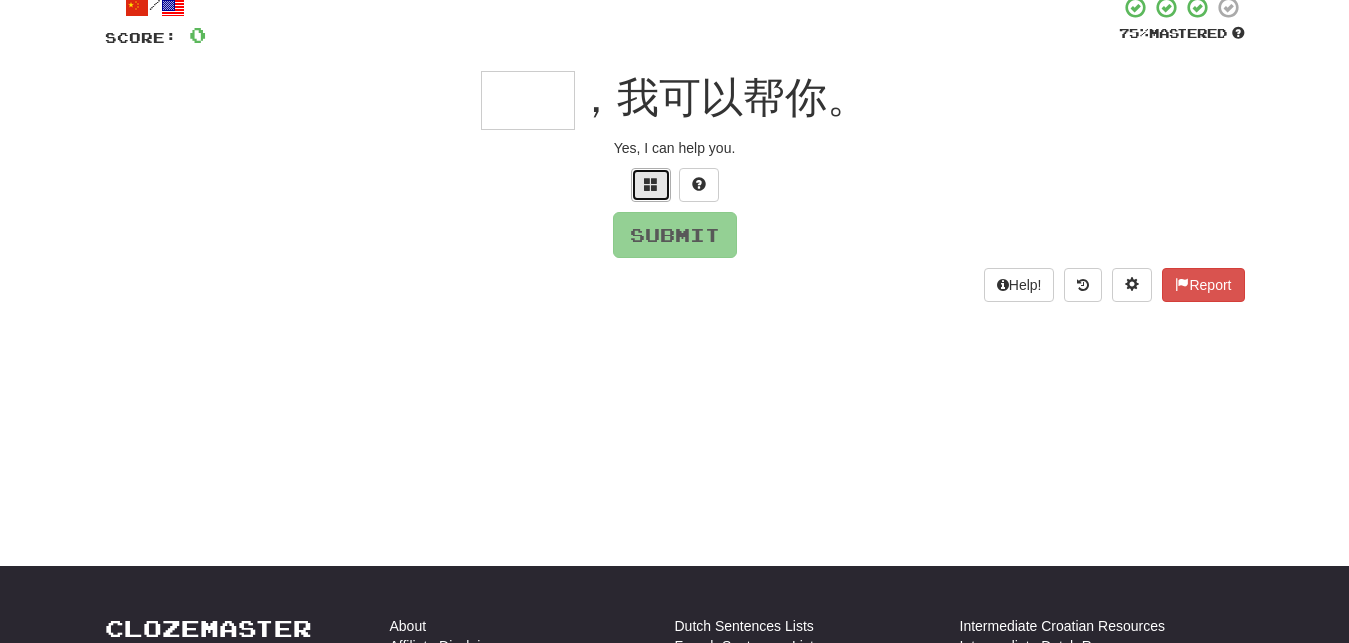 click at bounding box center [651, 185] 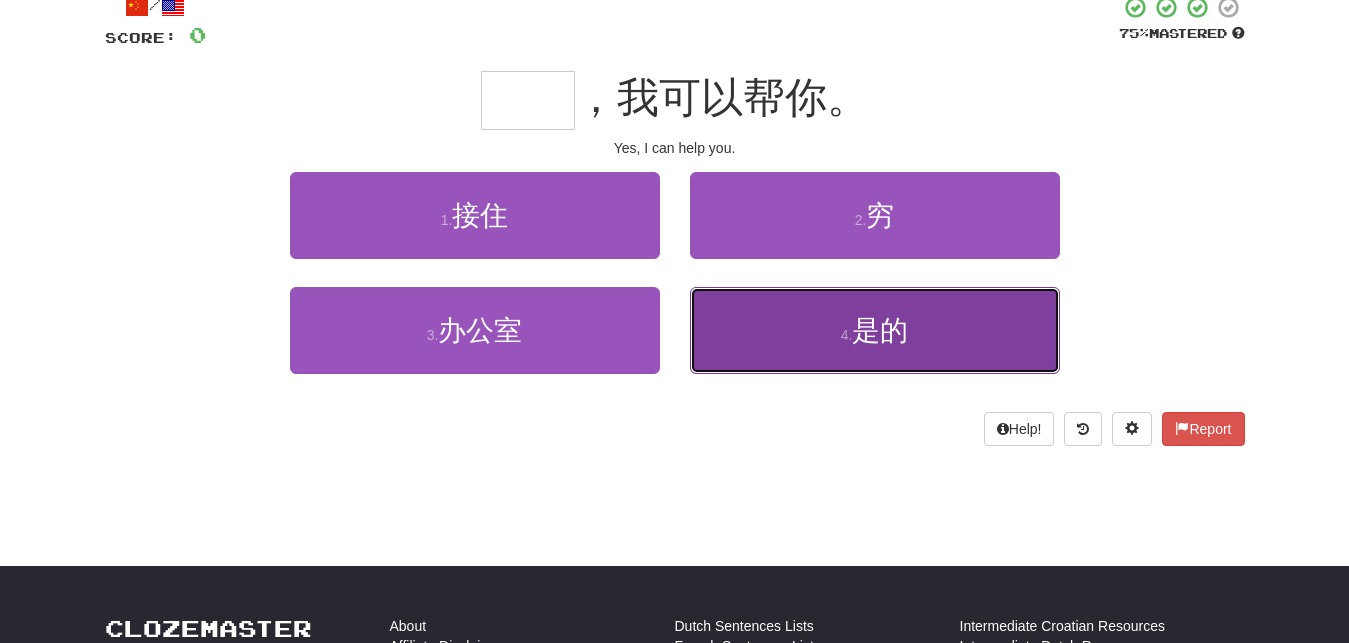 click on "是的" at bounding box center (880, 330) 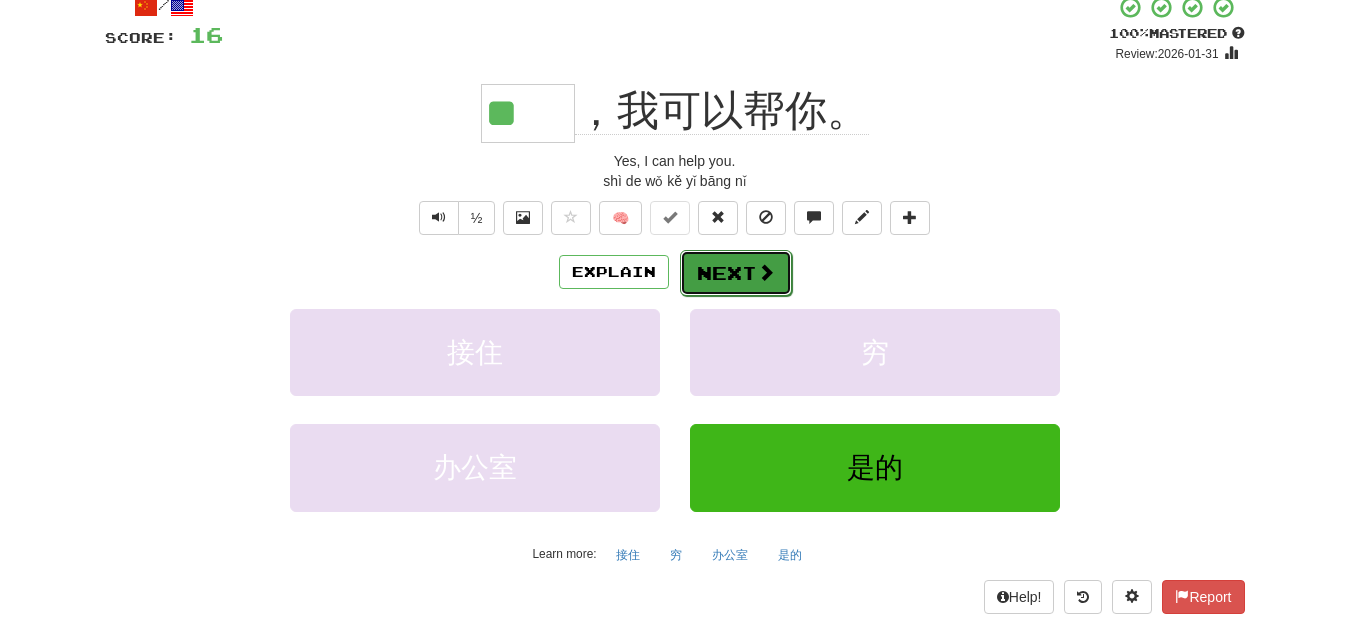 click on "Next" at bounding box center [736, 273] 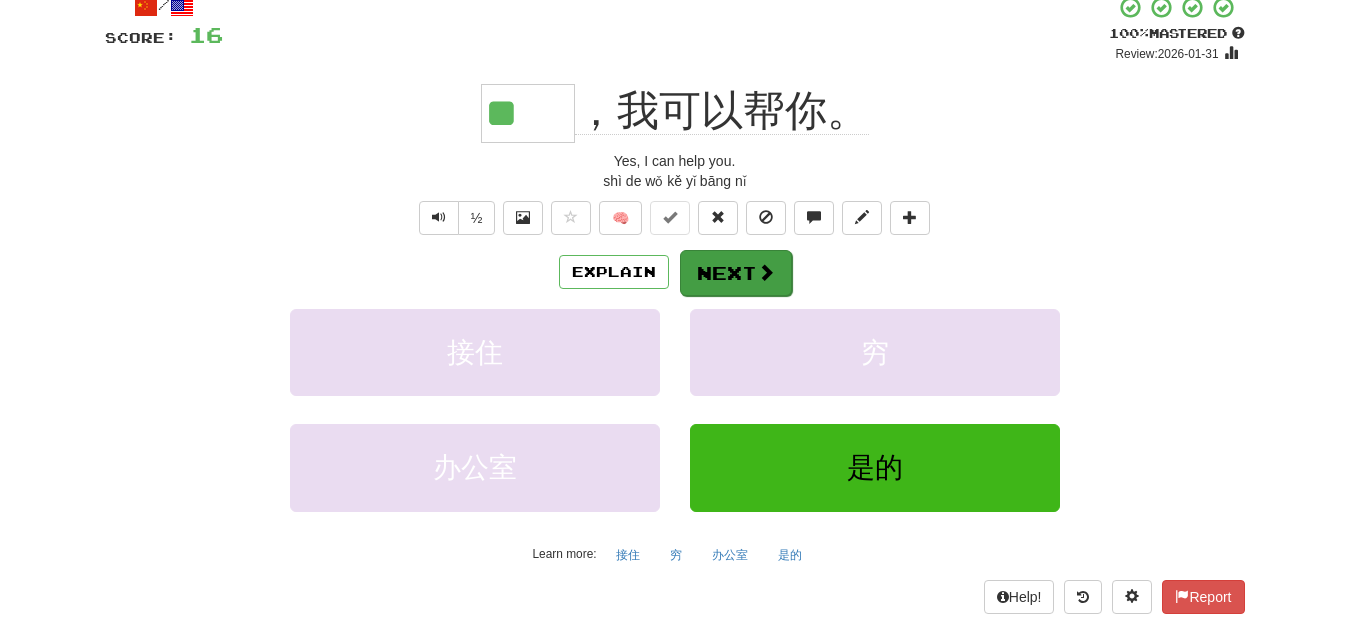 type 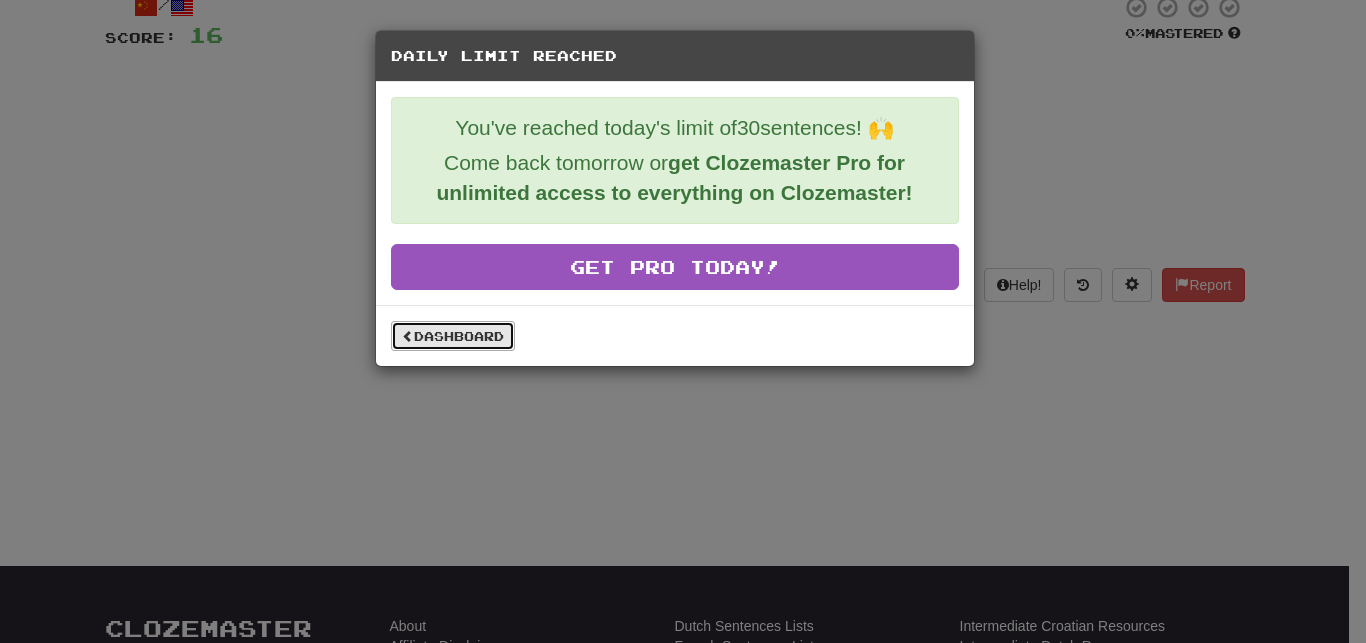click on "Dashboard" at bounding box center (453, 336) 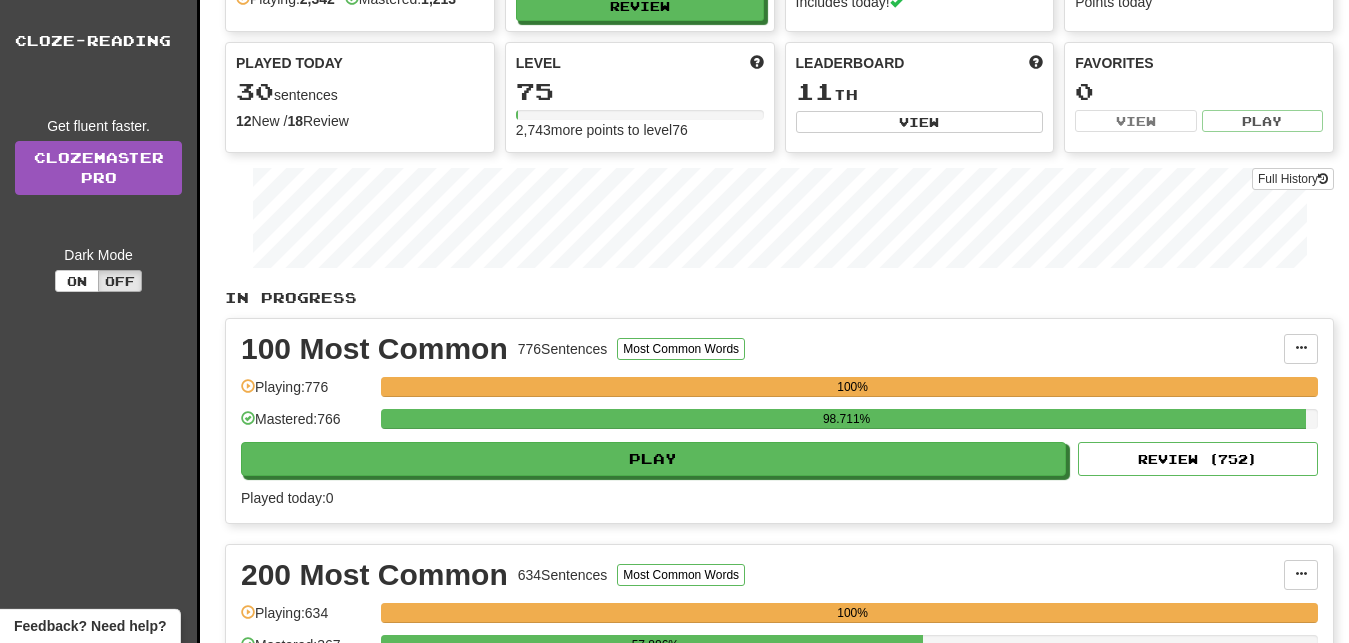 scroll, scrollTop: 0, scrollLeft: 0, axis: both 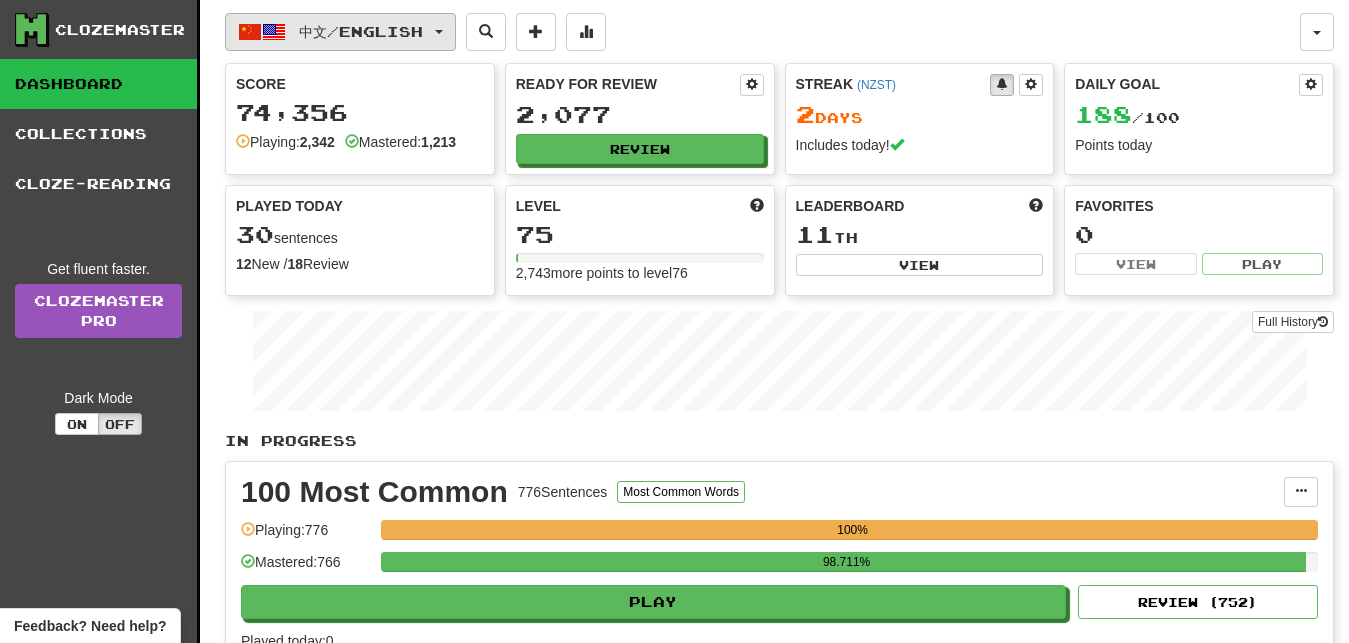 click on "中文  /  English" at bounding box center [340, 32] 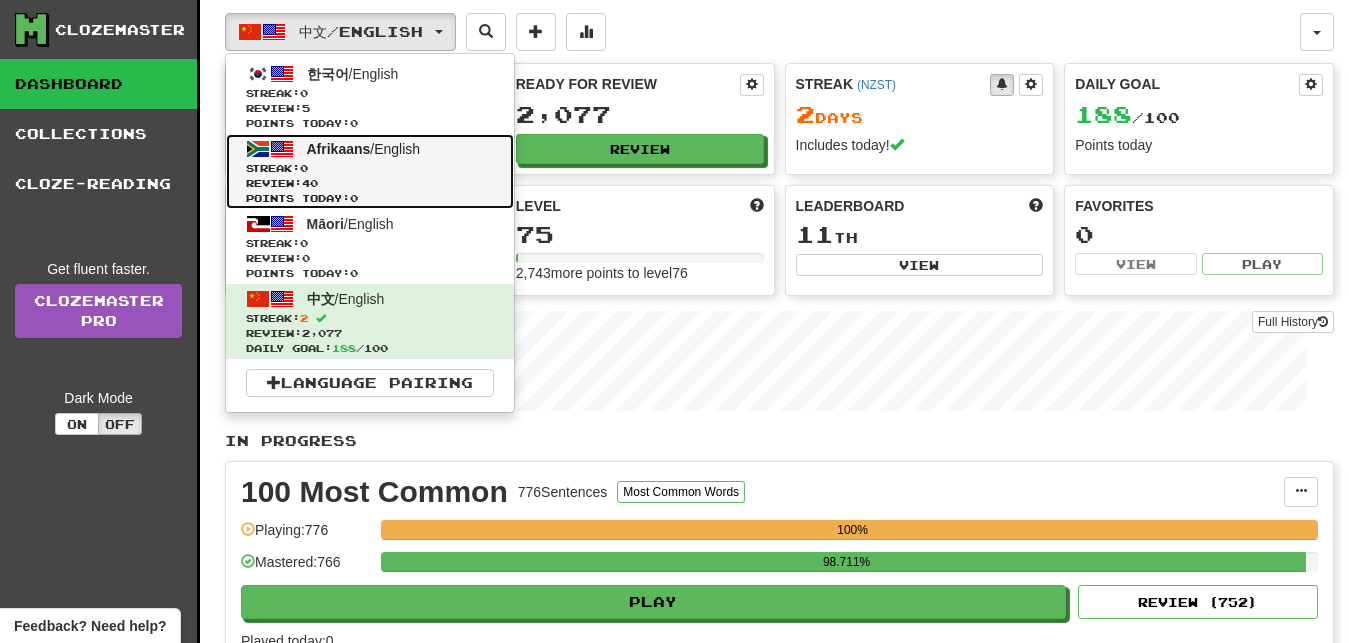 click on "Afrikaans  /  English Streak:  0   Review:  40 Points today:  0" at bounding box center (370, 171) 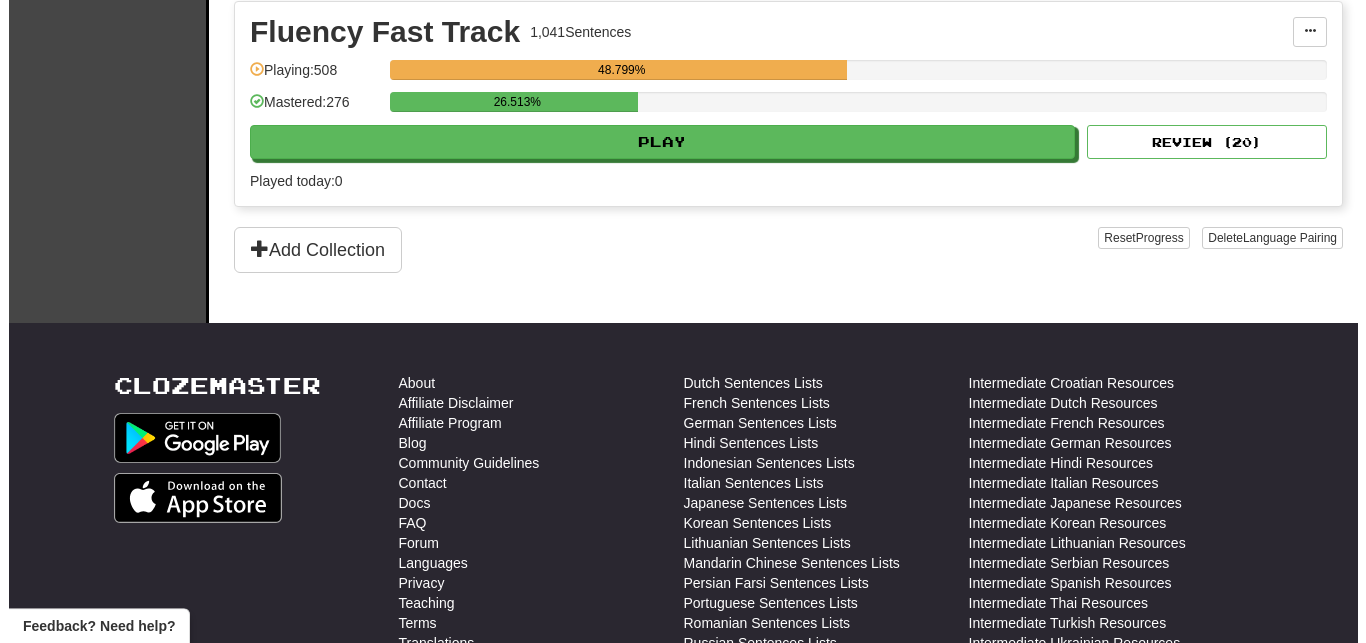 scroll, scrollTop: 680, scrollLeft: 0, axis: vertical 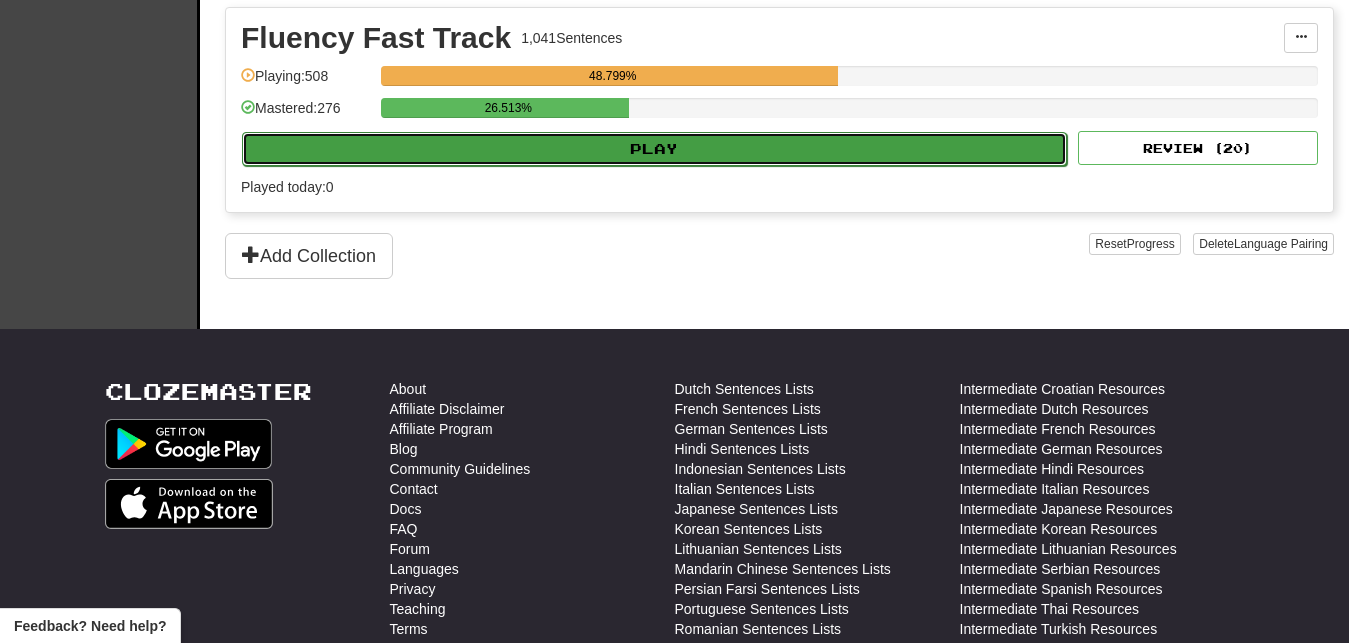 click on "Play" at bounding box center [654, 149] 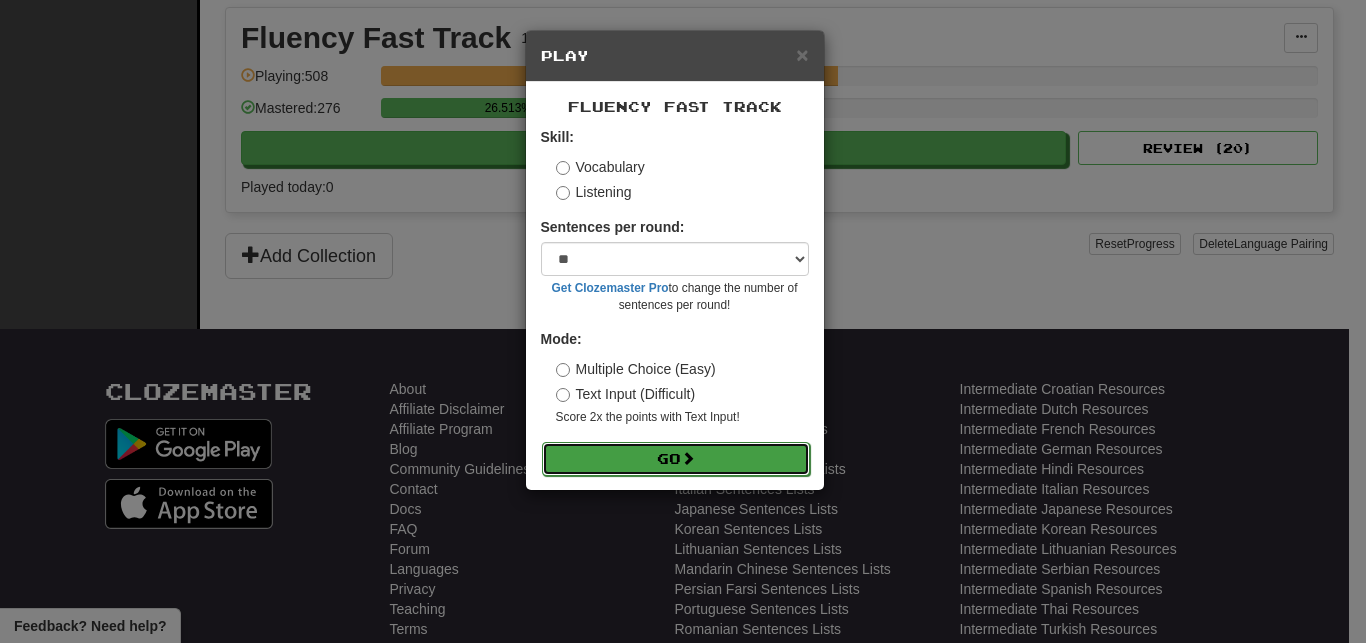 click on "Go" at bounding box center [676, 459] 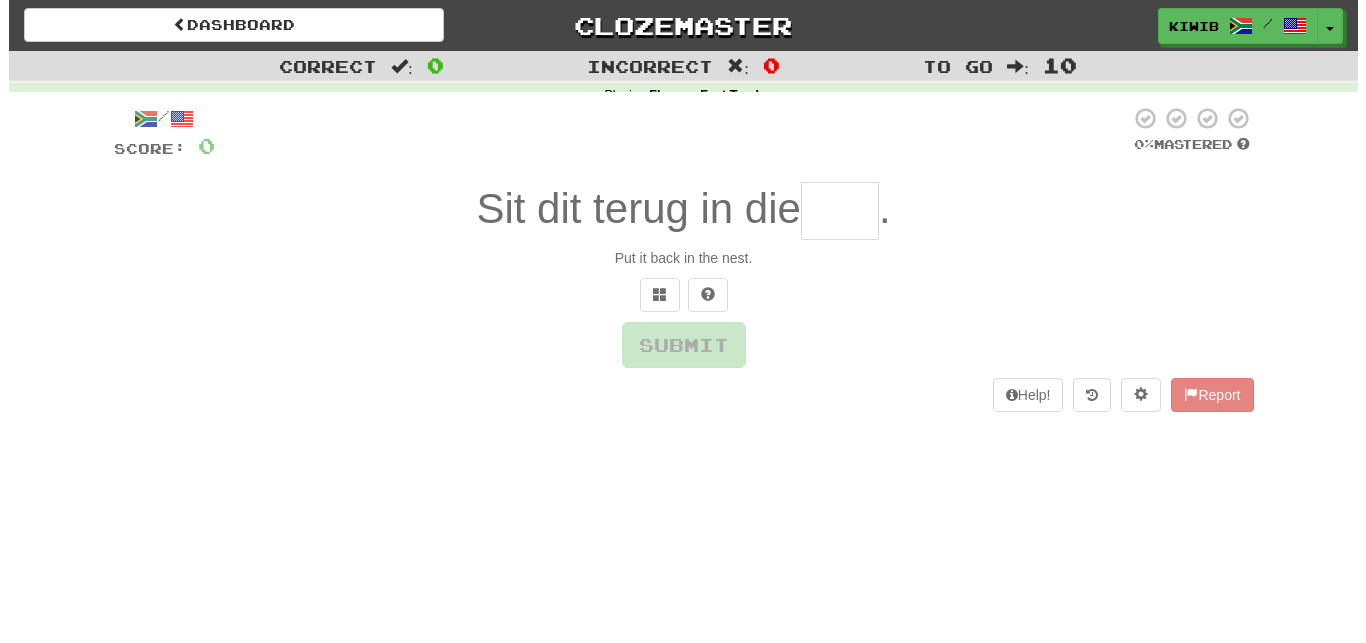 scroll, scrollTop: 0, scrollLeft: 0, axis: both 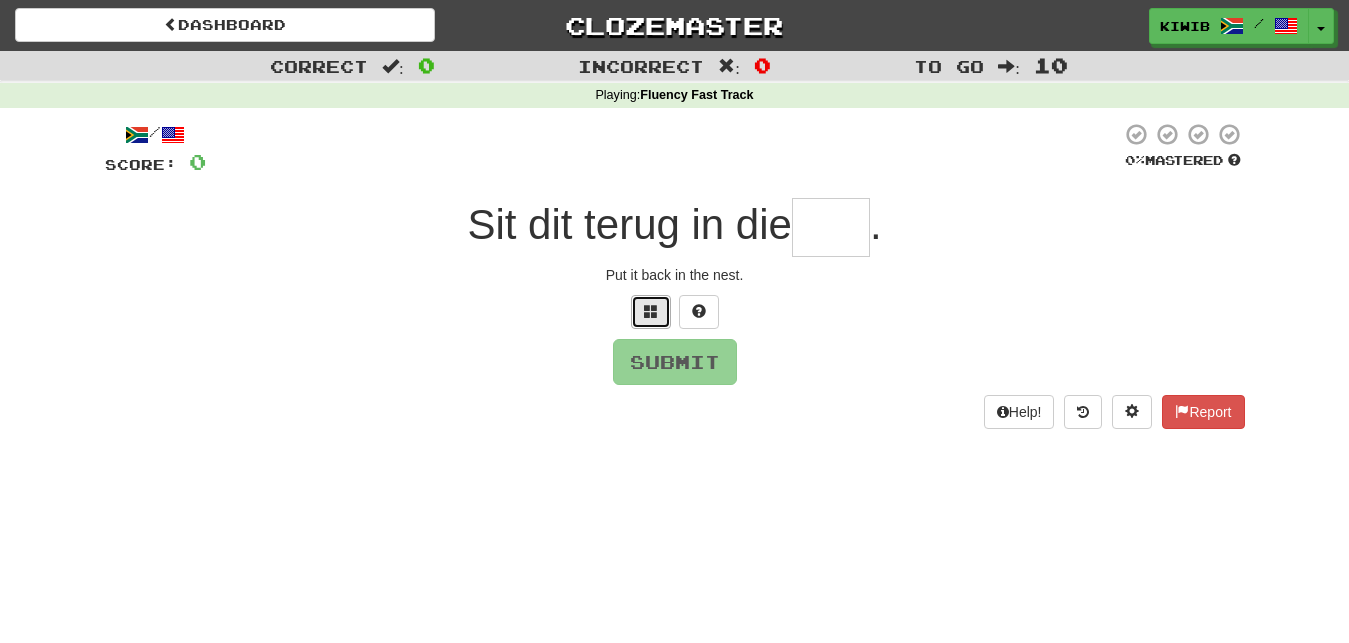 click at bounding box center (651, 312) 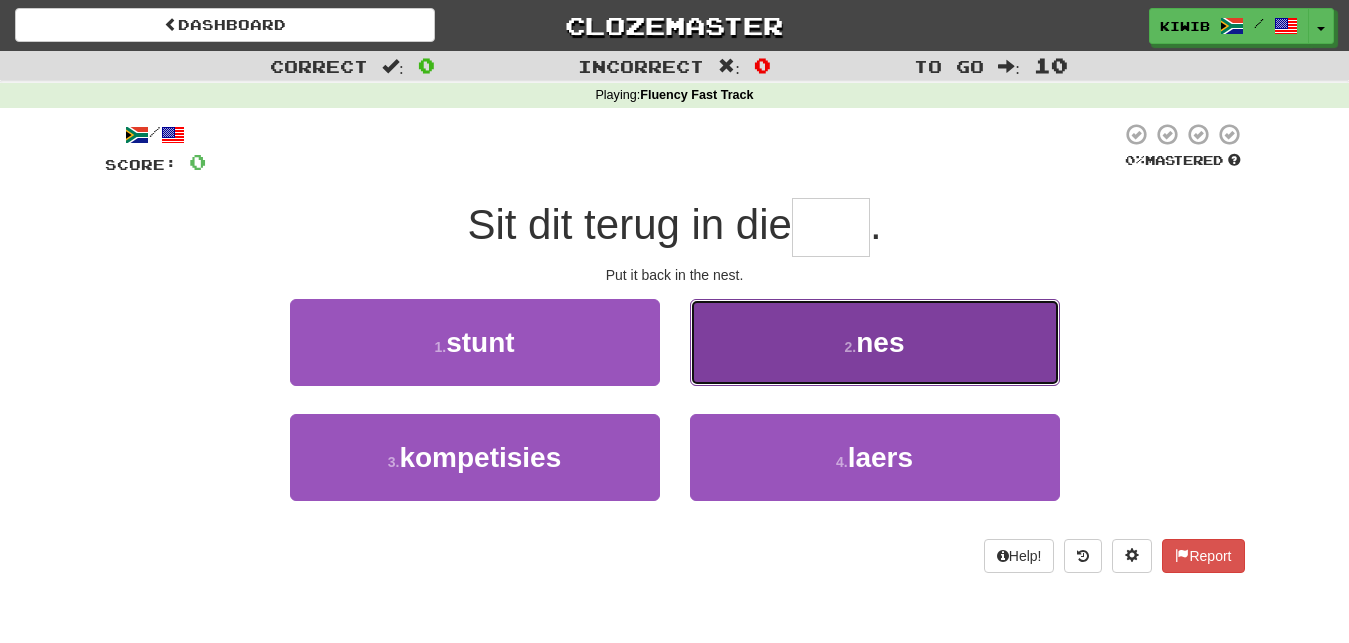 click on "2 .  nes" at bounding box center (875, 342) 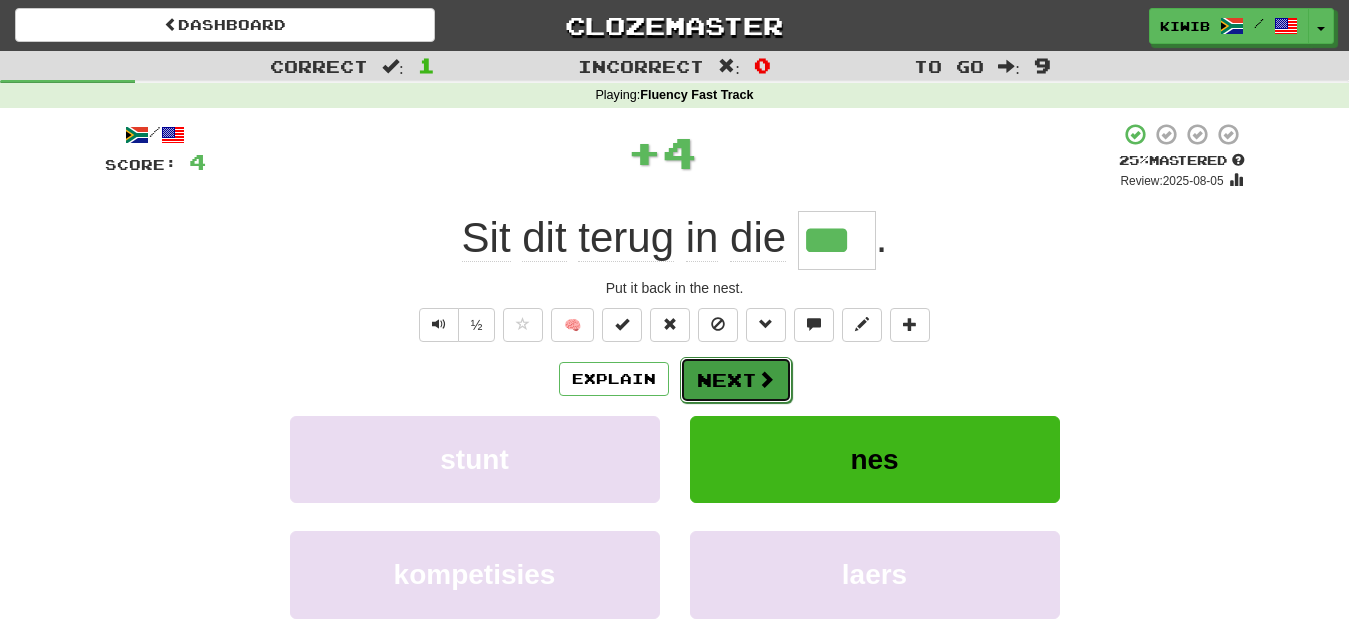 click on "Next" at bounding box center (736, 380) 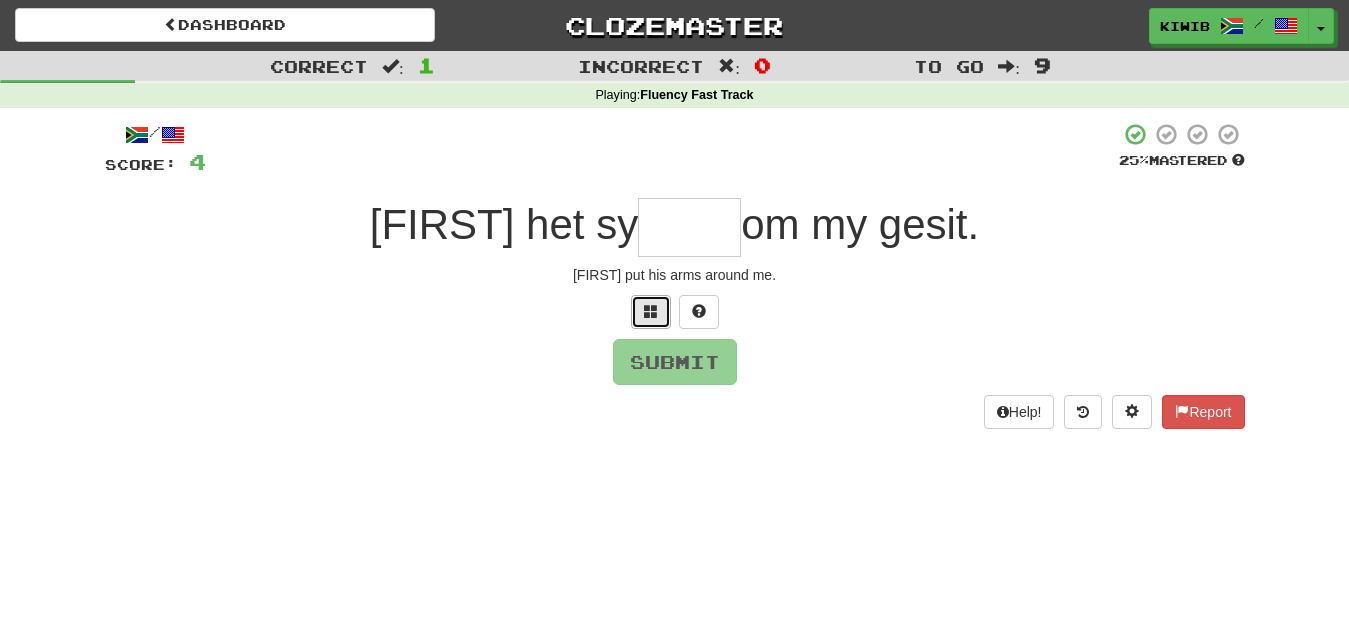 click at bounding box center (651, 311) 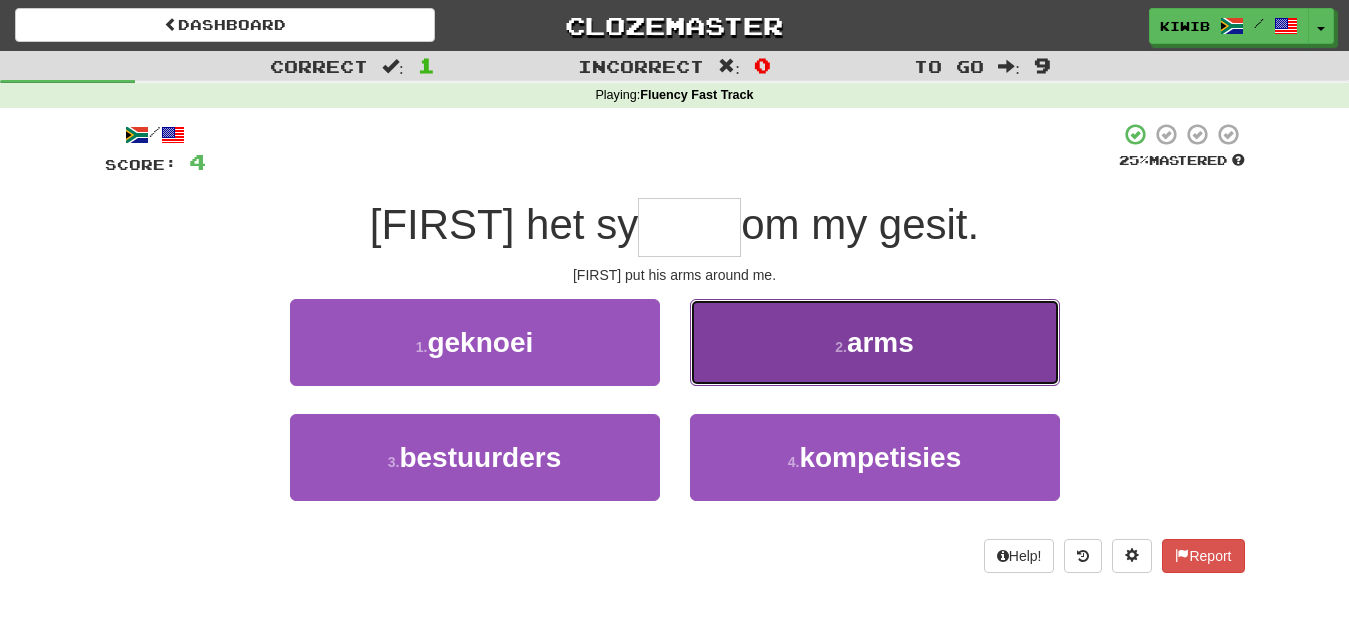click on "2 .  arms" at bounding box center [875, 342] 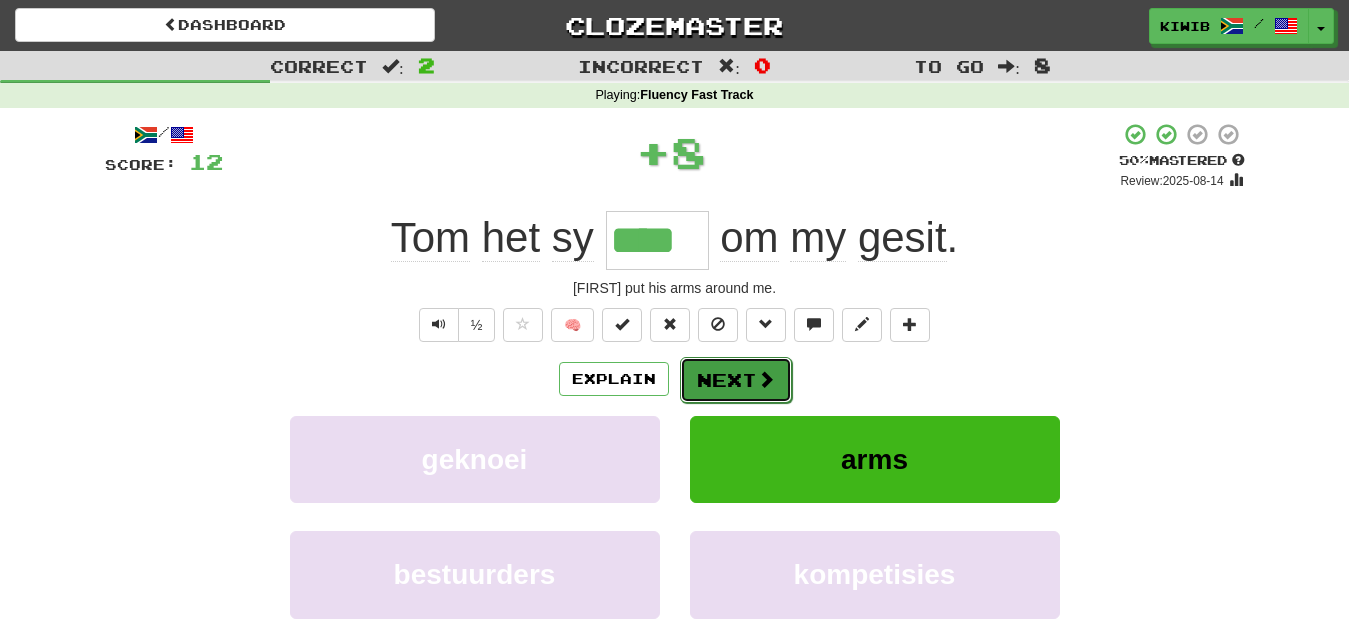 click on "Next" at bounding box center [736, 380] 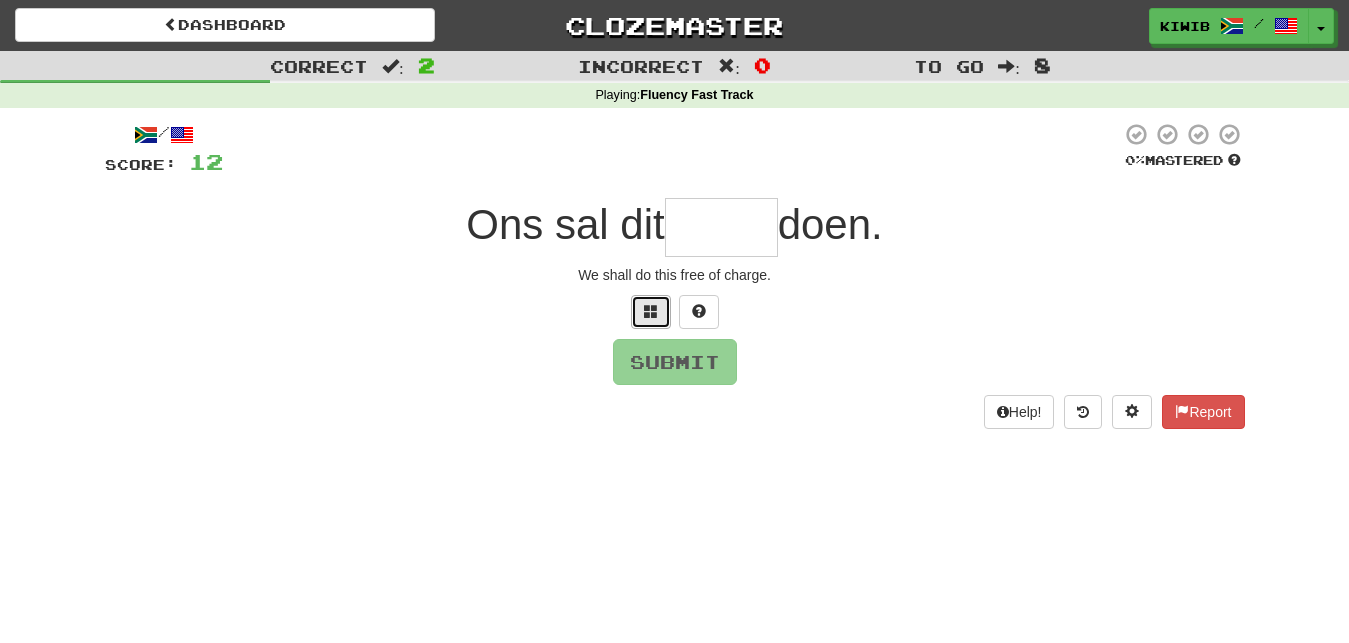 click at bounding box center [651, 311] 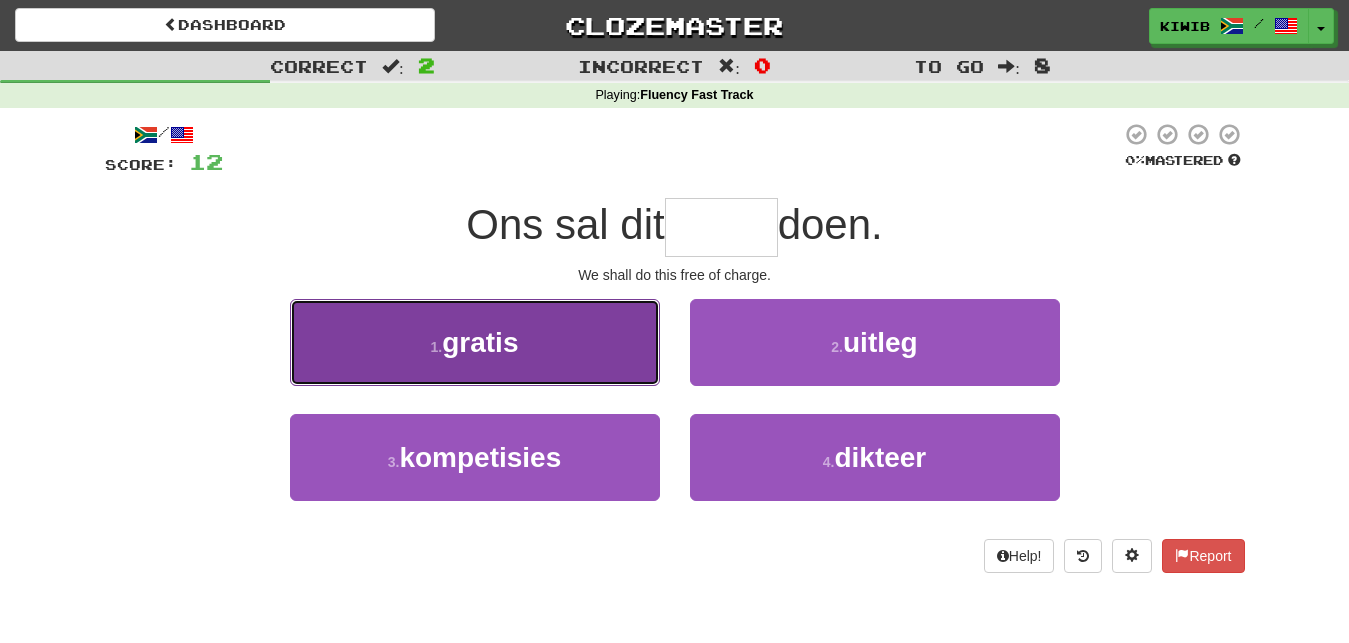 click on "1 .  gratis" at bounding box center [475, 342] 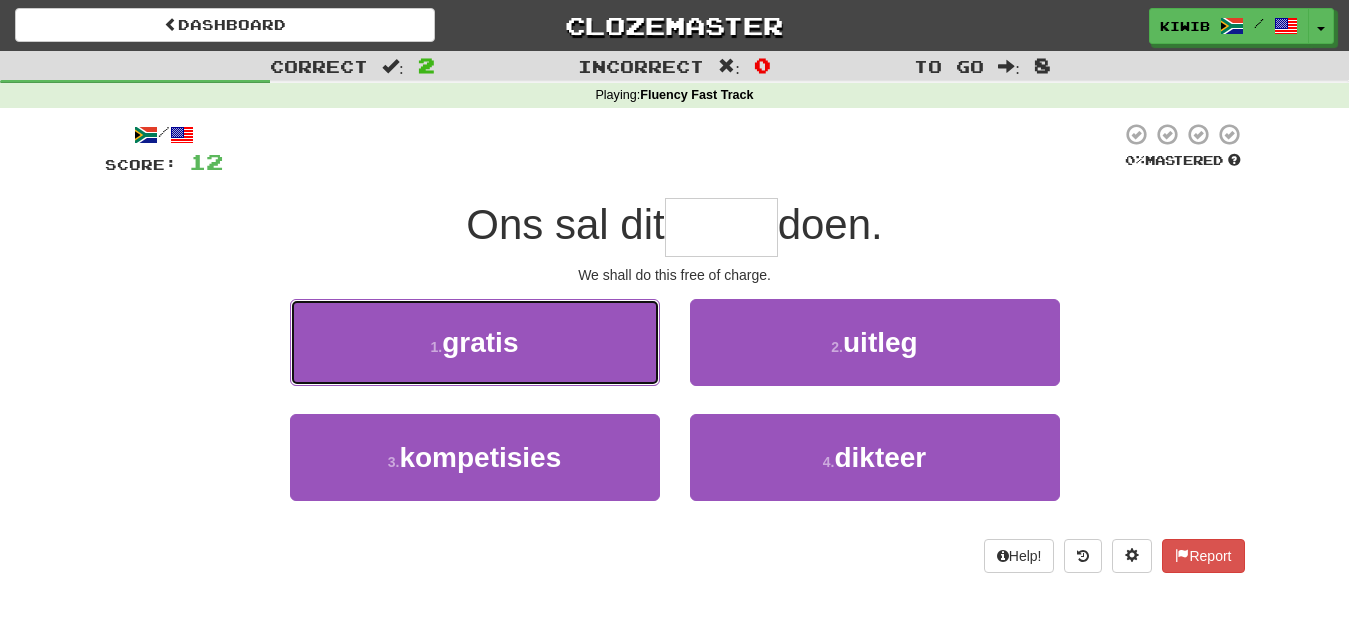 type on "******" 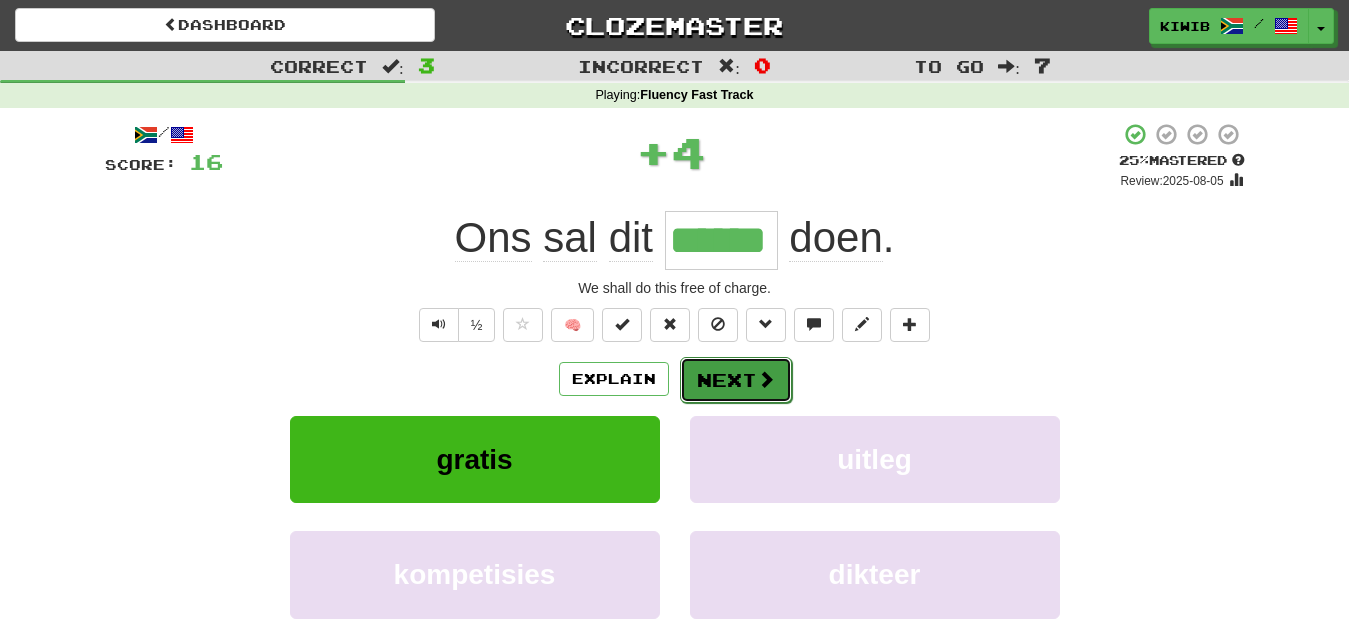 click on "Next" at bounding box center (736, 380) 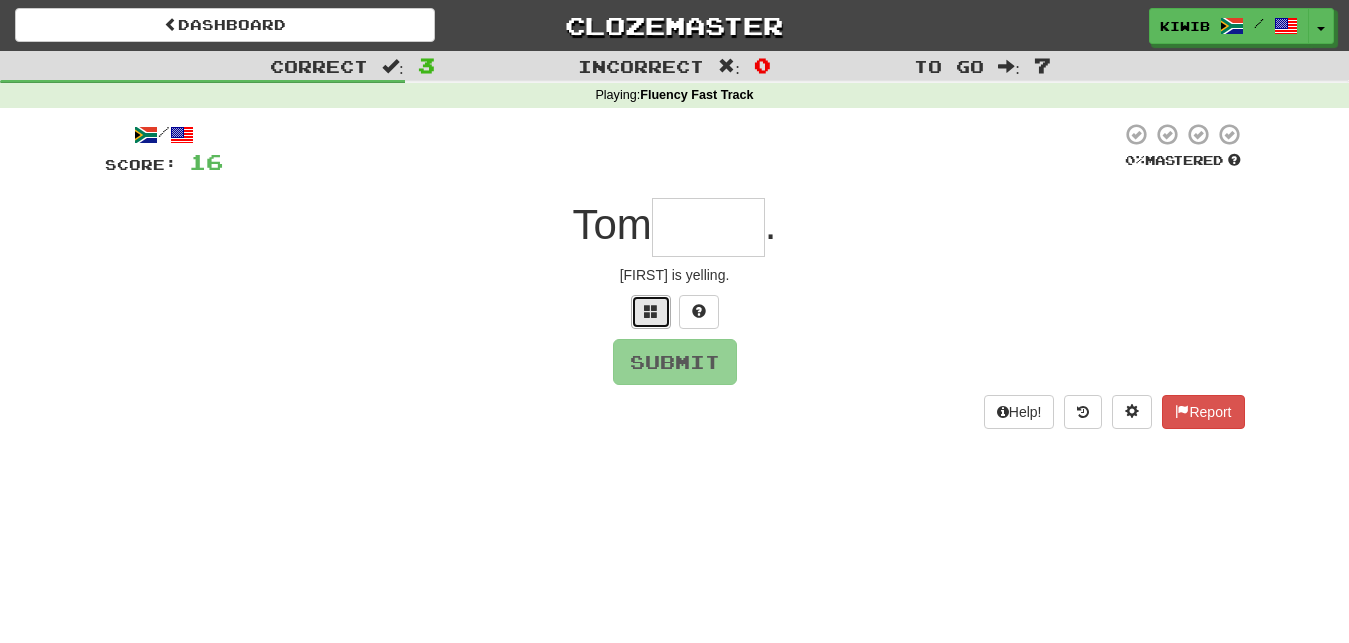 click at bounding box center [651, 311] 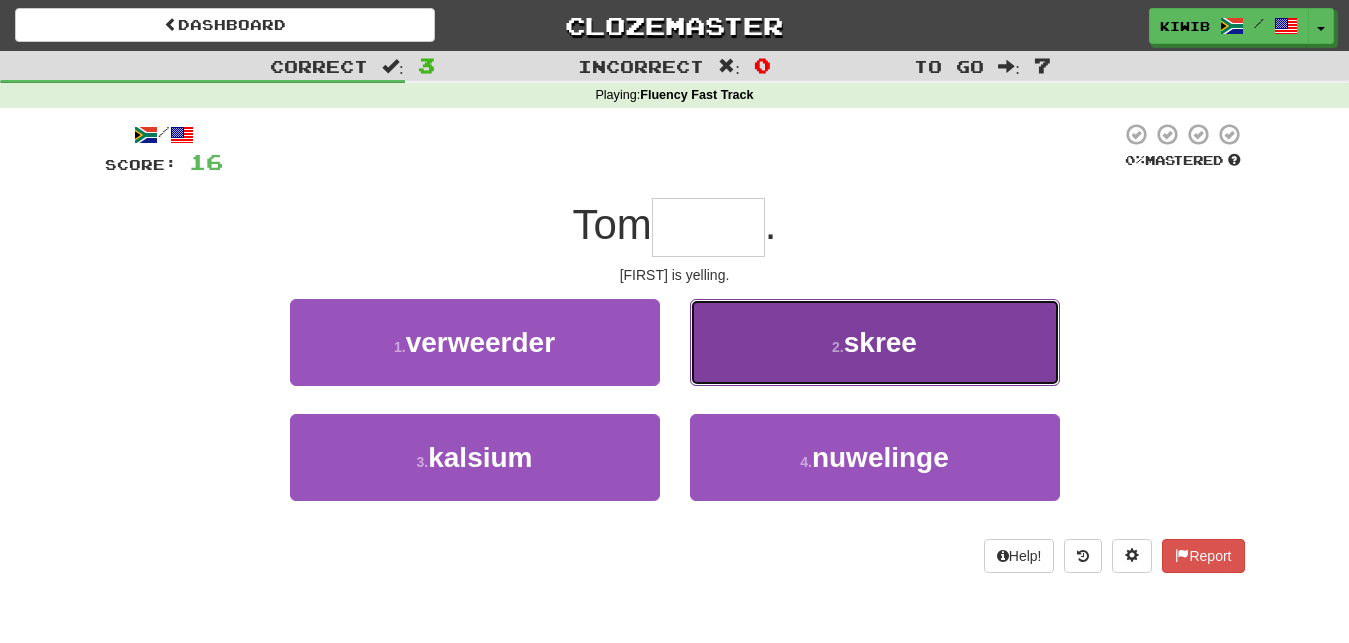 click on "skree" at bounding box center [880, 342] 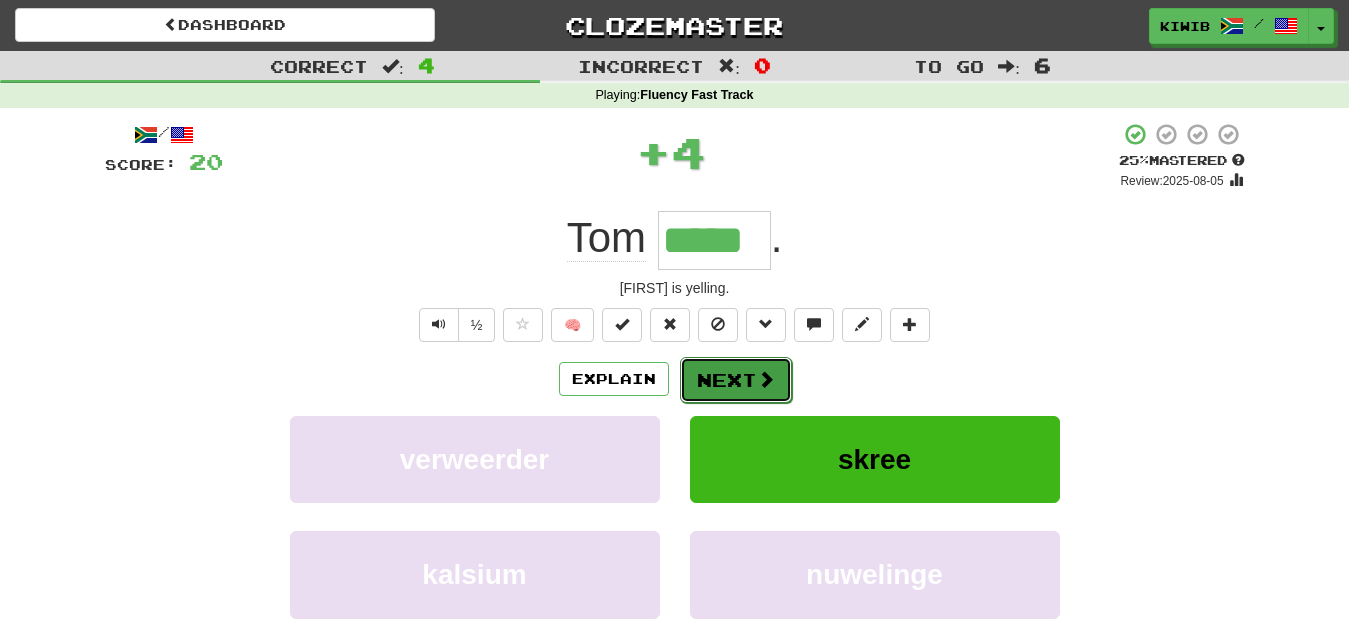 click on "Next" at bounding box center [736, 380] 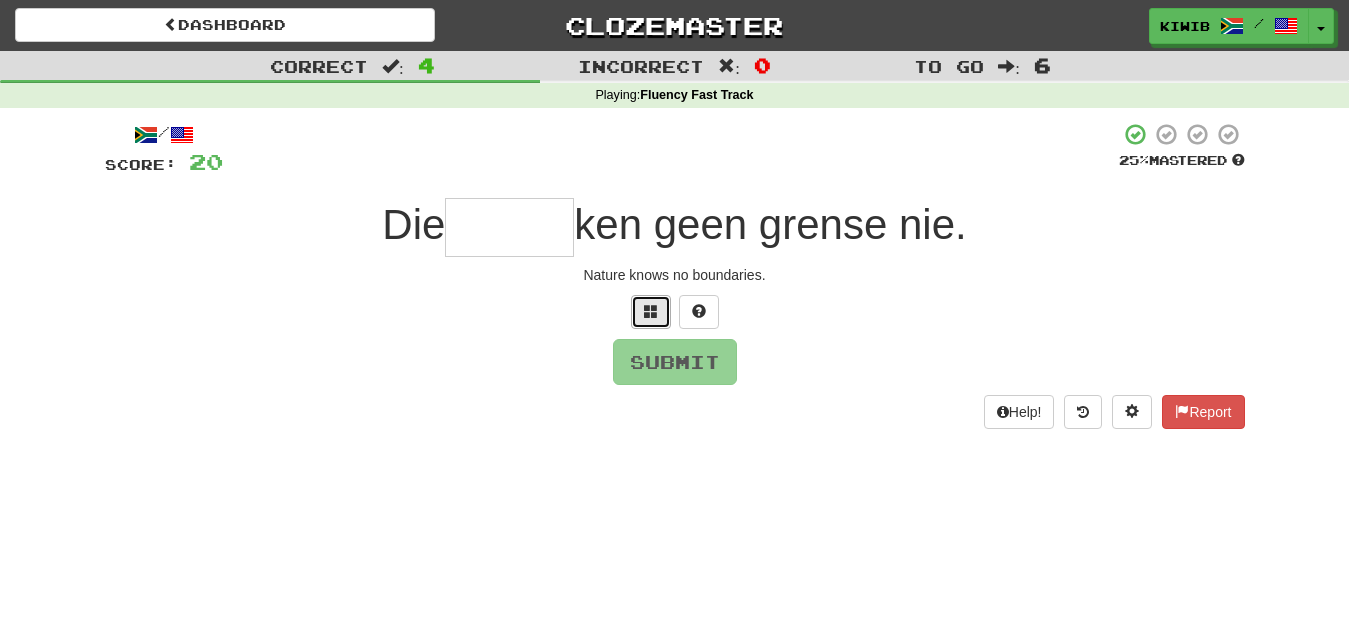 click at bounding box center (651, 311) 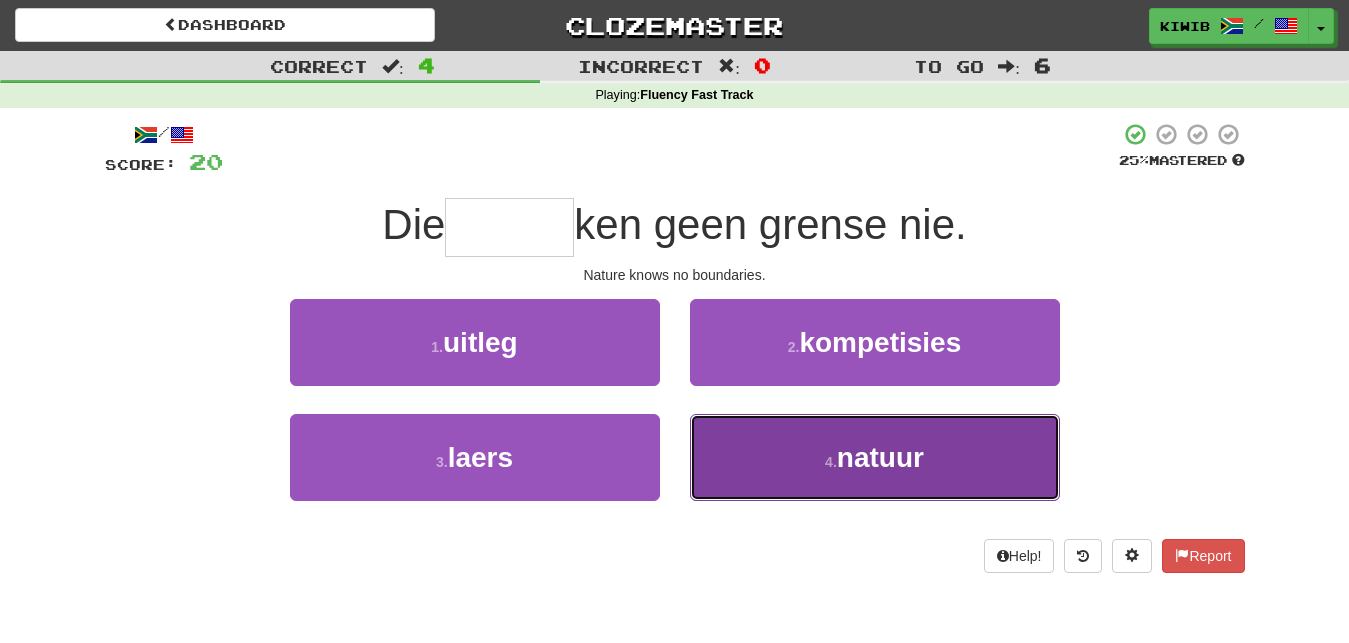 click on "natuur" at bounding box center [880, 457] 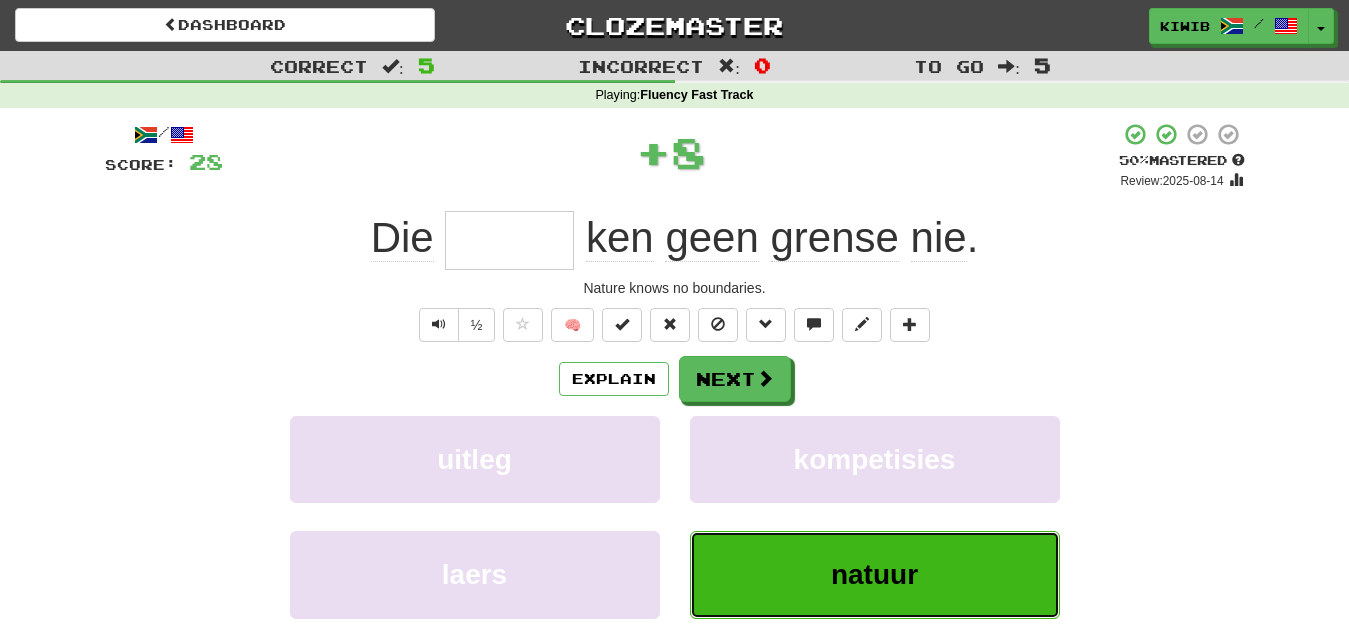 type on "******" 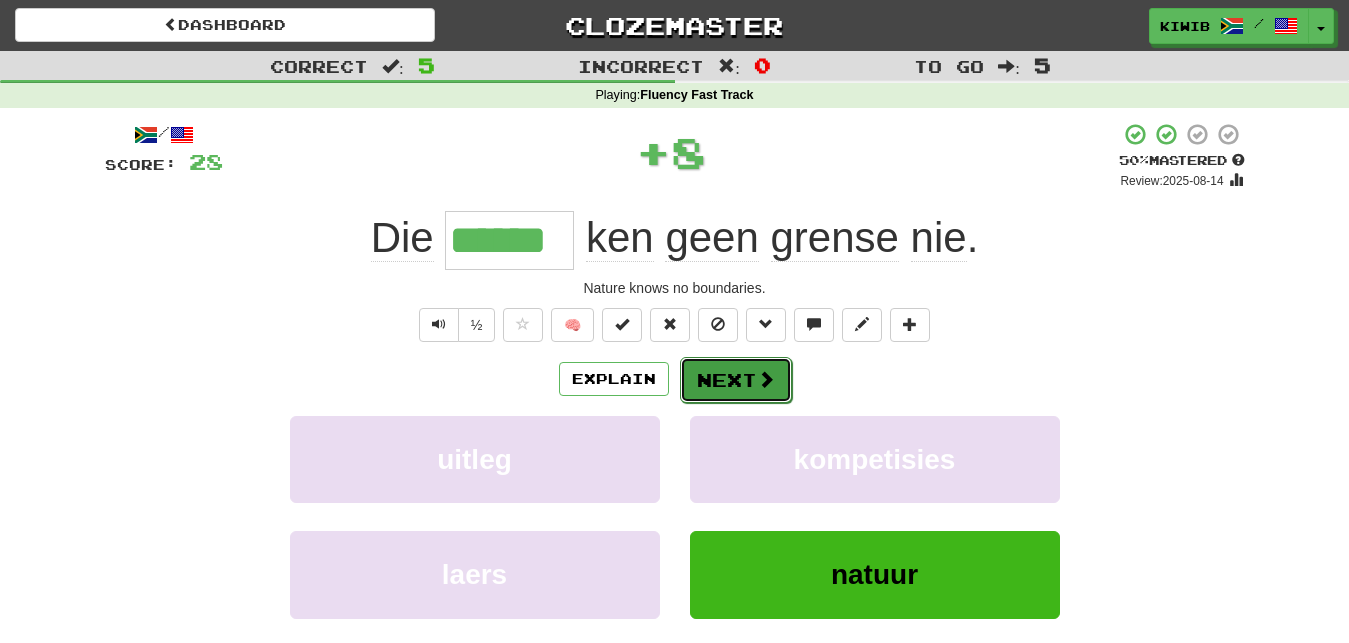 click on "Next" at bounding box center (736, 380) 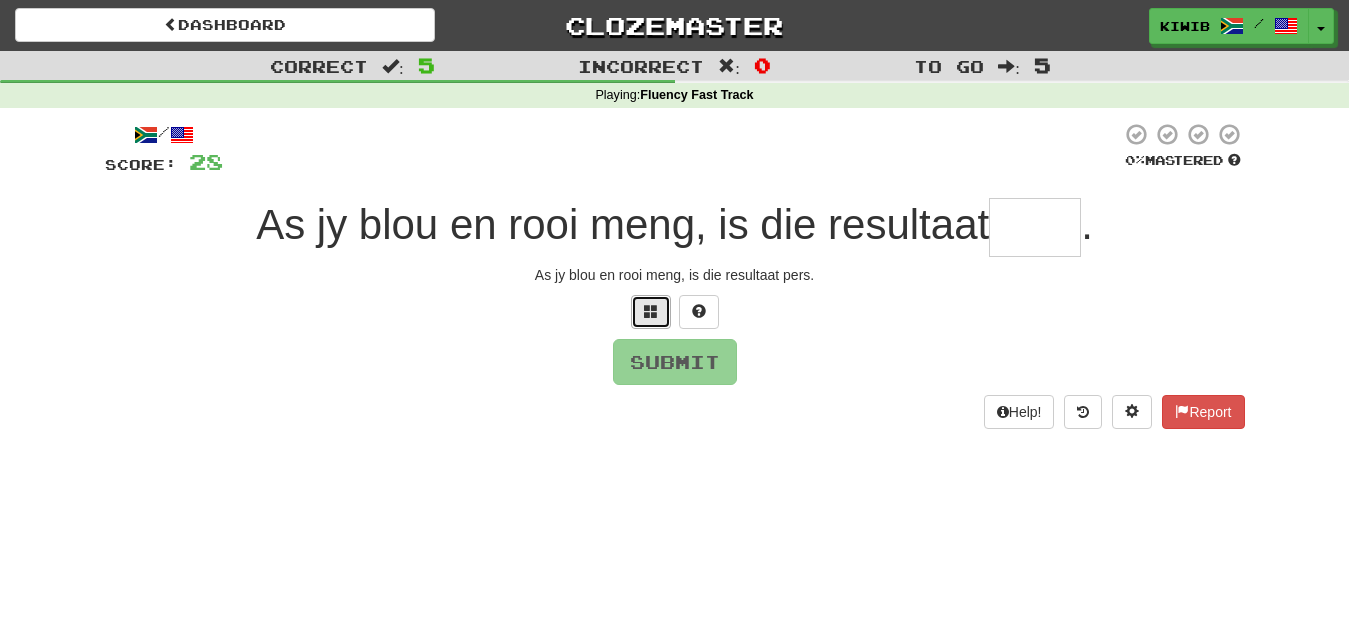 click at bounding box center [651, 311] 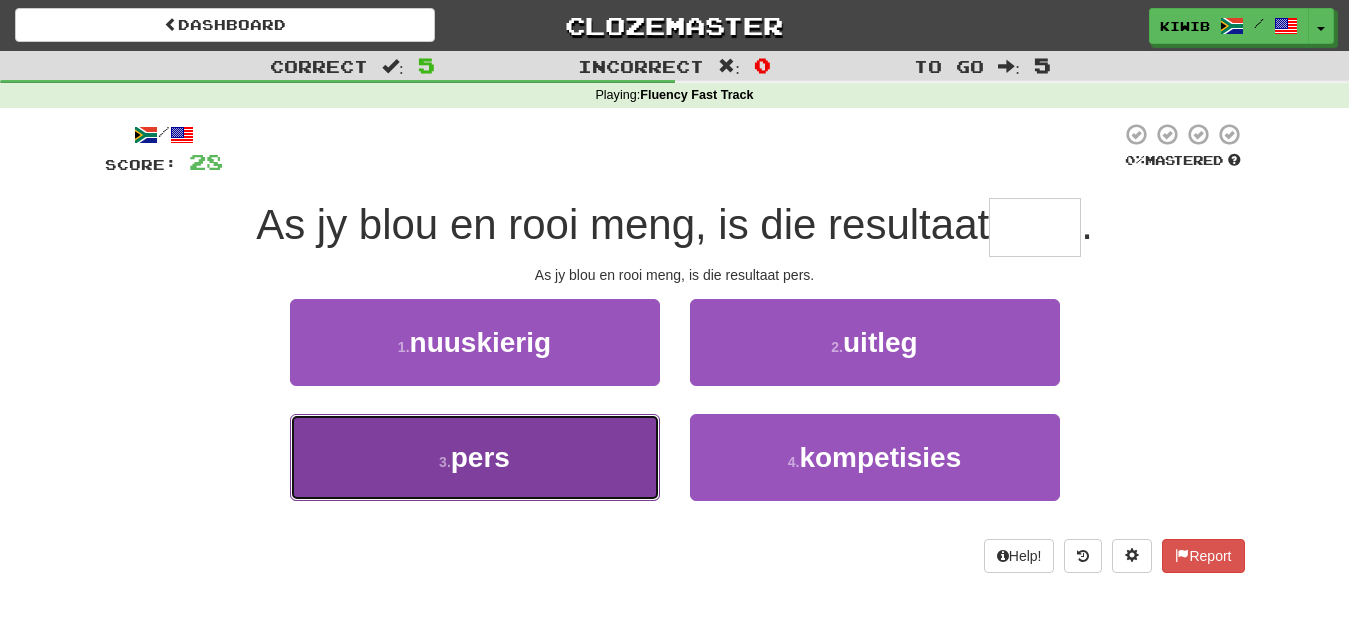 click on "pers" at bounding box center (480, 457) 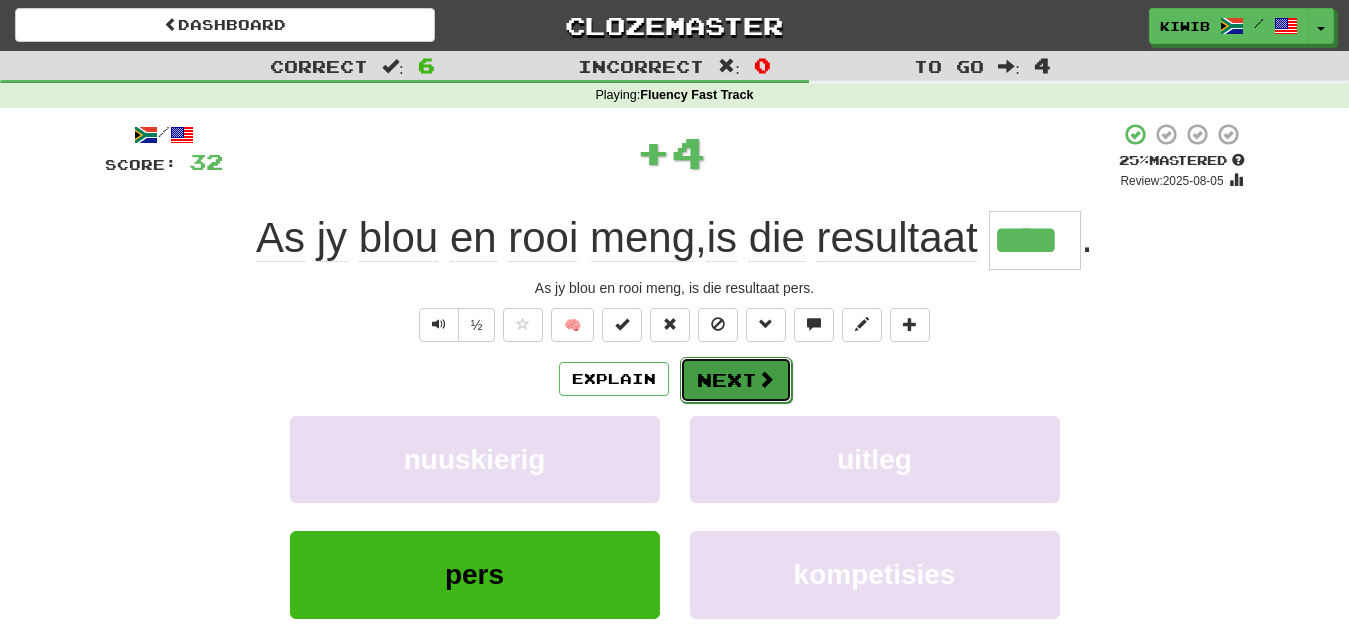 click on "Next" at bounding box center (736, 380) 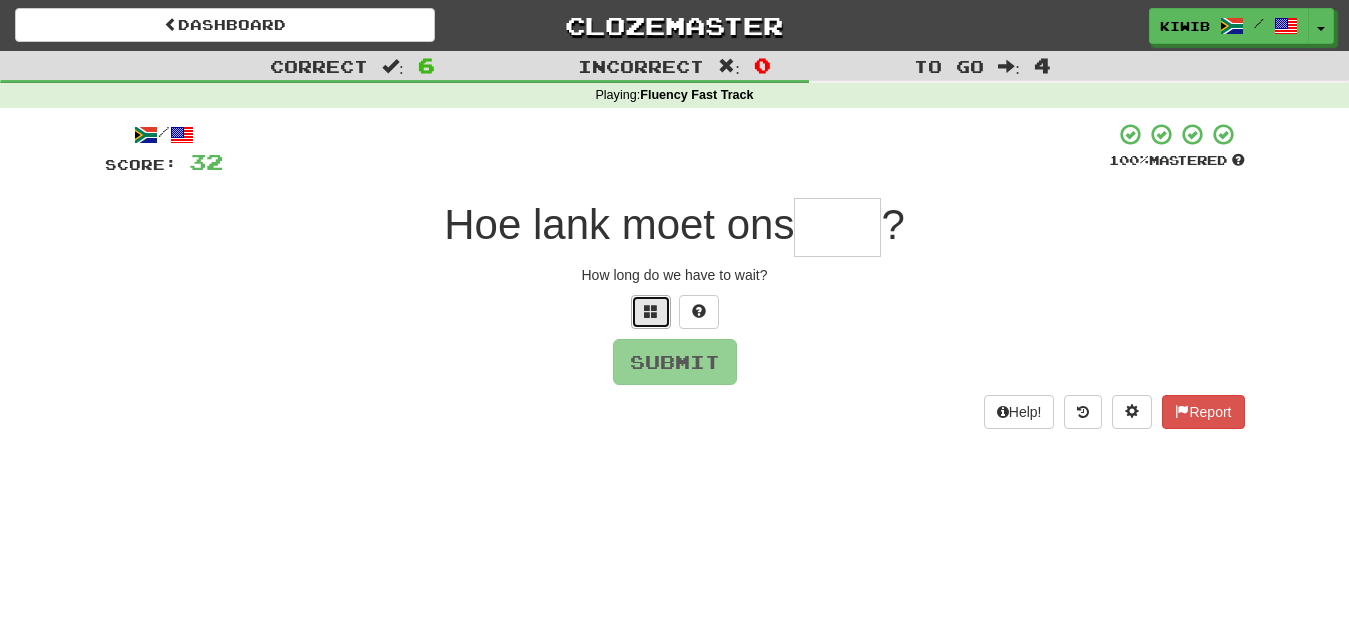 click at bounding box center [651, 311] 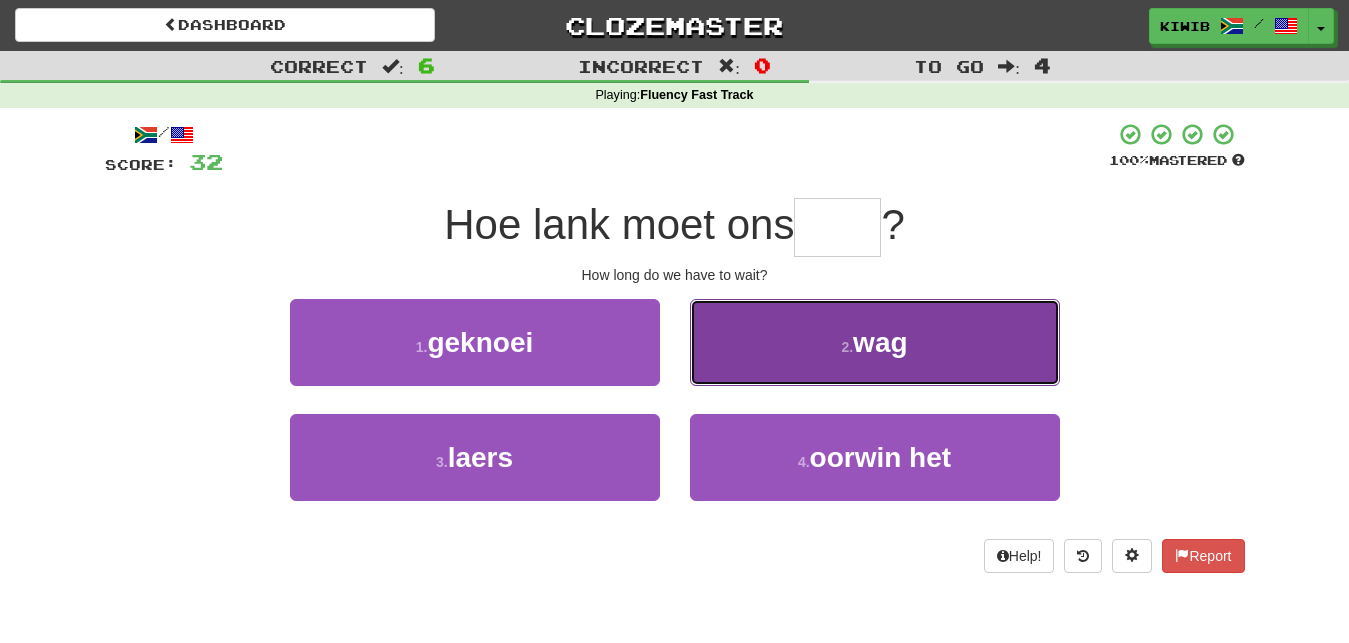 click on "wag" at bounding box center [880, 342] 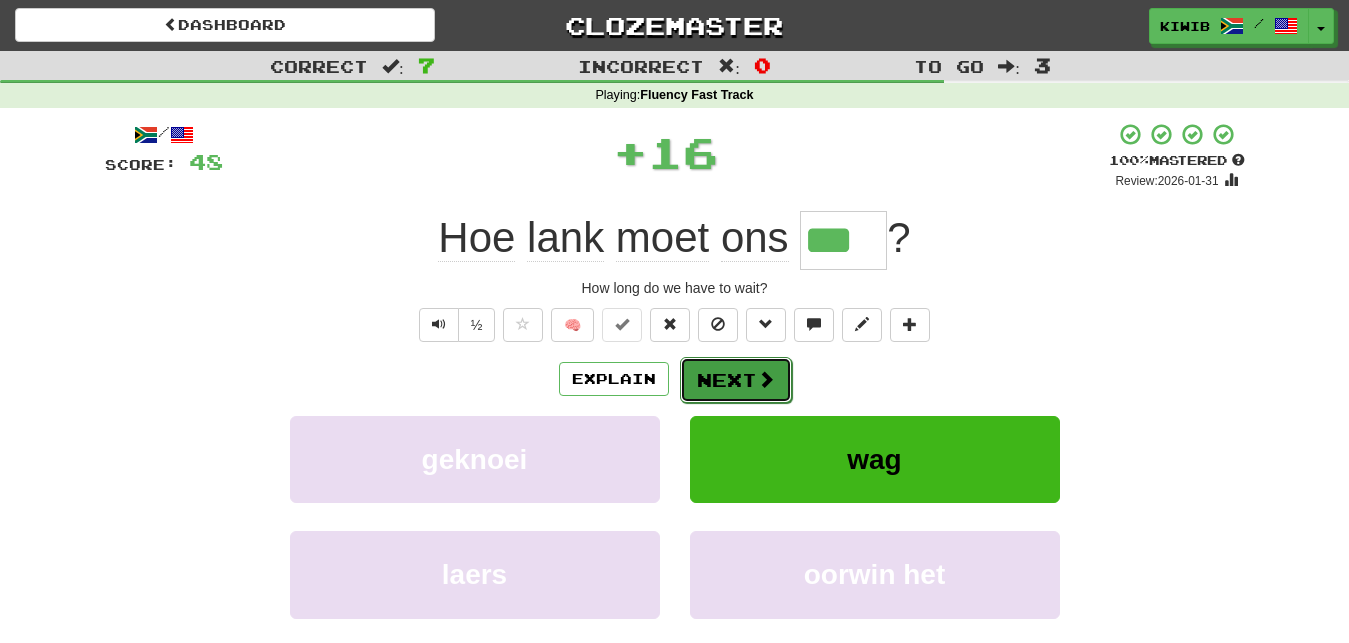 click on "Next" at bounding box center (736, 380) 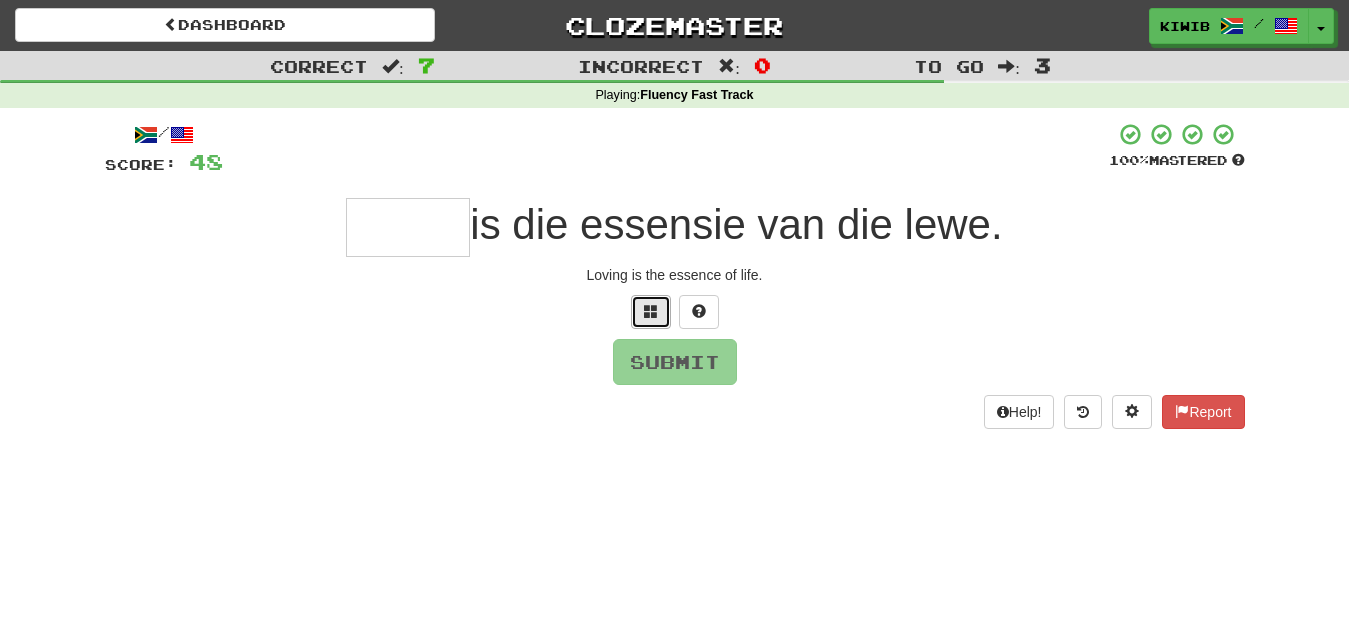 click at bounding box center (651, 311) 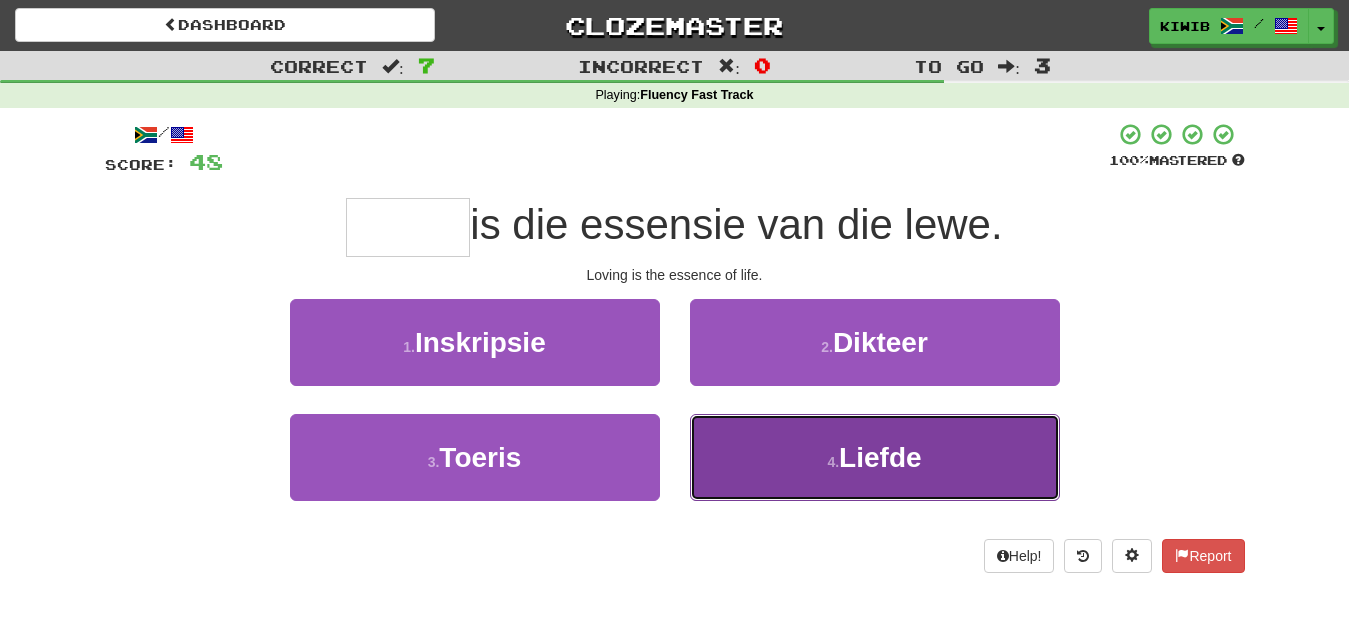 click on "Liefde" at bounding box center (880, 457) 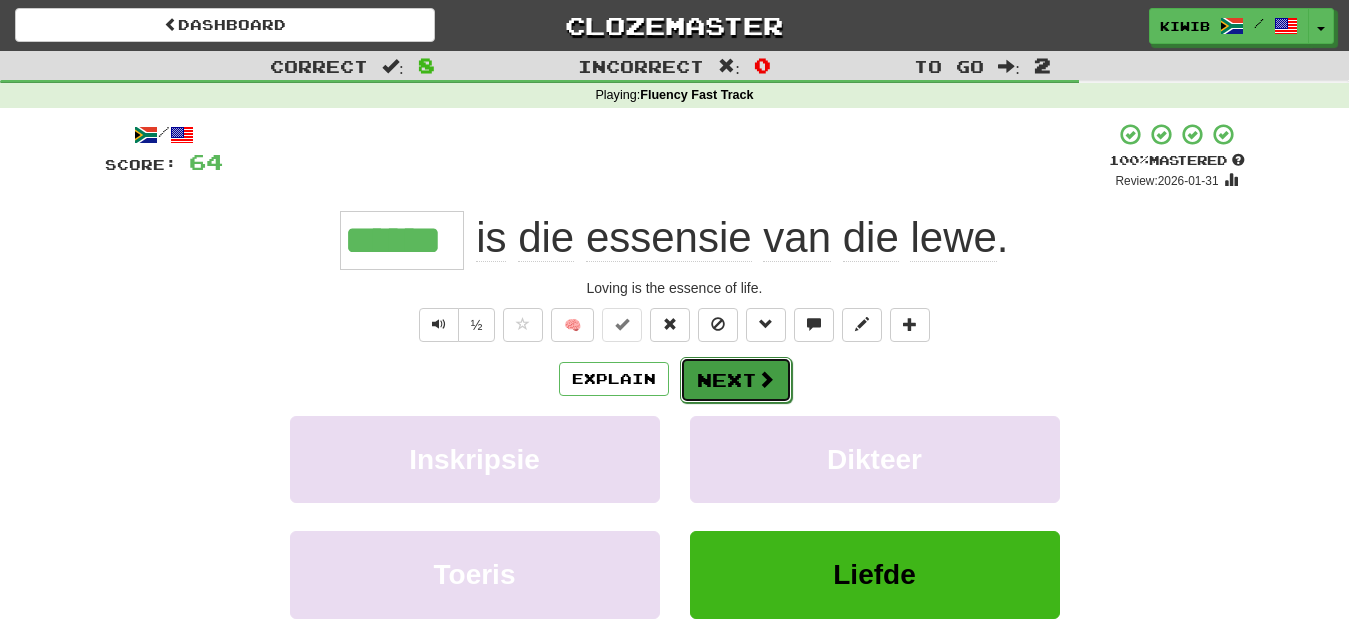 click on "Next" at bounding box center [736, 380] 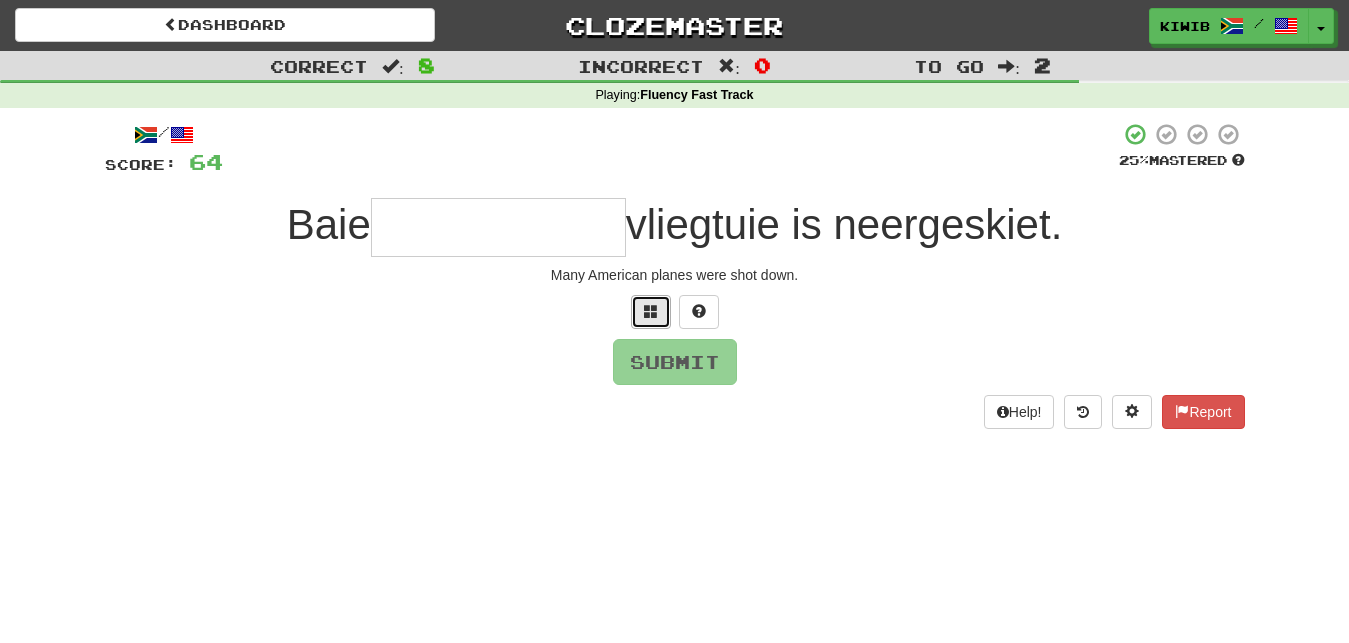 click at bounding box center [651, 311] 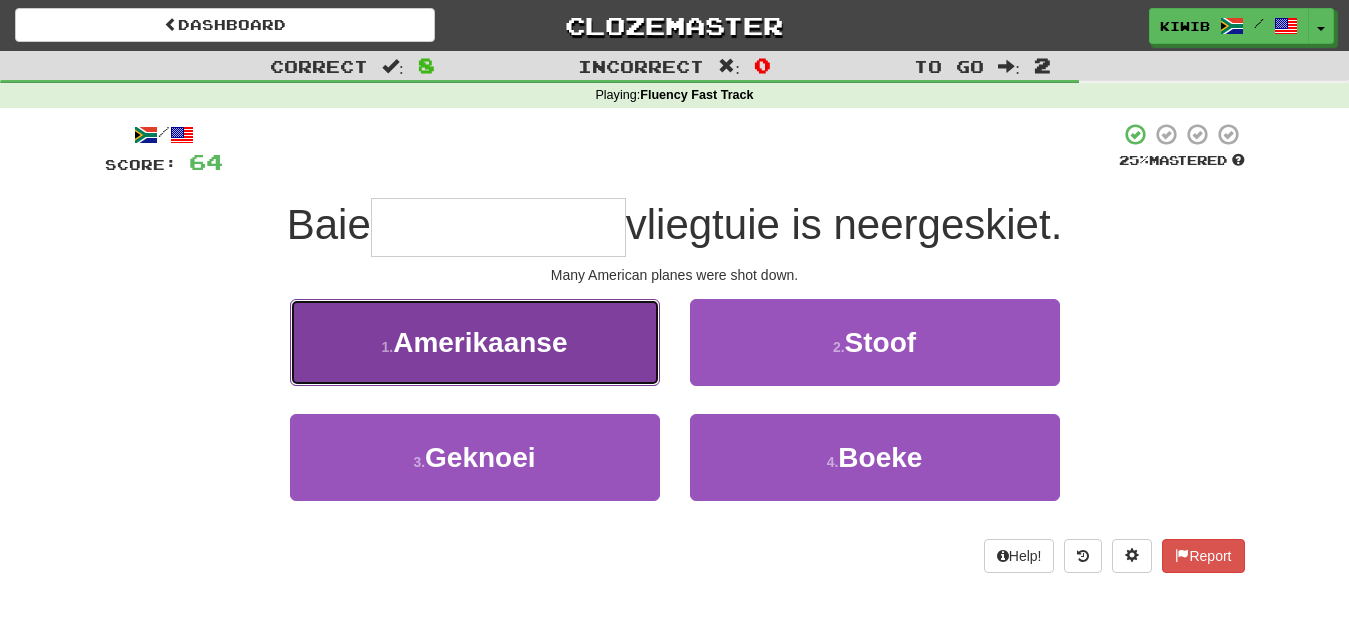 click on "1 .  Amerikaanse" at bounding box center (475, 342) 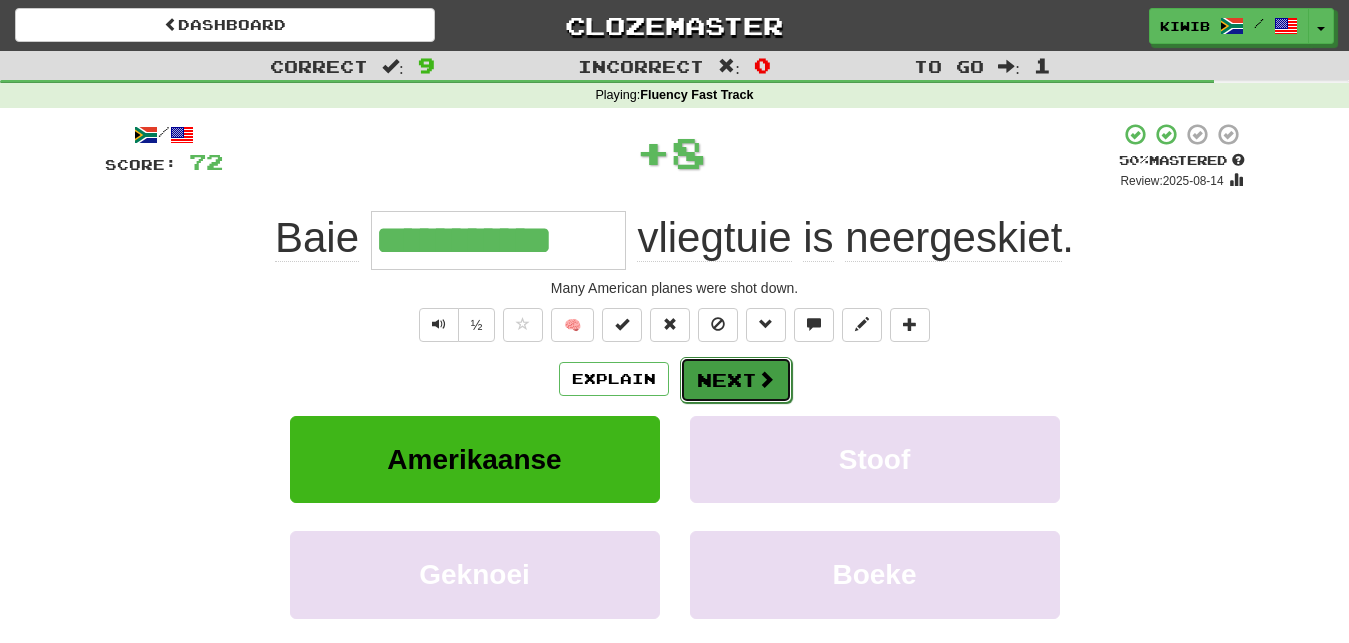 click on "Next" at bounding box center [736, 380] 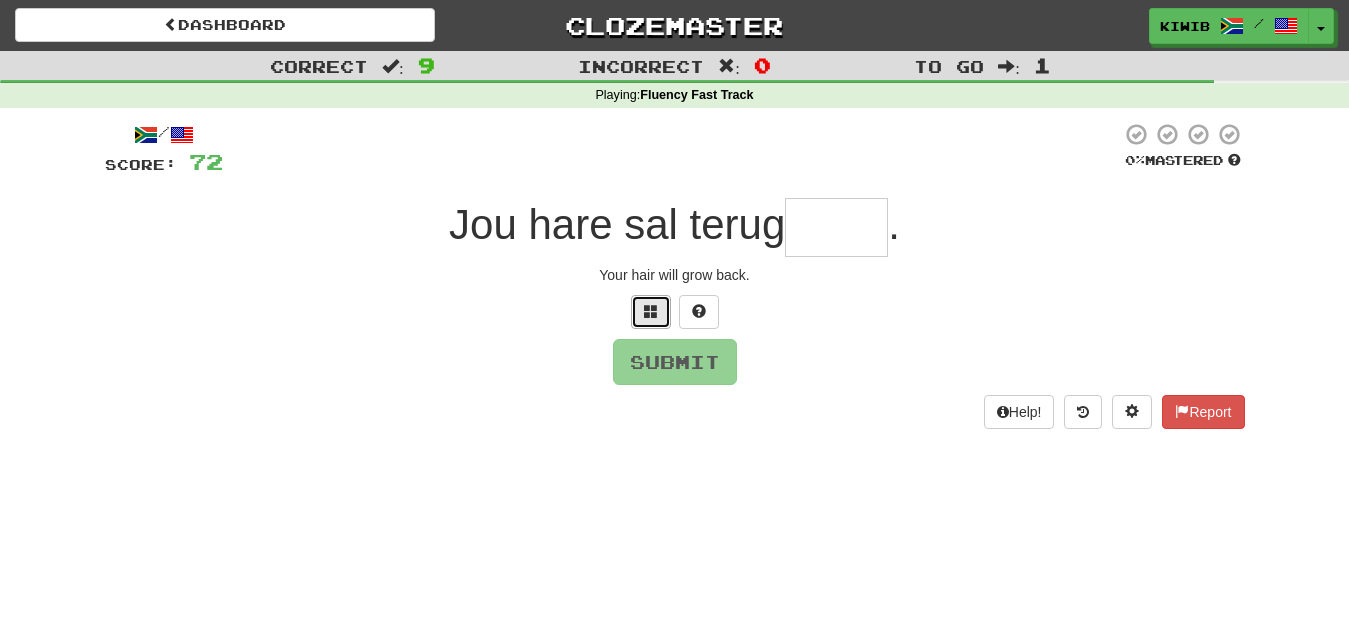 click at bounding box center (651, 312) 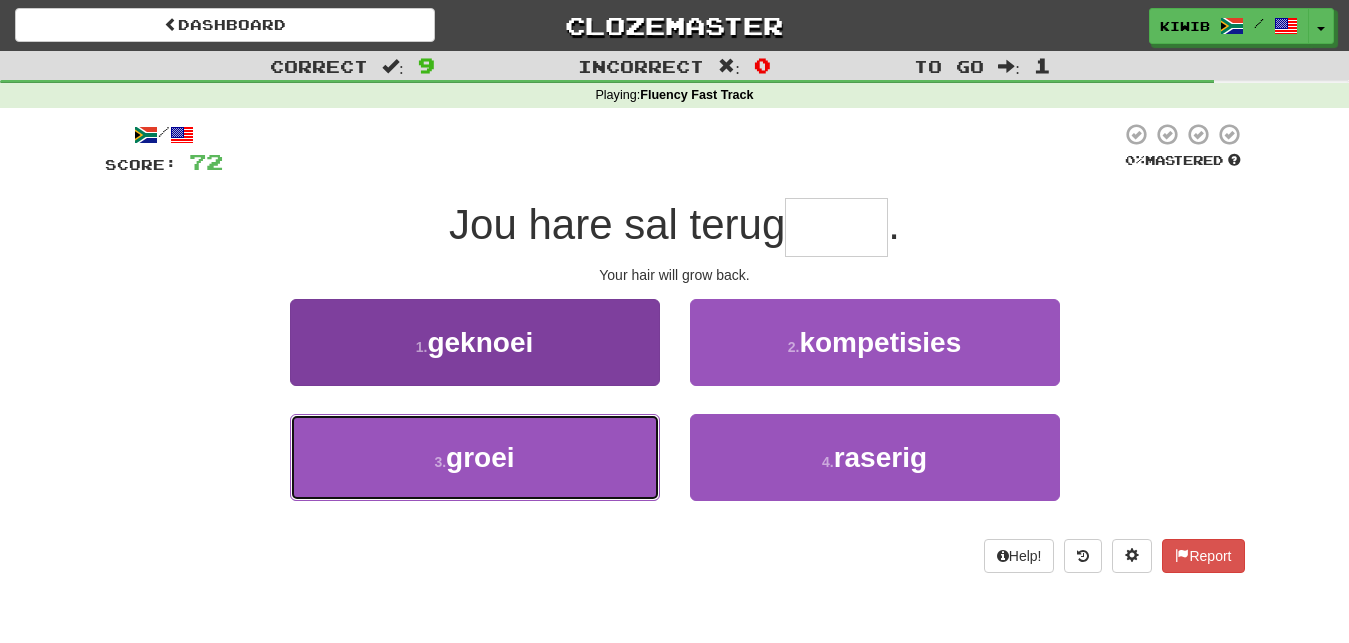 drag, startPoint x: 497, startPoint y: 474, endPoint x: 511, endPoint y: 465, distance: 16.643316 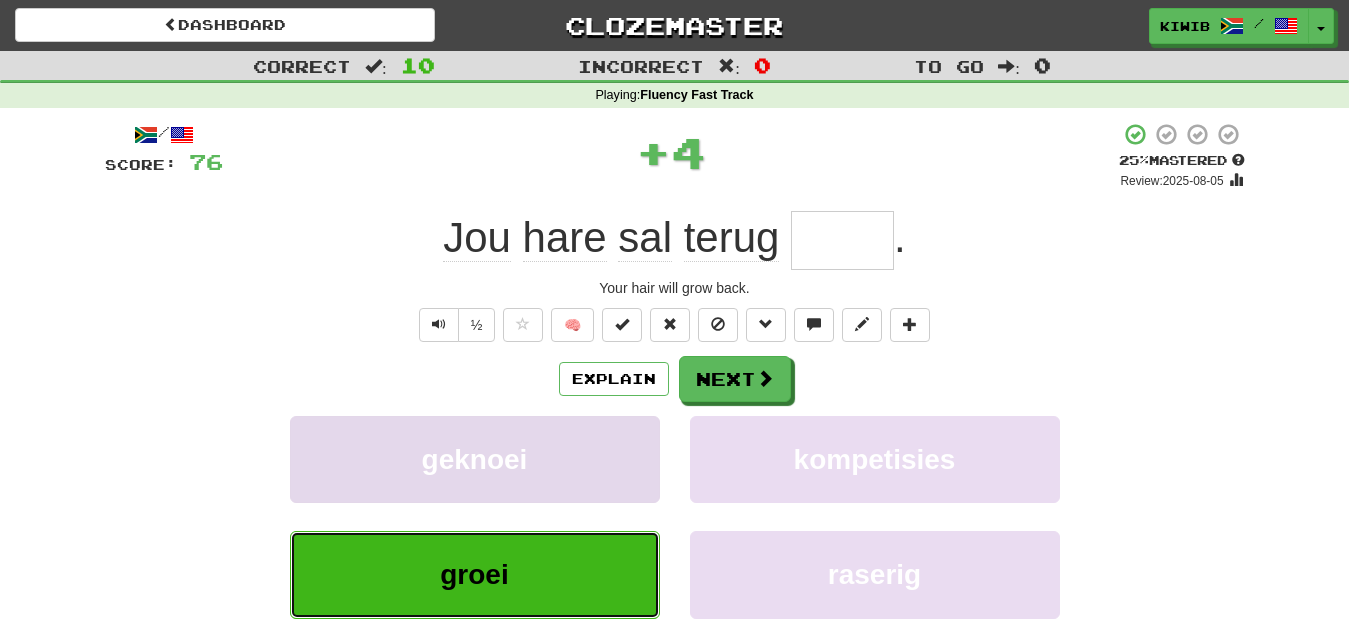 type on "*****" 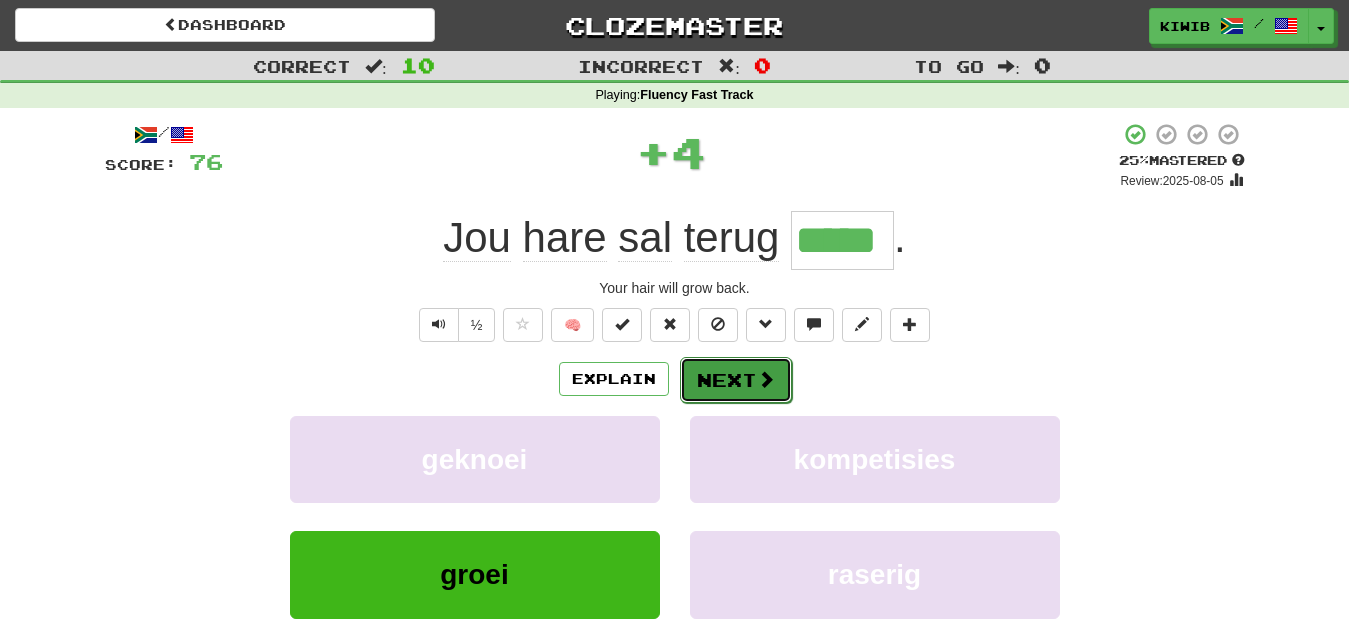 click on "Next" at bounding box center [736, 380] 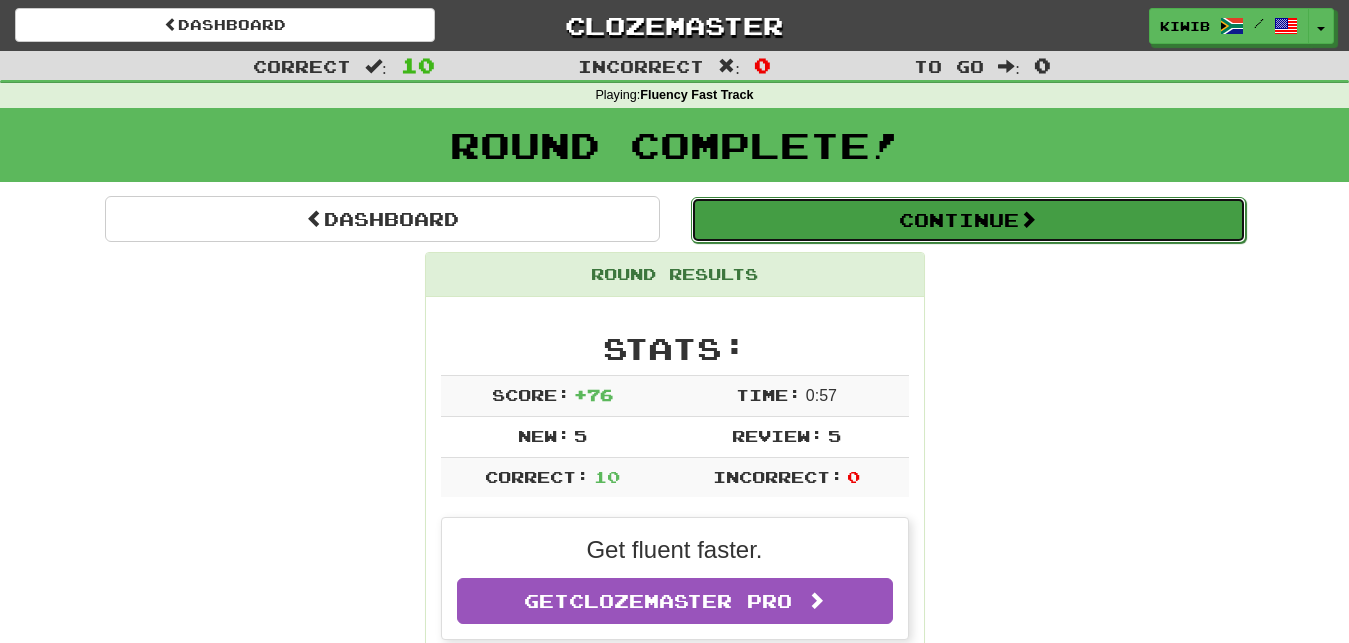 click on "Continue" at bounding box center (968, 220) 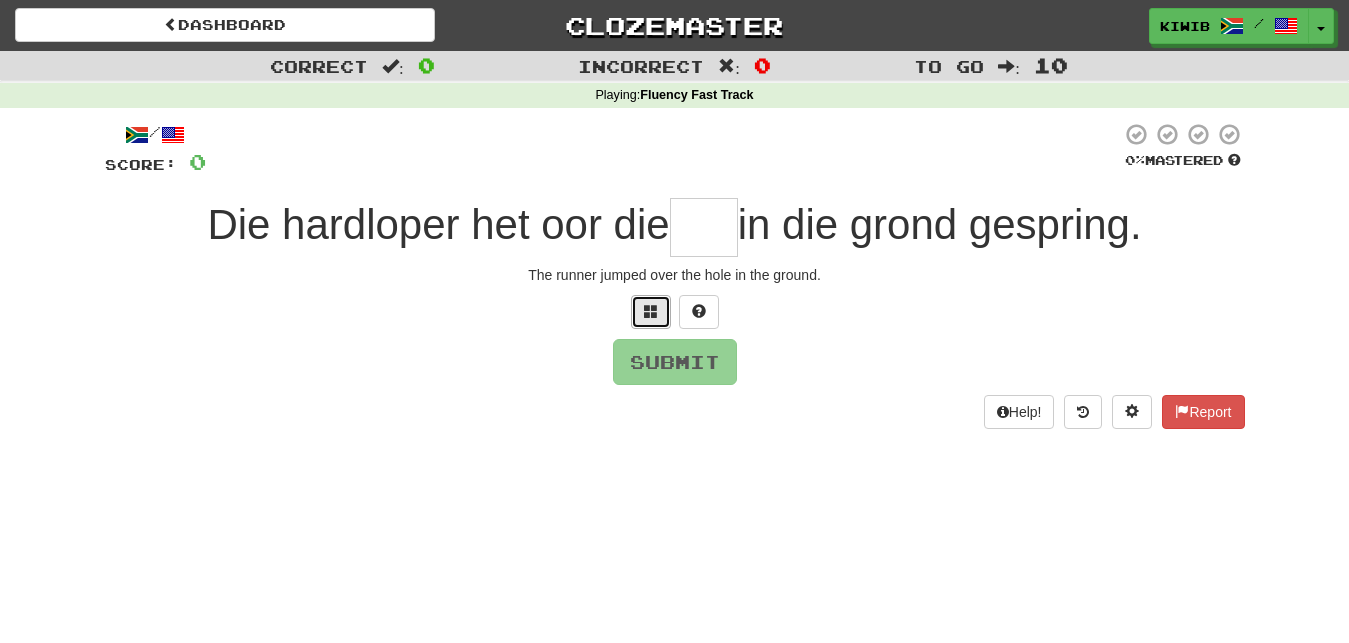 click at bounding box center [651, 311] 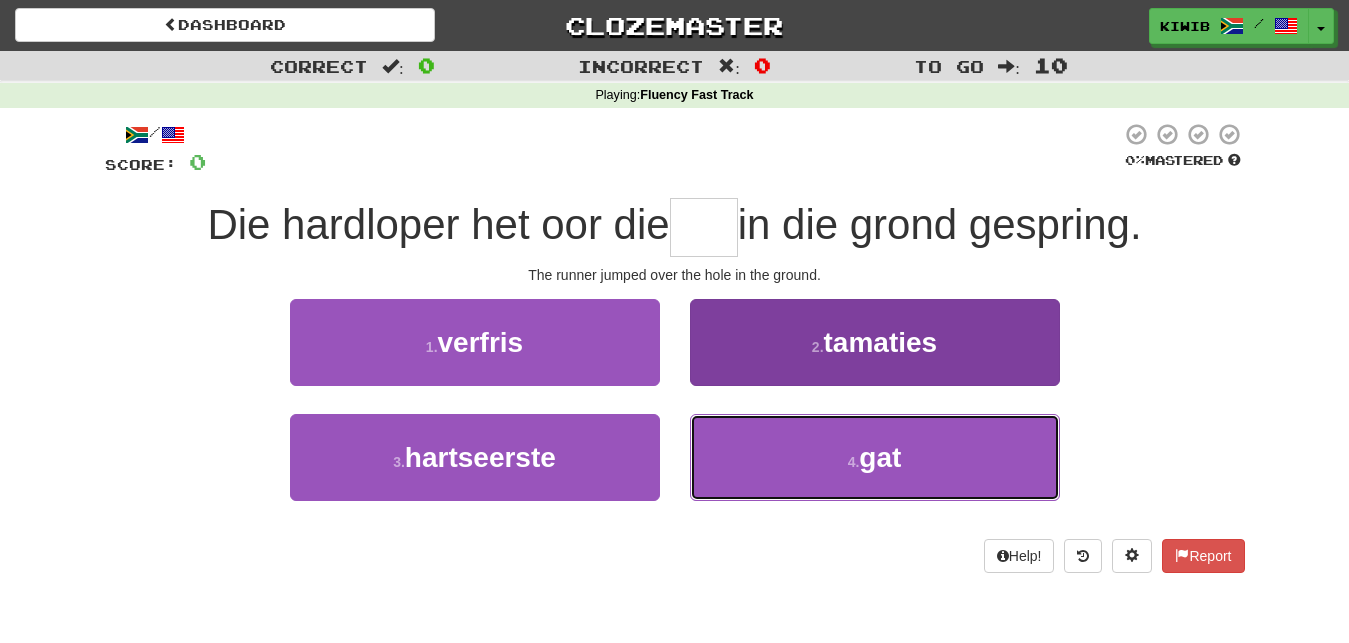 click on "4 .  gat" at bounding box center [875, 457] 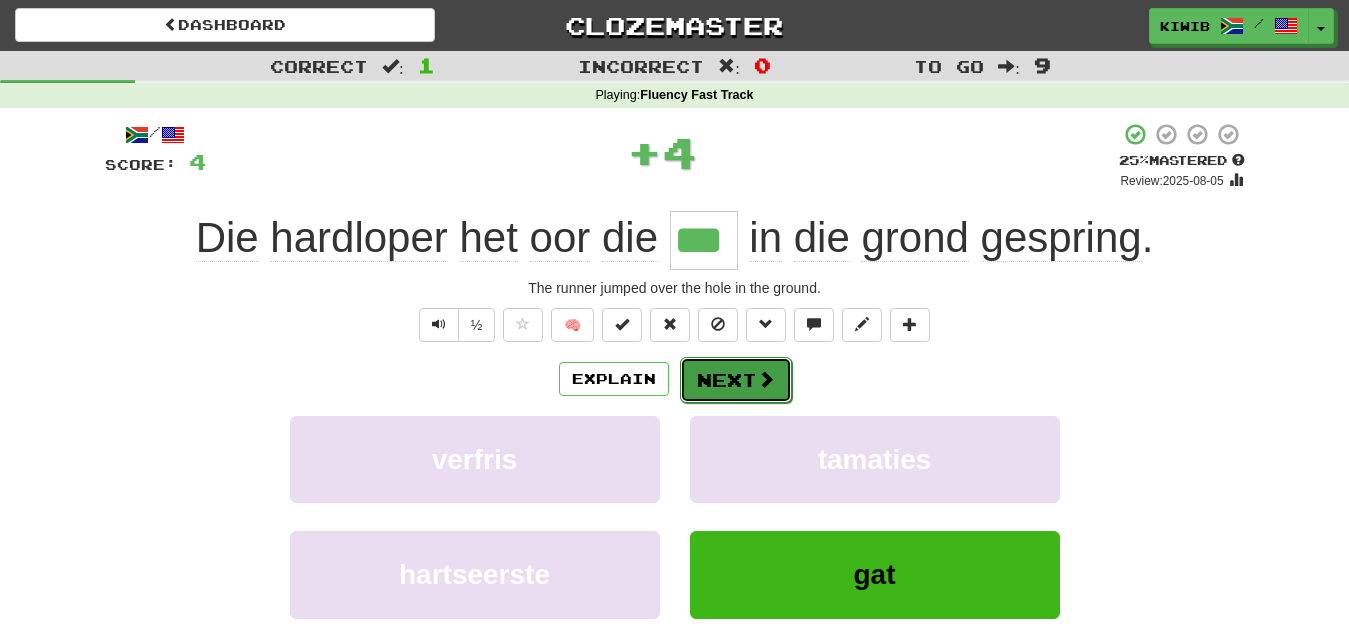 click on "Next" at bounding box center (736, 380) 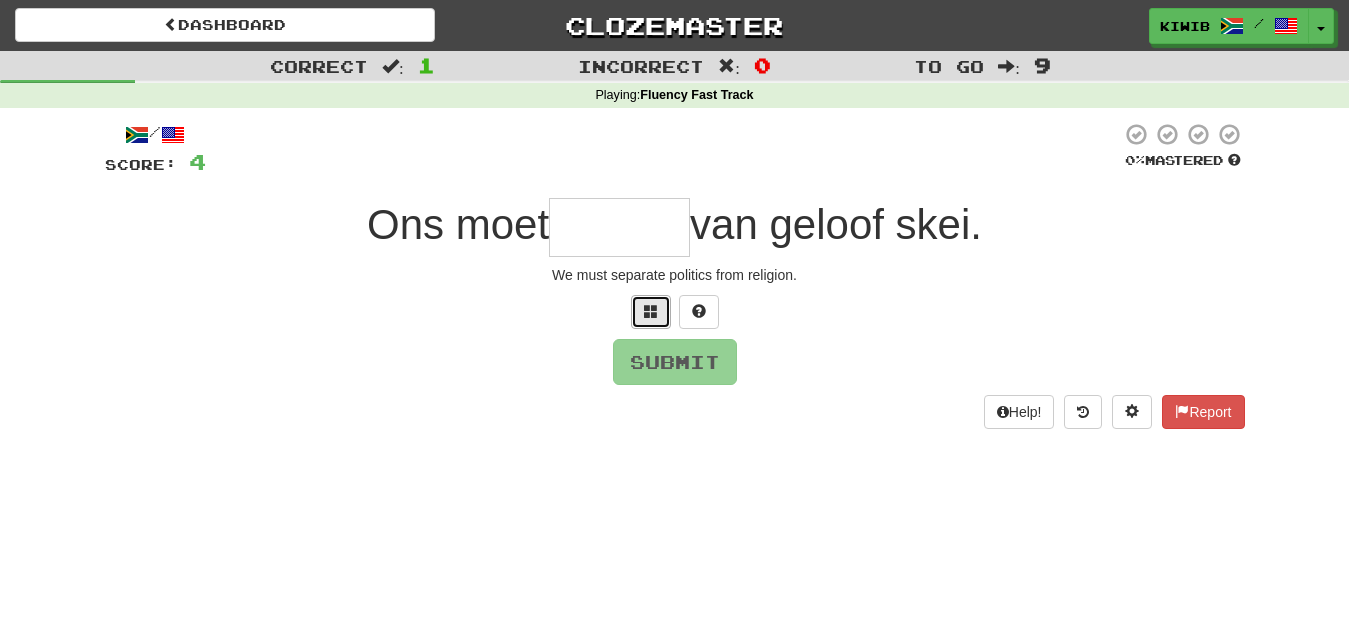 click at bounding box center (651, 311) 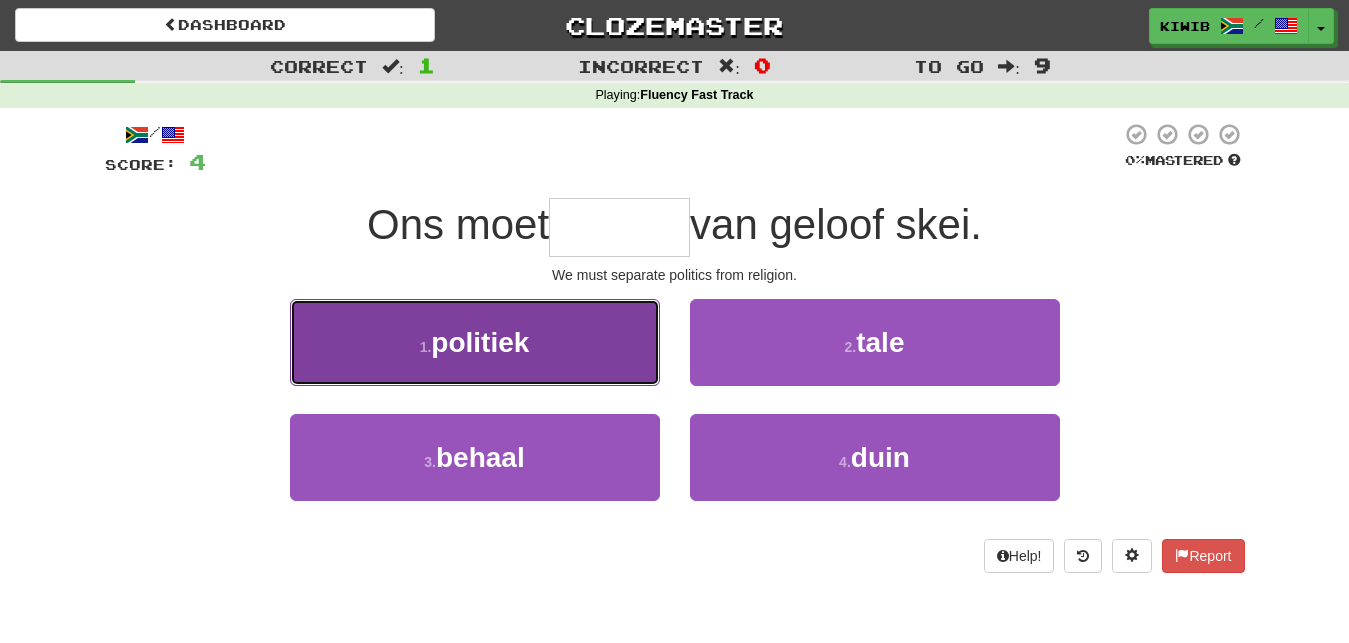 click on "politiek" at bounding box center [480, 342] 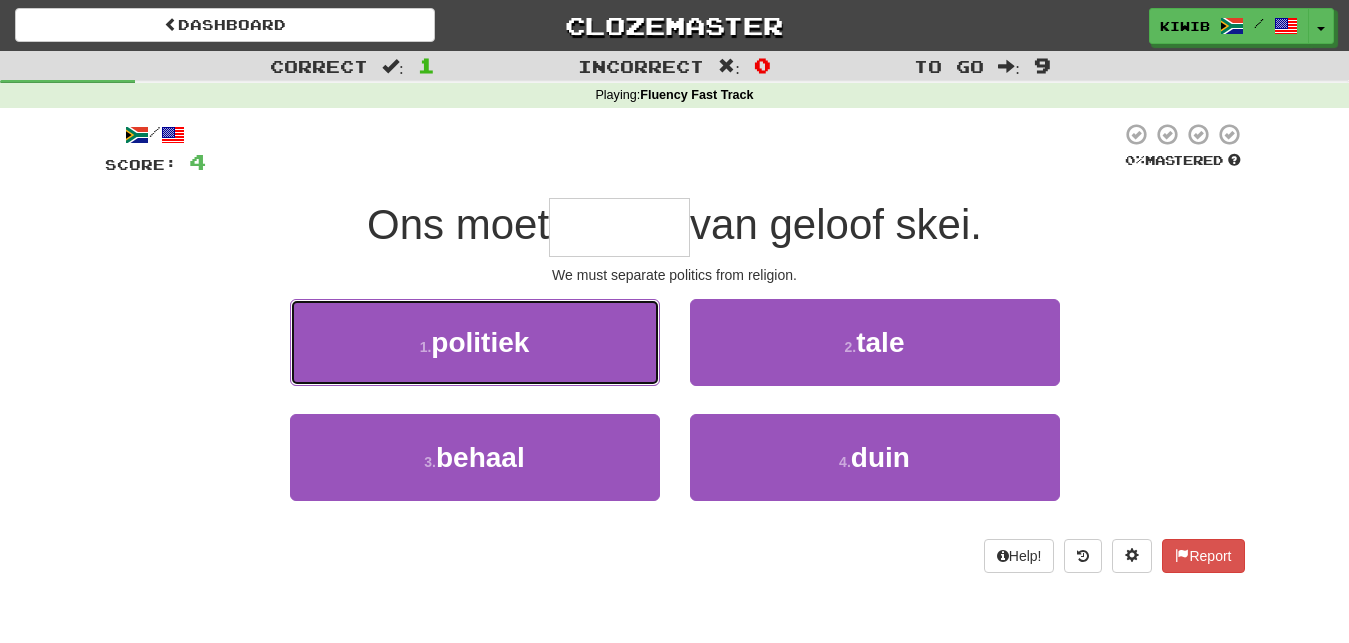 type on "********" 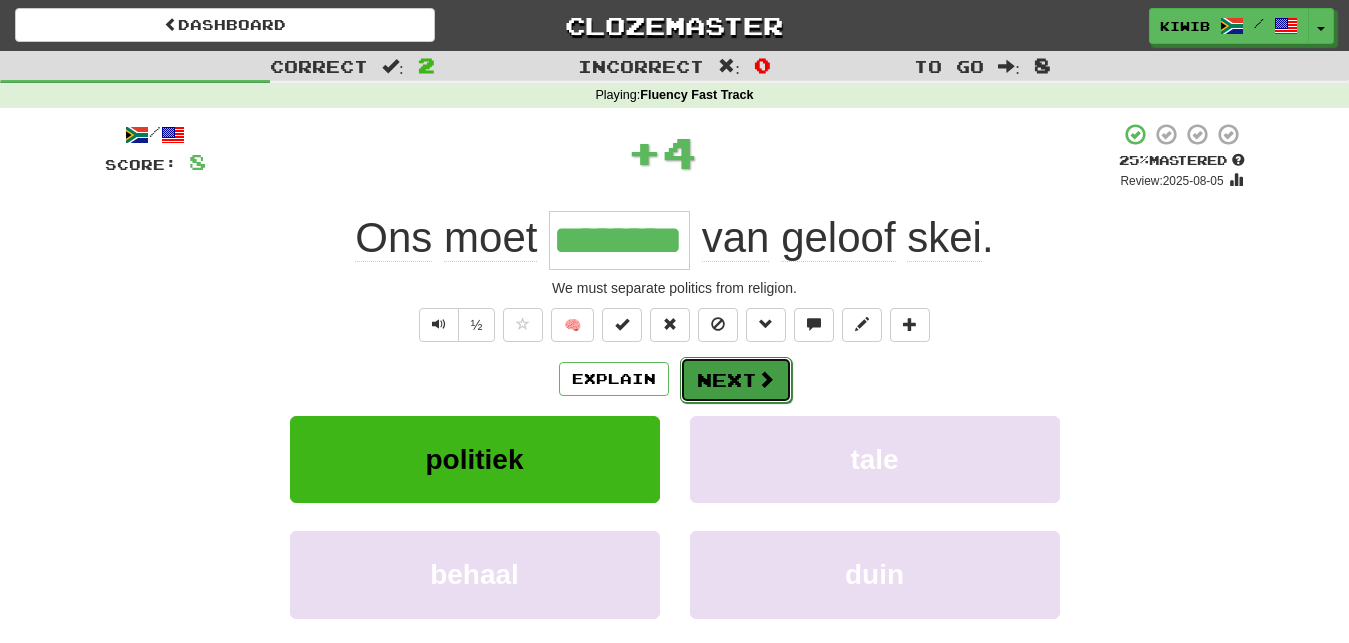 click on "Next" at bounding box center [736, 380] 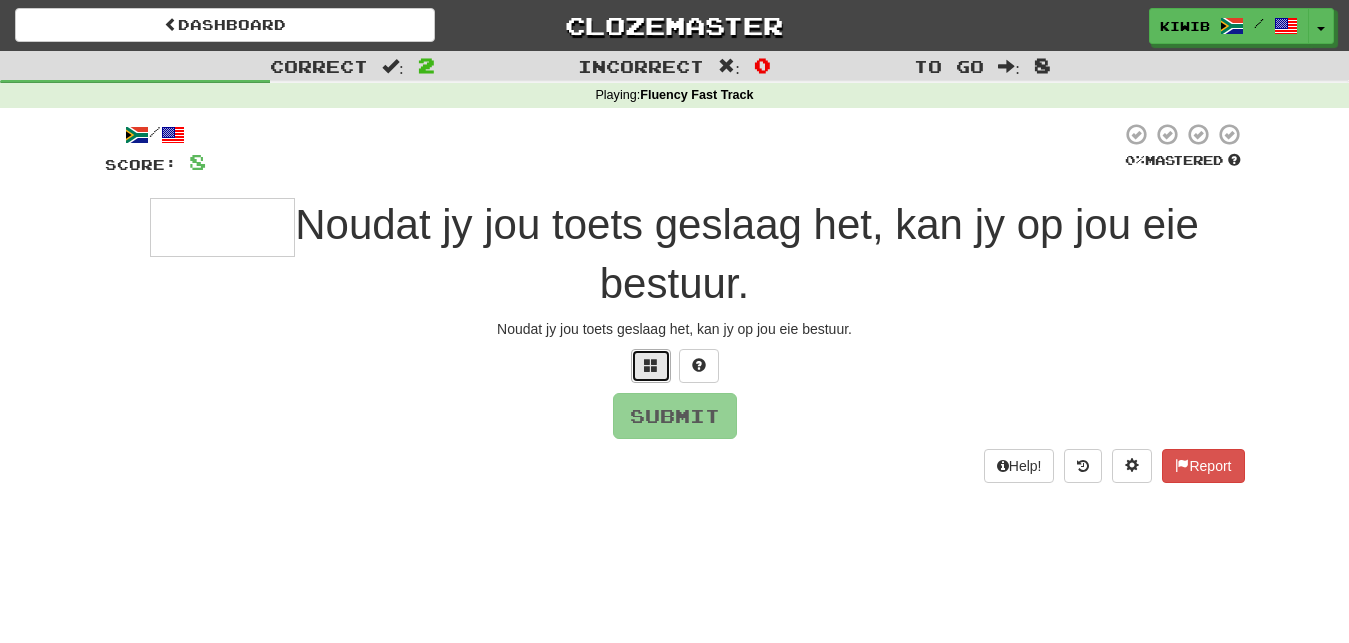 click at bounding box center (651, 365) 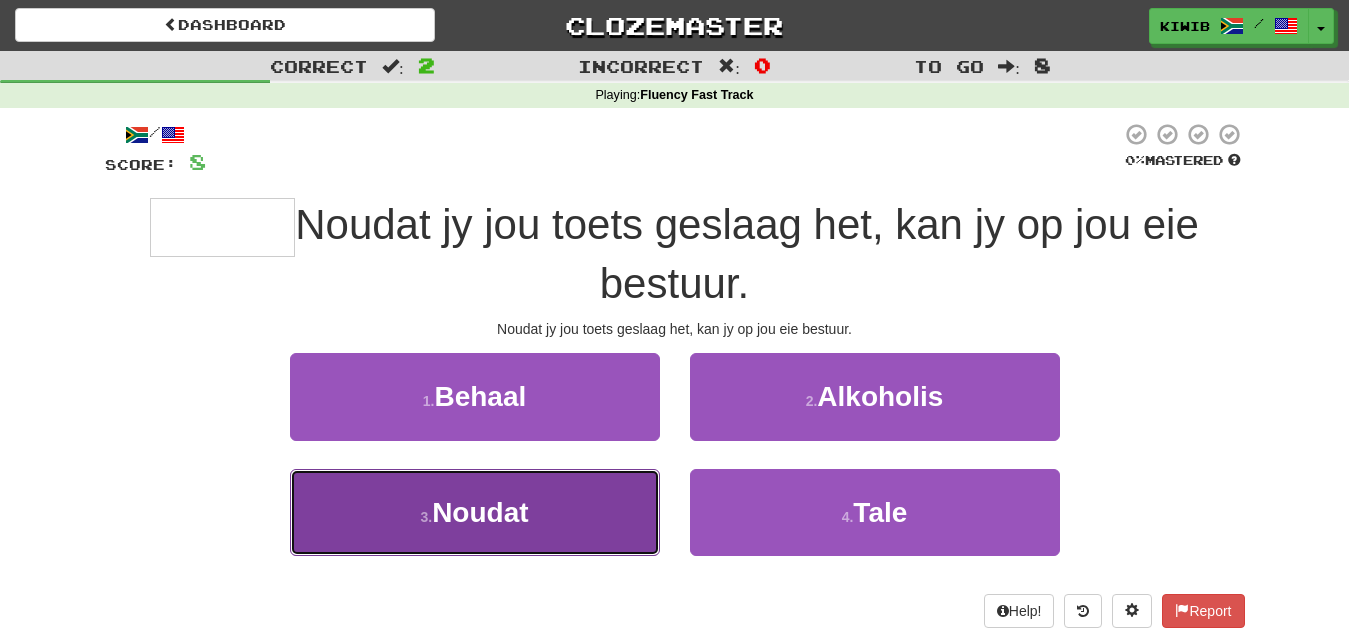 click on "Noudat" at bounding box center [480, 512] 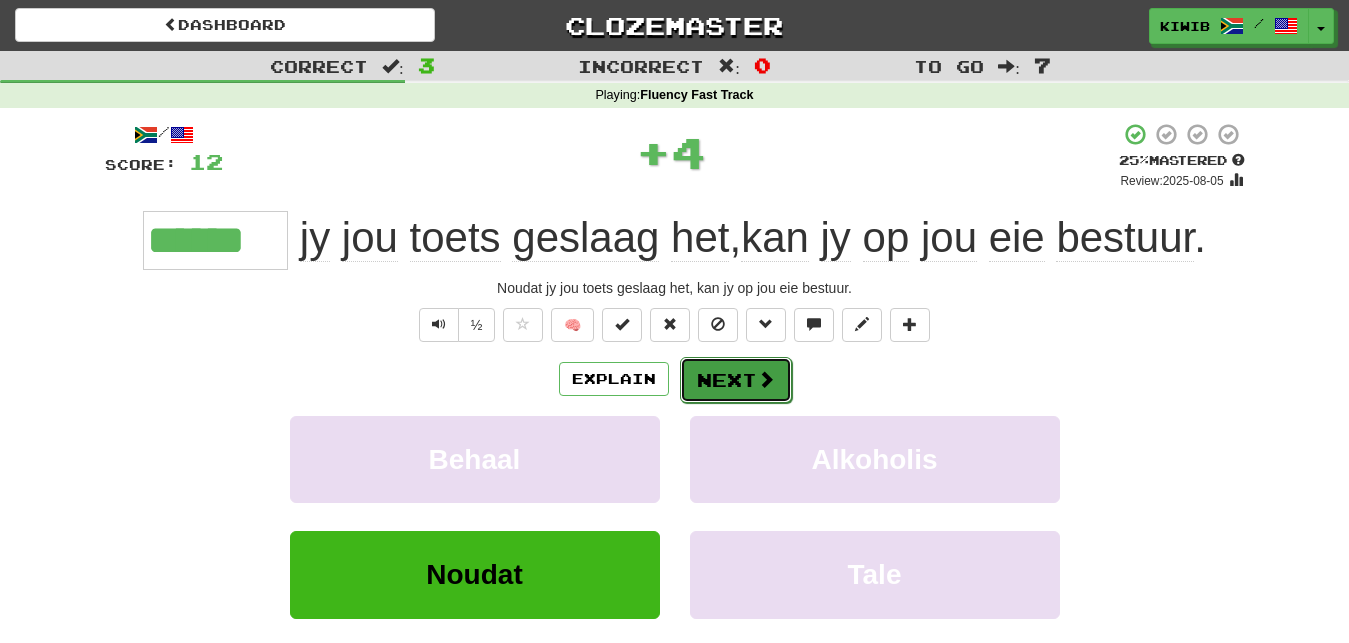 click on "Next" at bounding box center (736, 380) 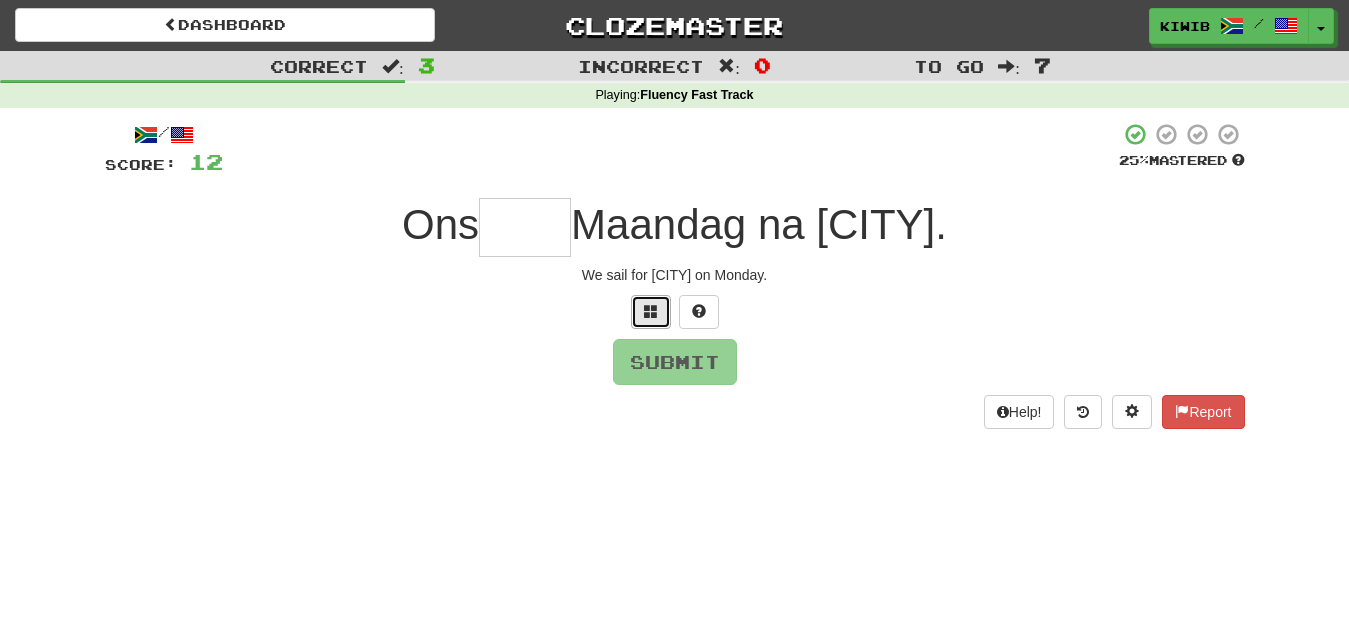 click at bounding box center [651, 311] 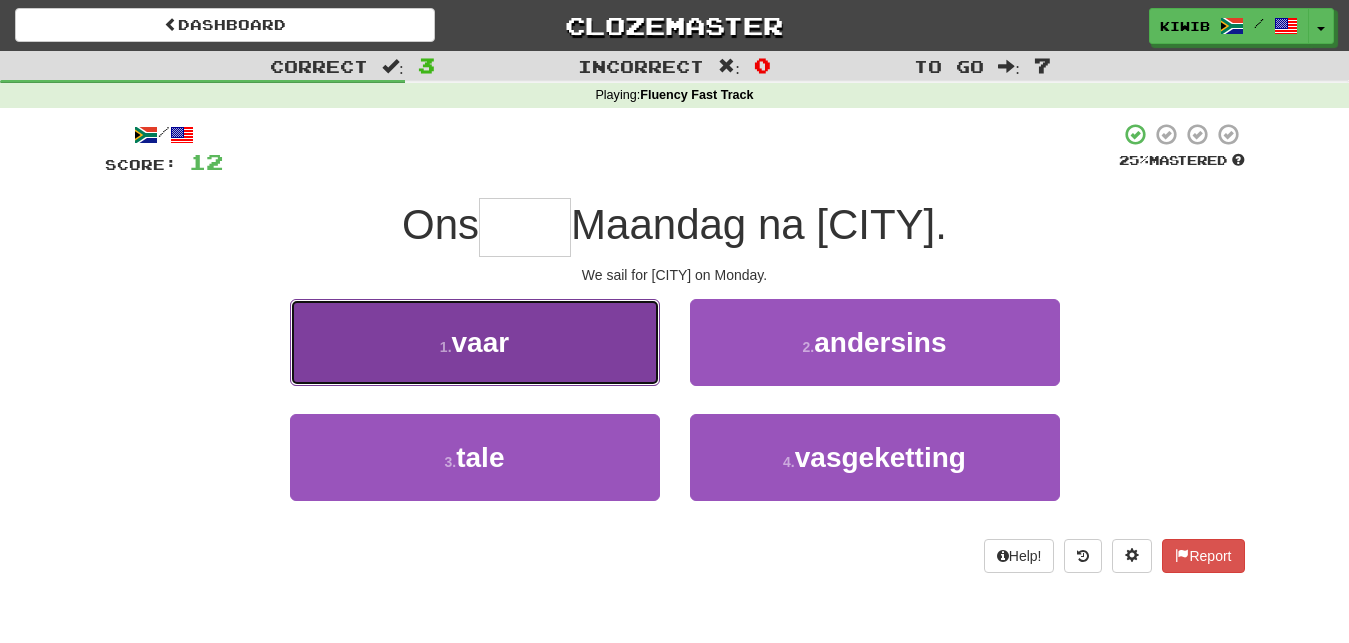 click on "vaar" at bounding box center (481, 342) 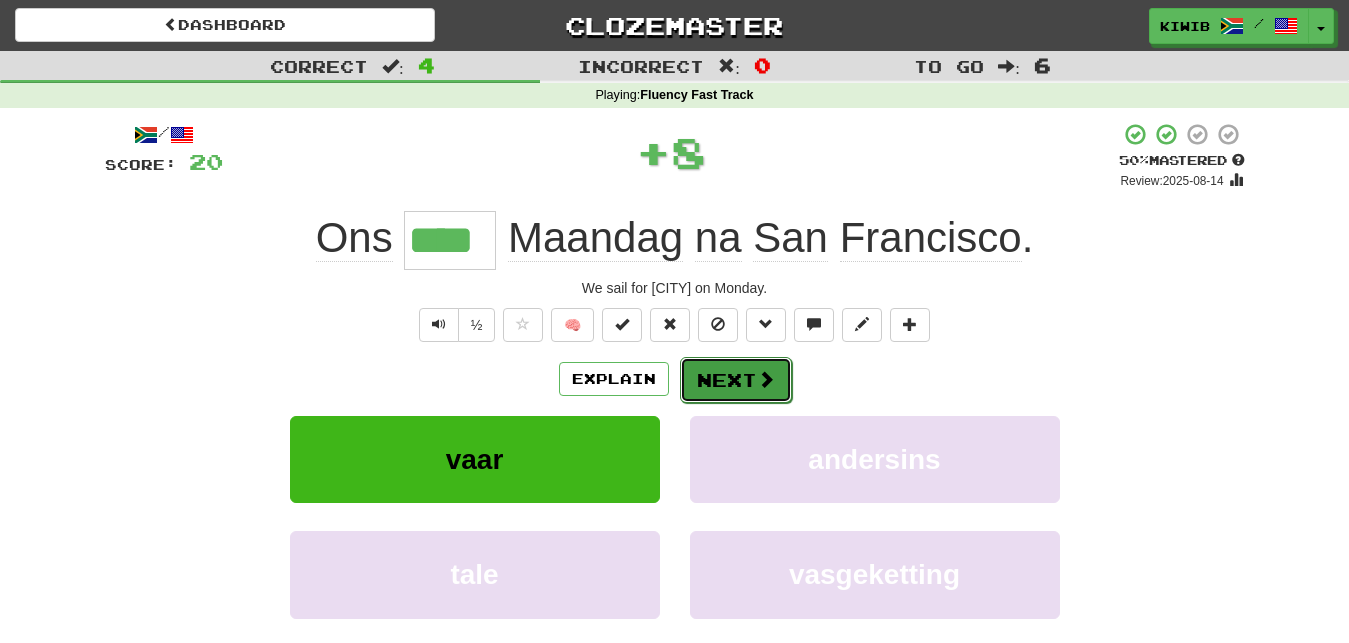 click on "Next" at bounding box center [736, 380] 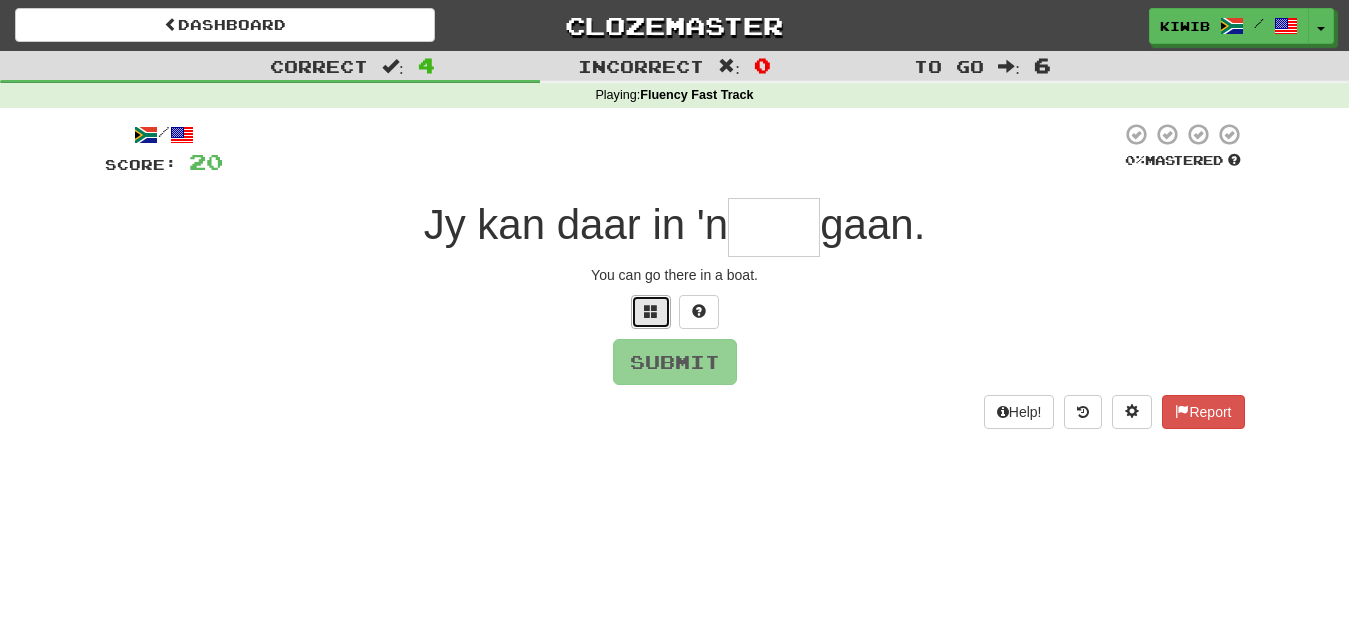 click at bounding box center [651, 311] 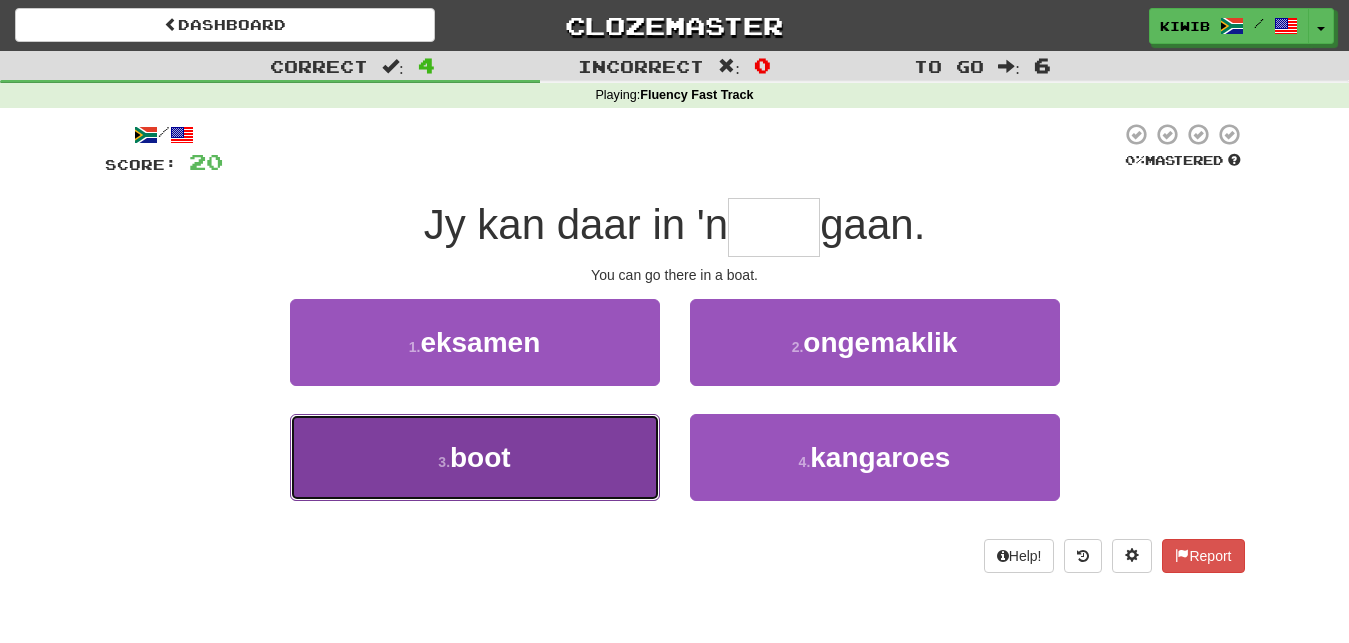 click on "boot" at bounding box center (480, 457) 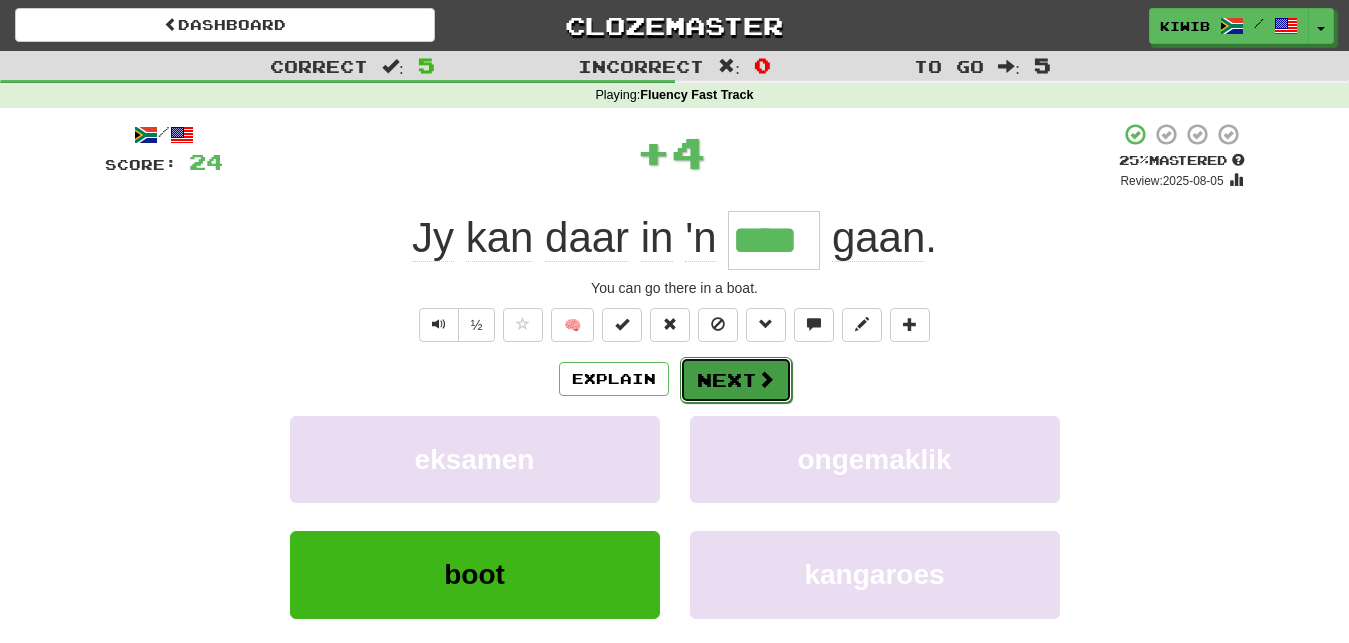 click on "Next" at bounding box center [736, 380] 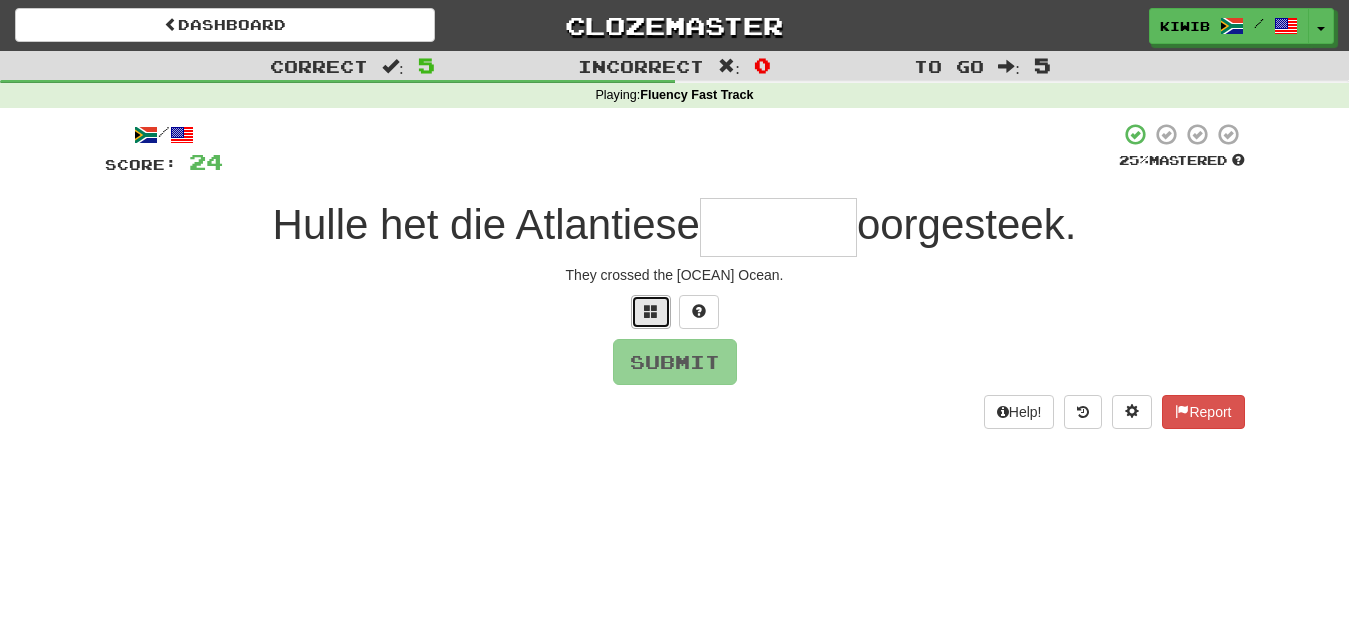 click at bounding box center (651, 311) 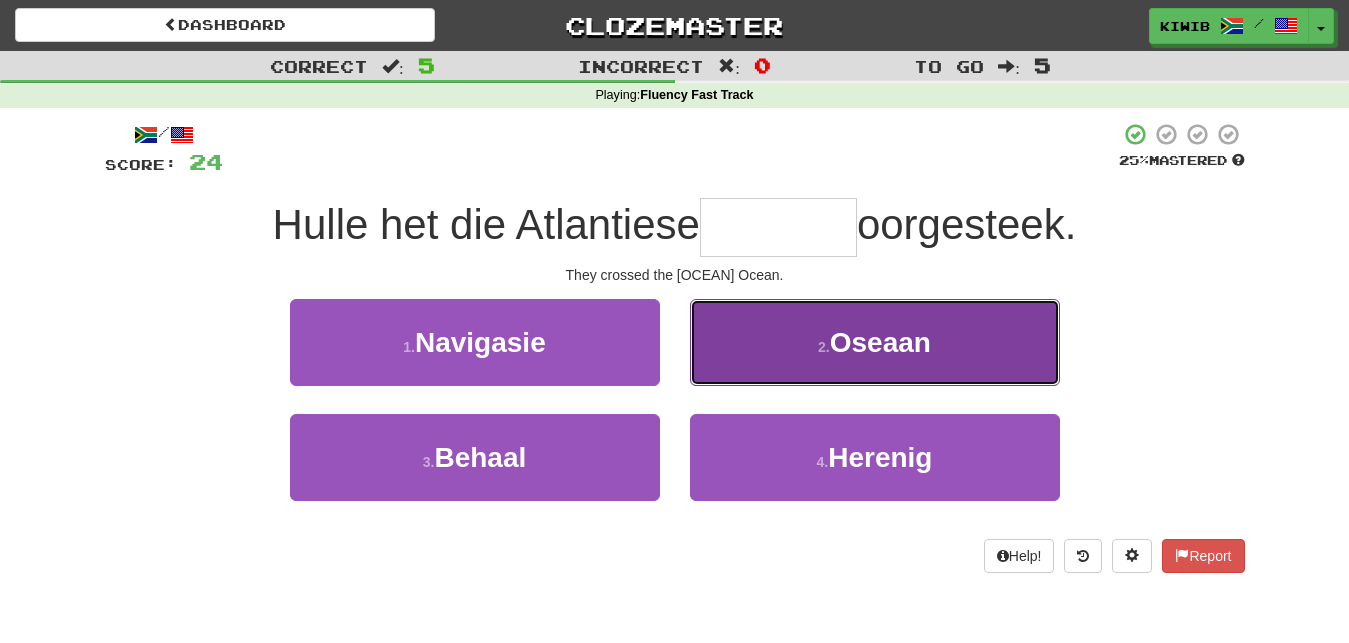 click on "Oseaan" at bounding box center [880, 342] 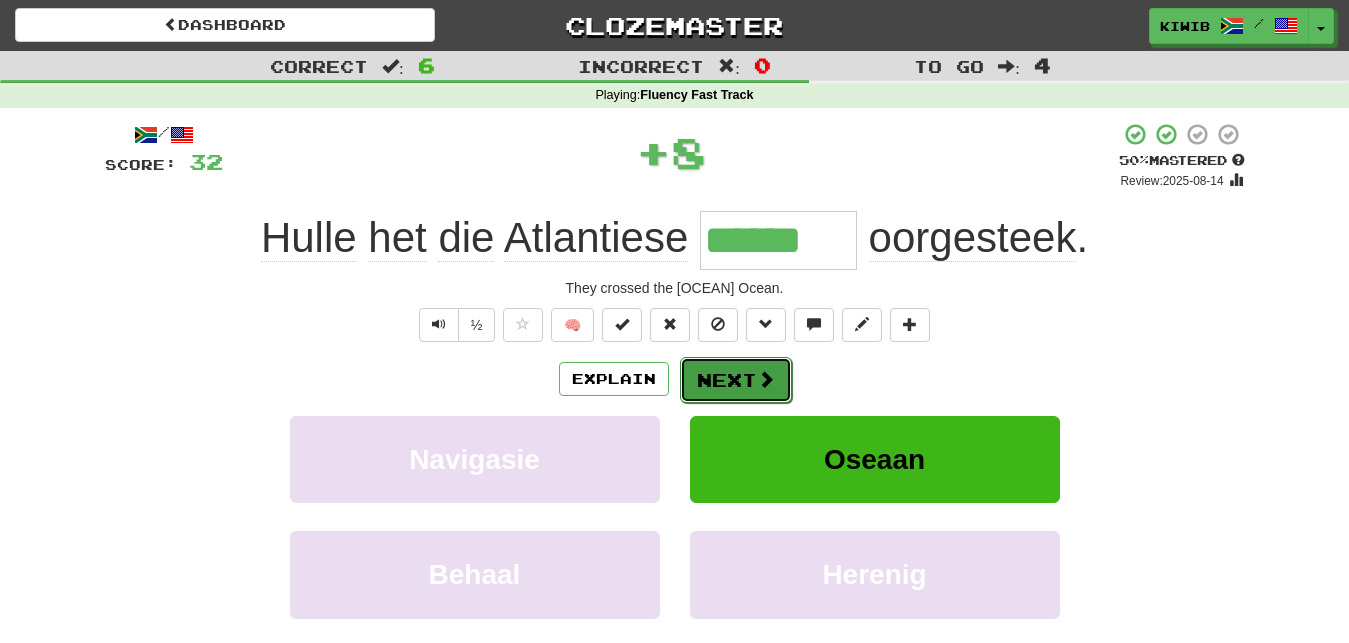 click on "Next" at bounding box center (736, 380) 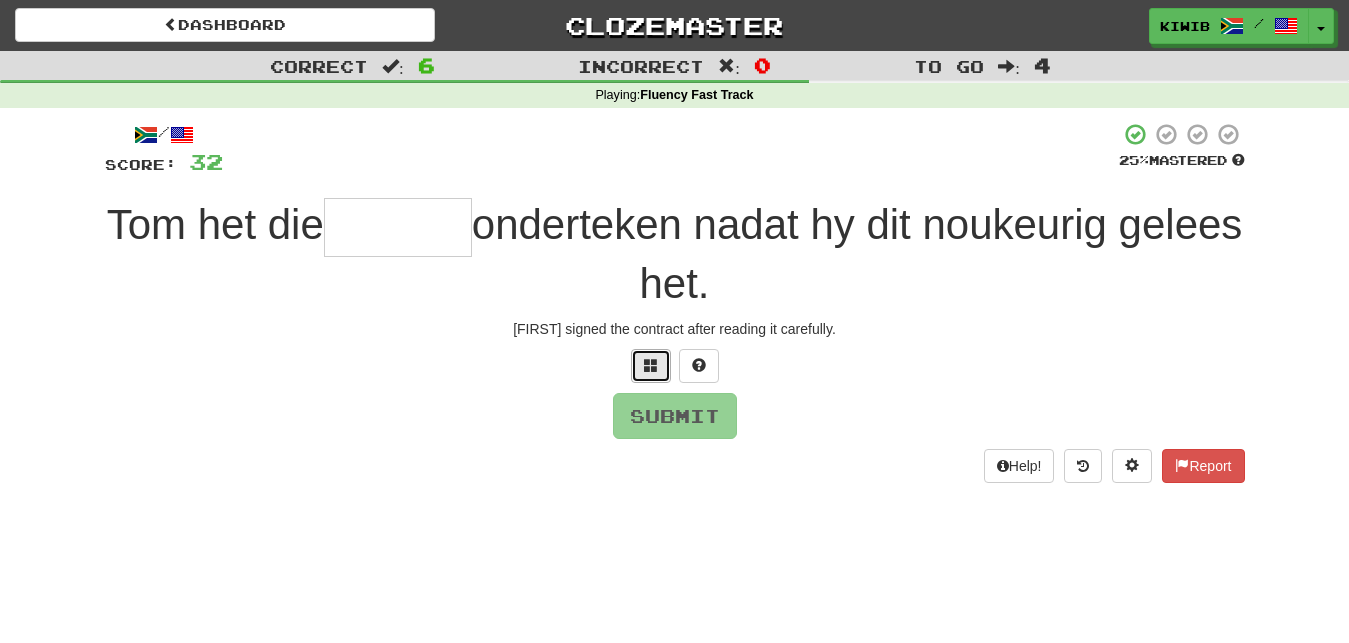 click at bounding box center [651, 365] 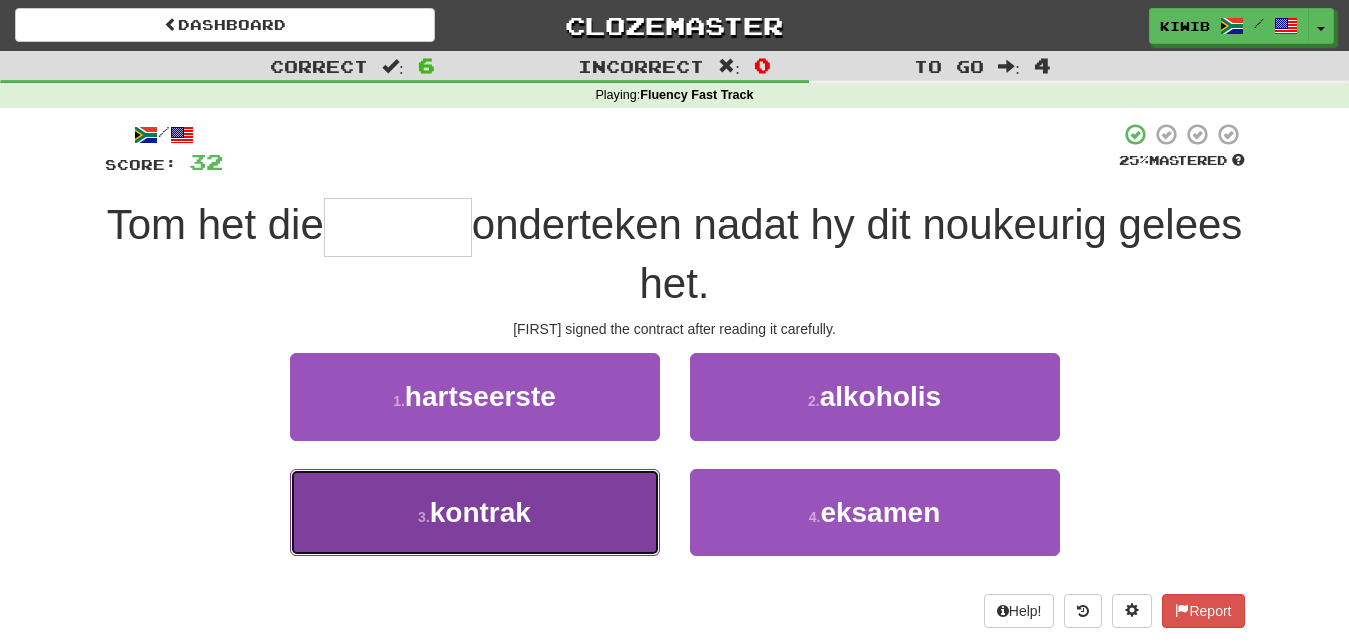 click on "kontrak" at bounding box center (480, 512) 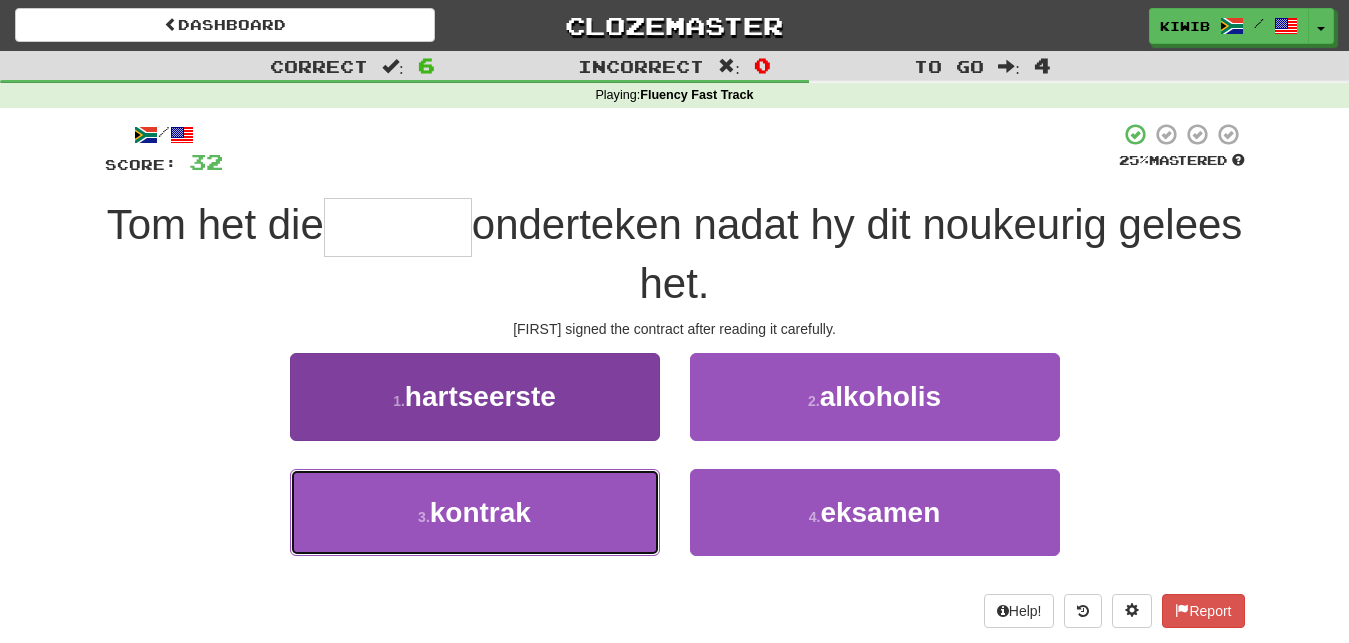 type on "*******" 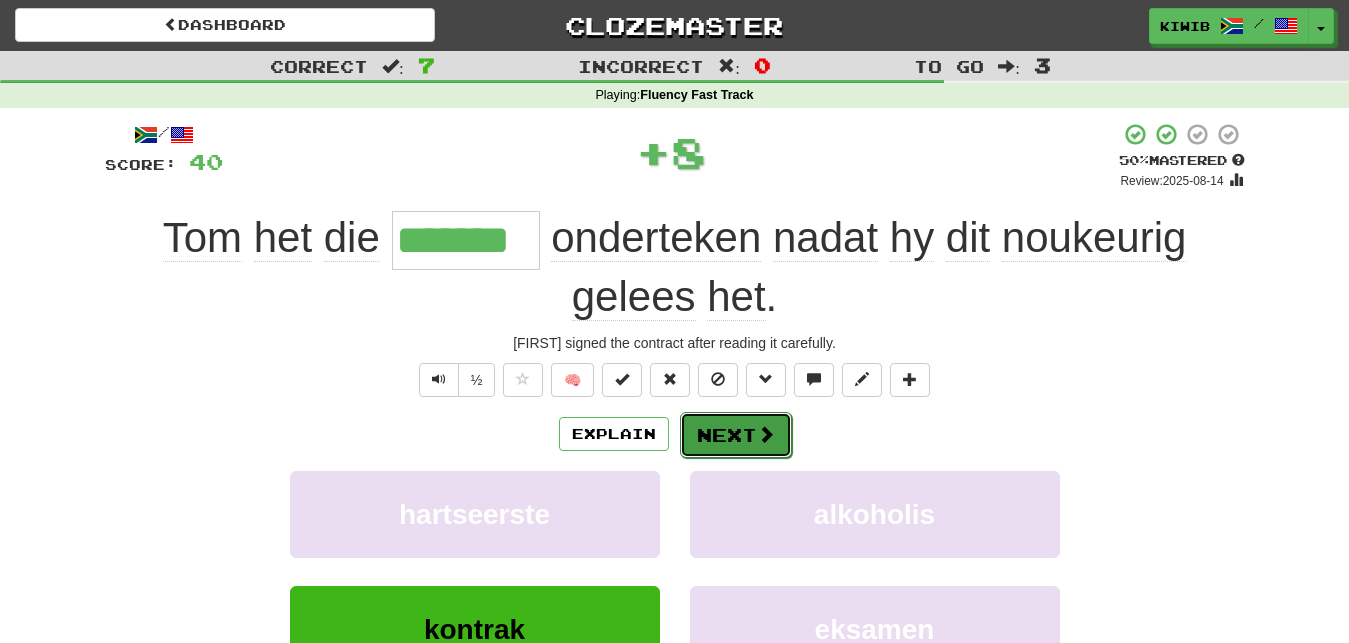 click on "Next" at bounding box center [736, 435] 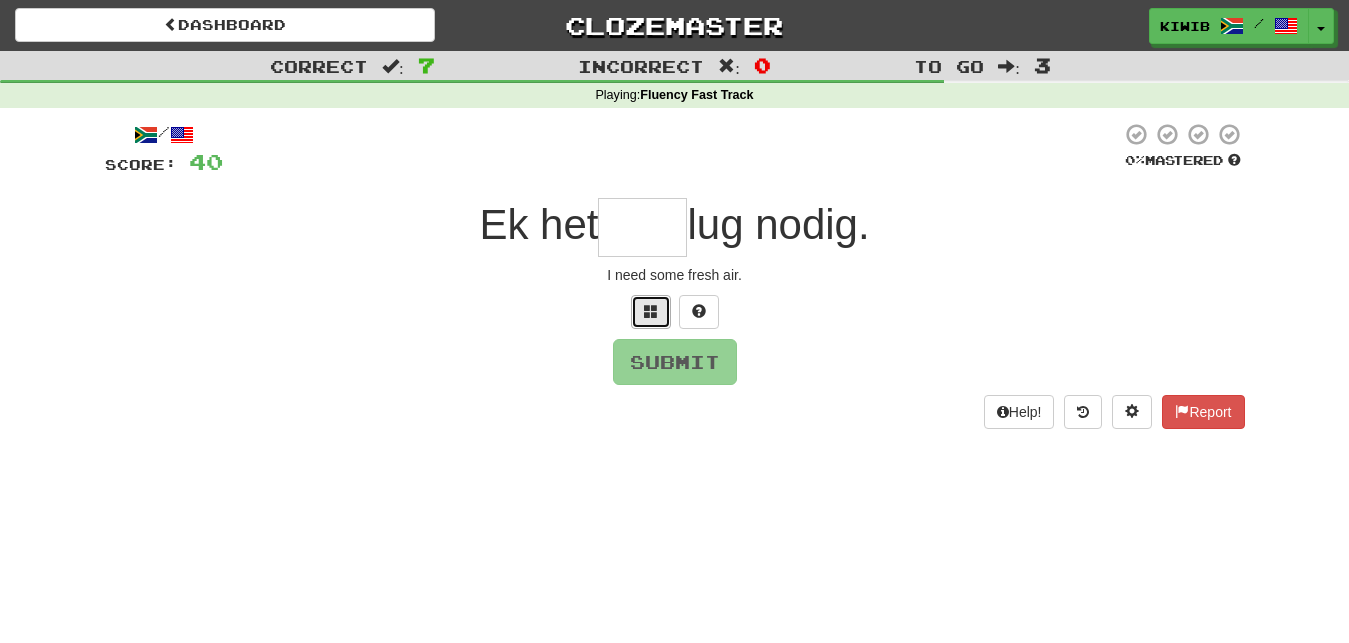 click at bounding box center (651, 312) 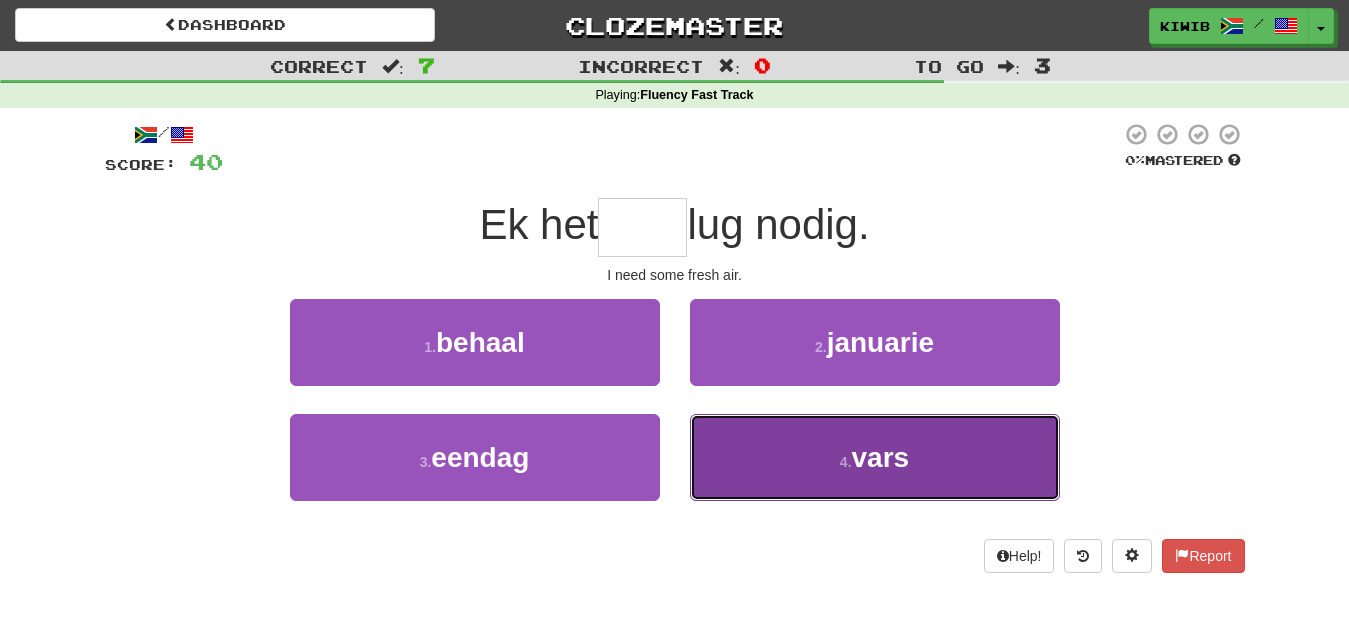 click on "vars" at bounding box center (881, 457) 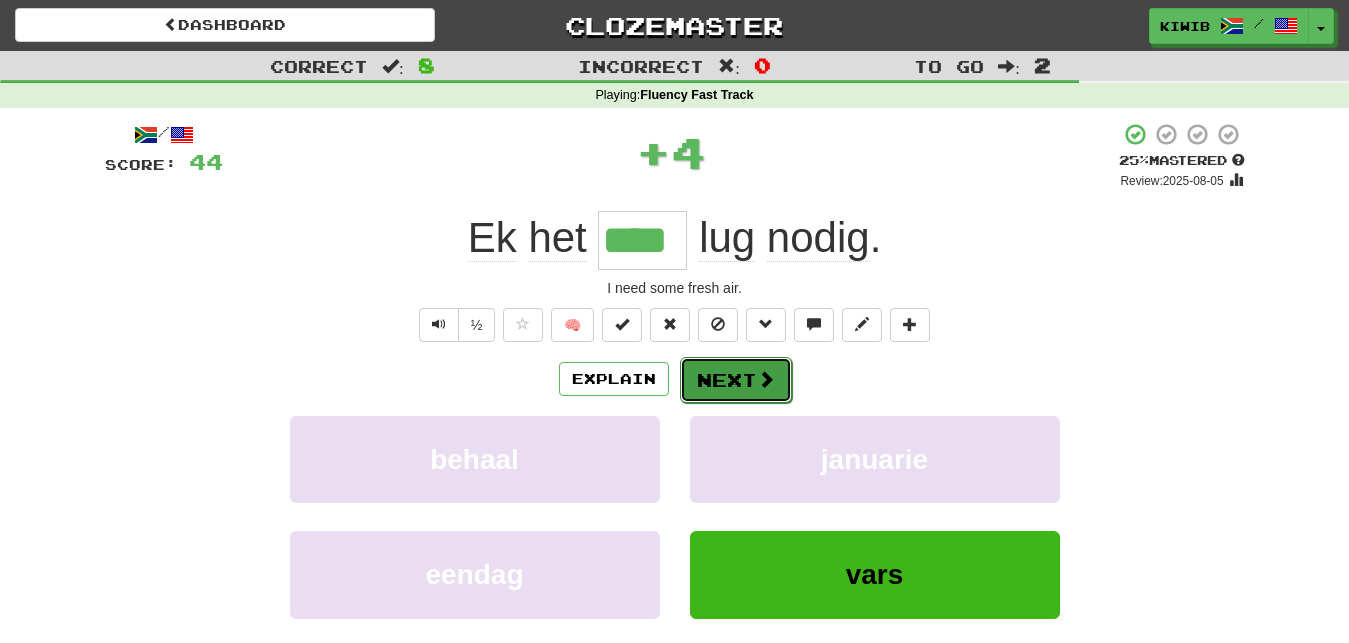 click on "Next" at bounding box center (736, 380) 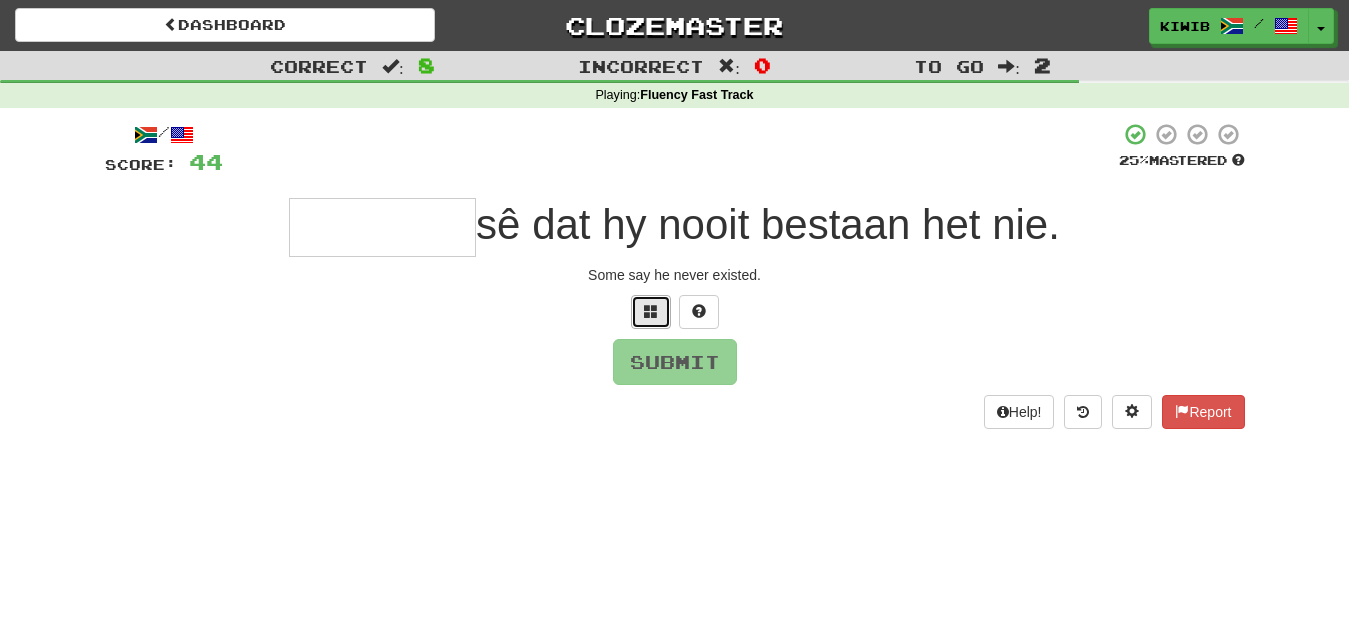 click at bounding box center [651, 311] 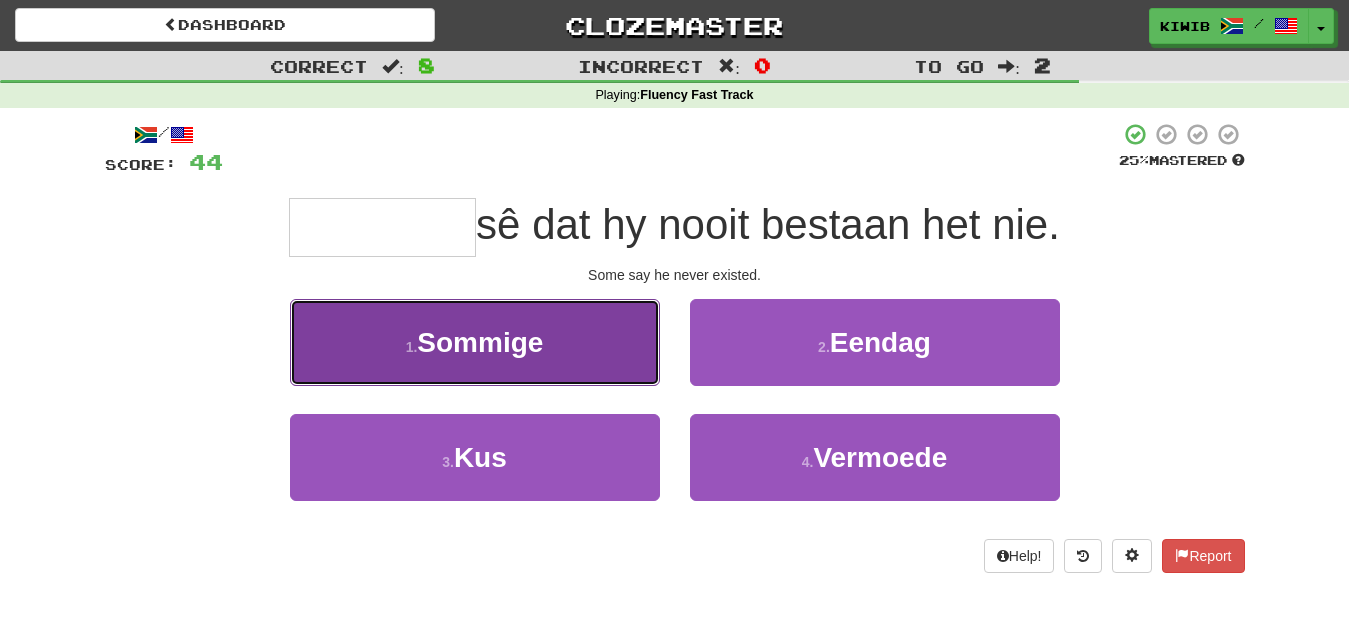 click on "Sommige" at bounding box center (480, 342) 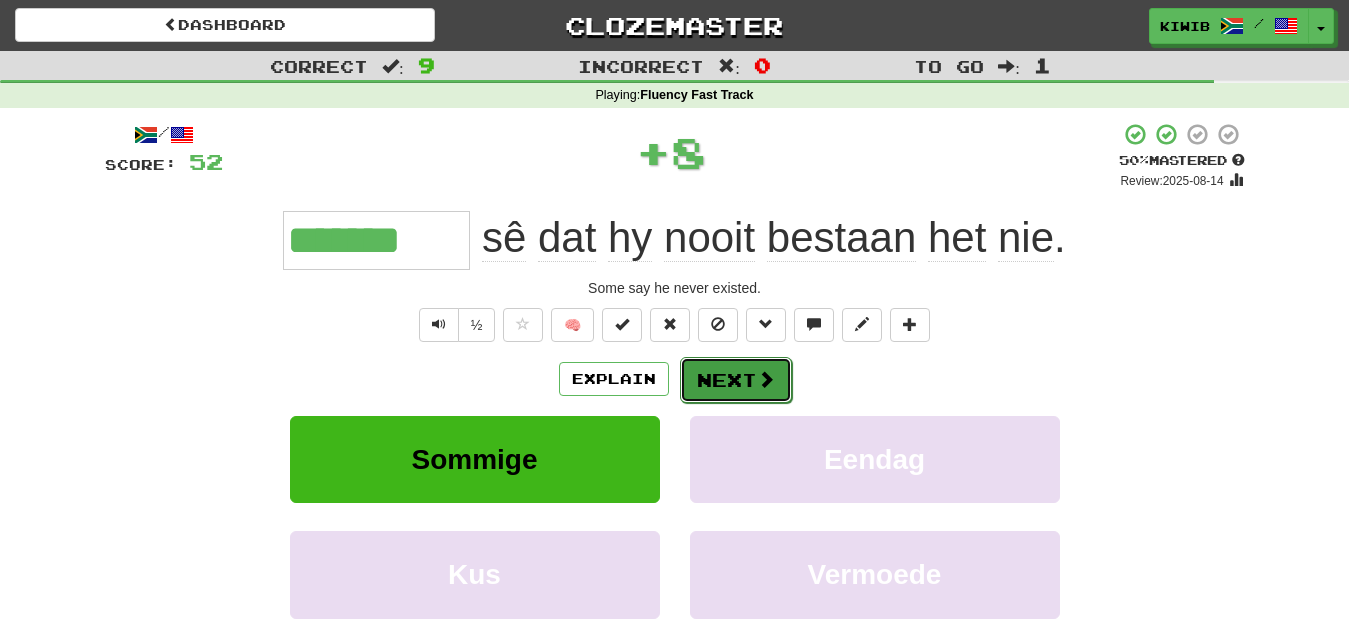 click on "Next" at bounding box center (736, 380) 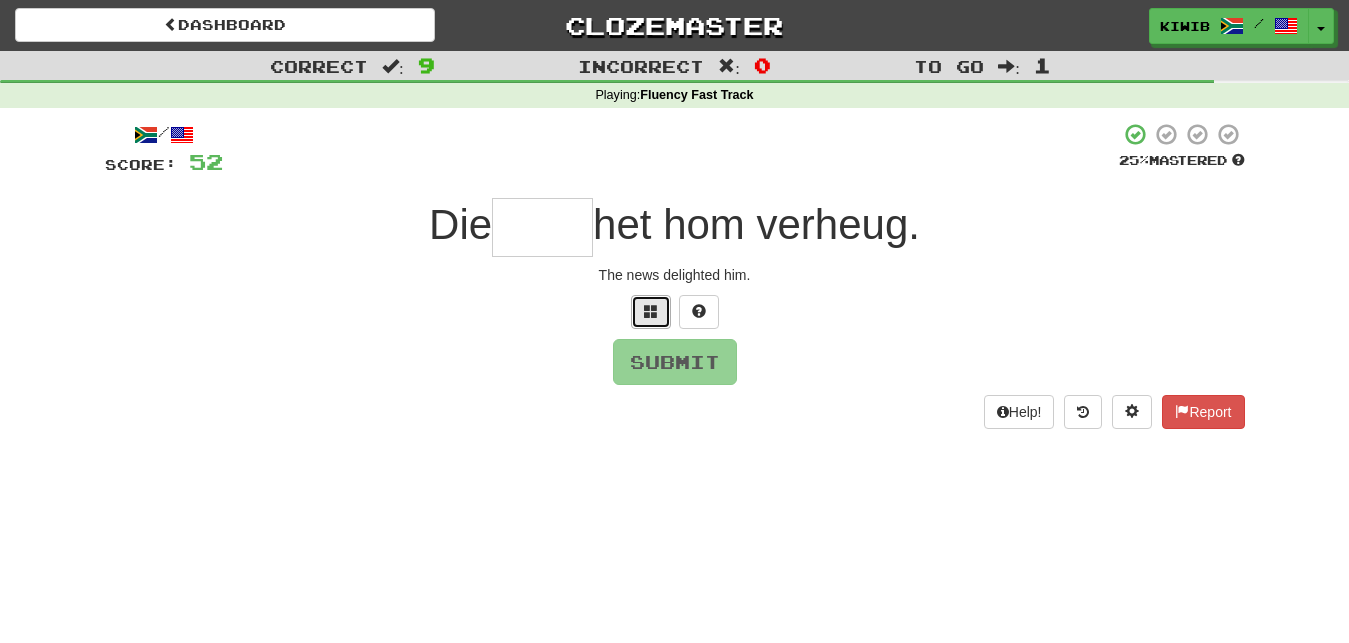 click at bounding box center (651, 312) 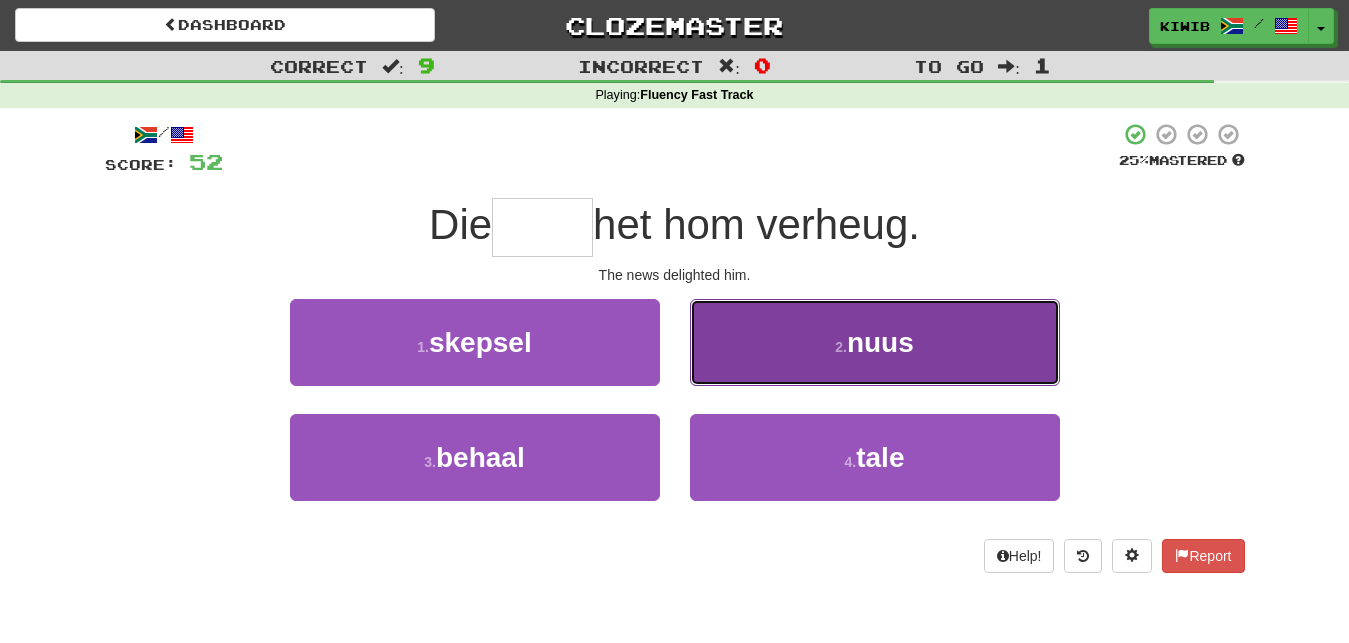 click on "nuus" at bounding box center [880, 342] 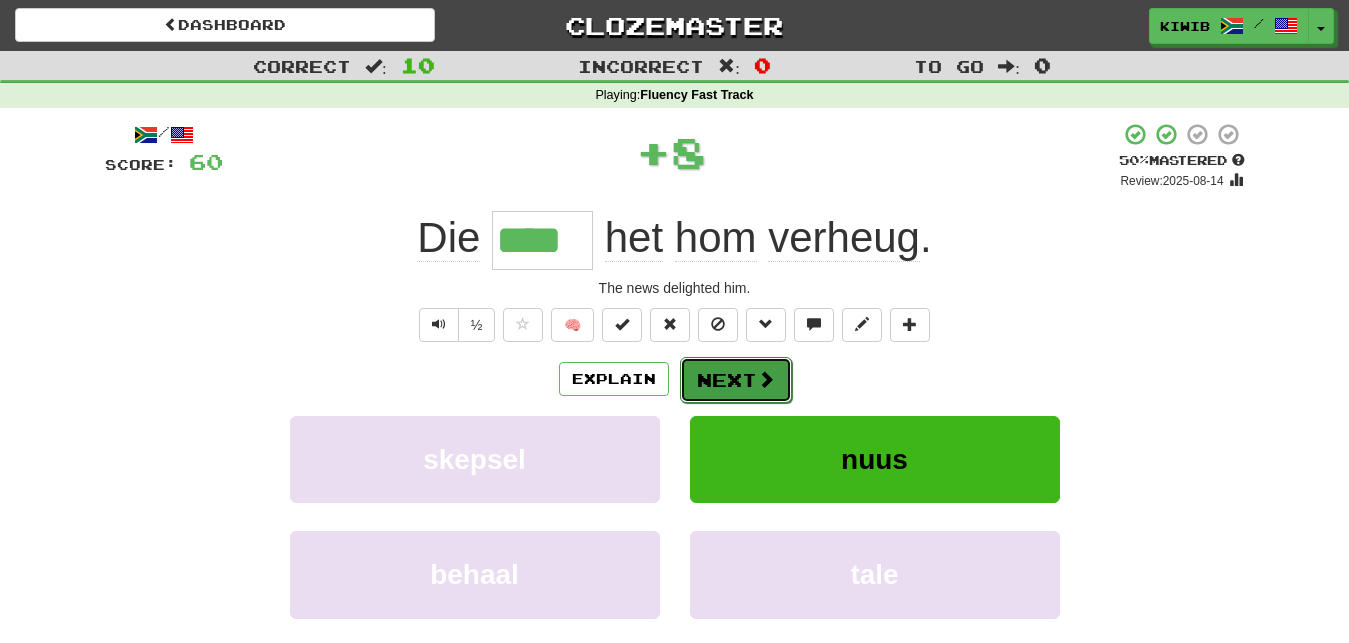 click on "Next" at bounding box center [736, 380] 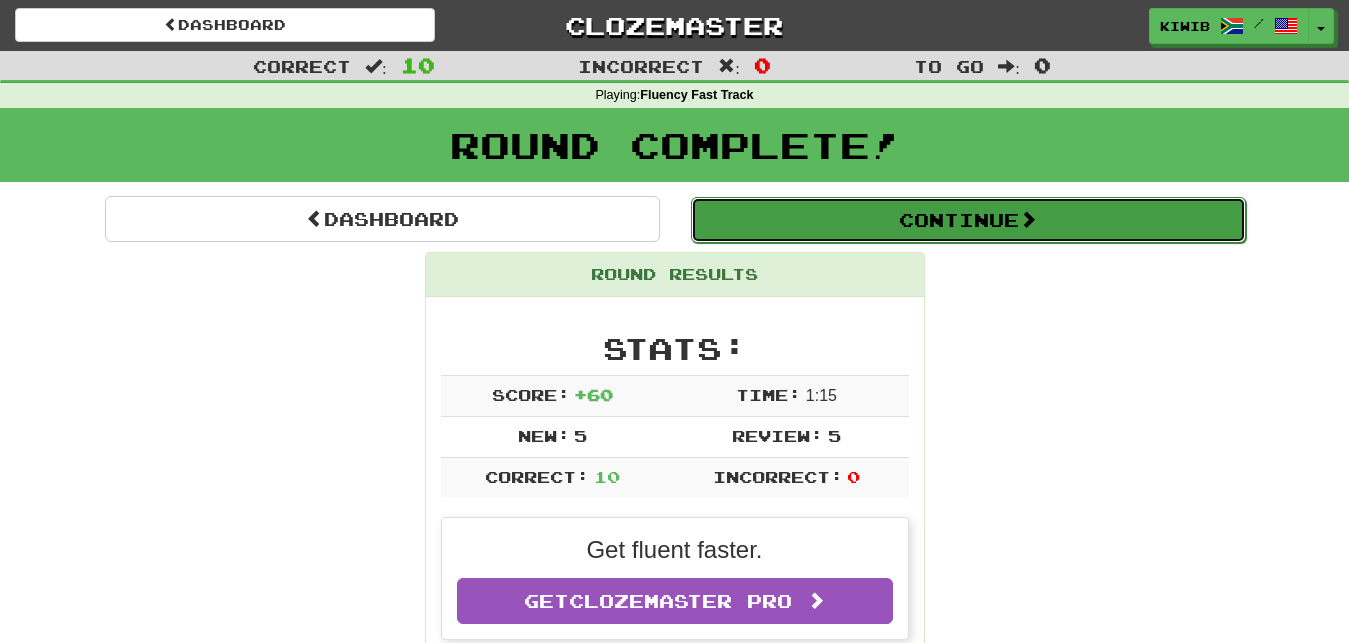 click on "Continue" at bounding box center (968, 220) 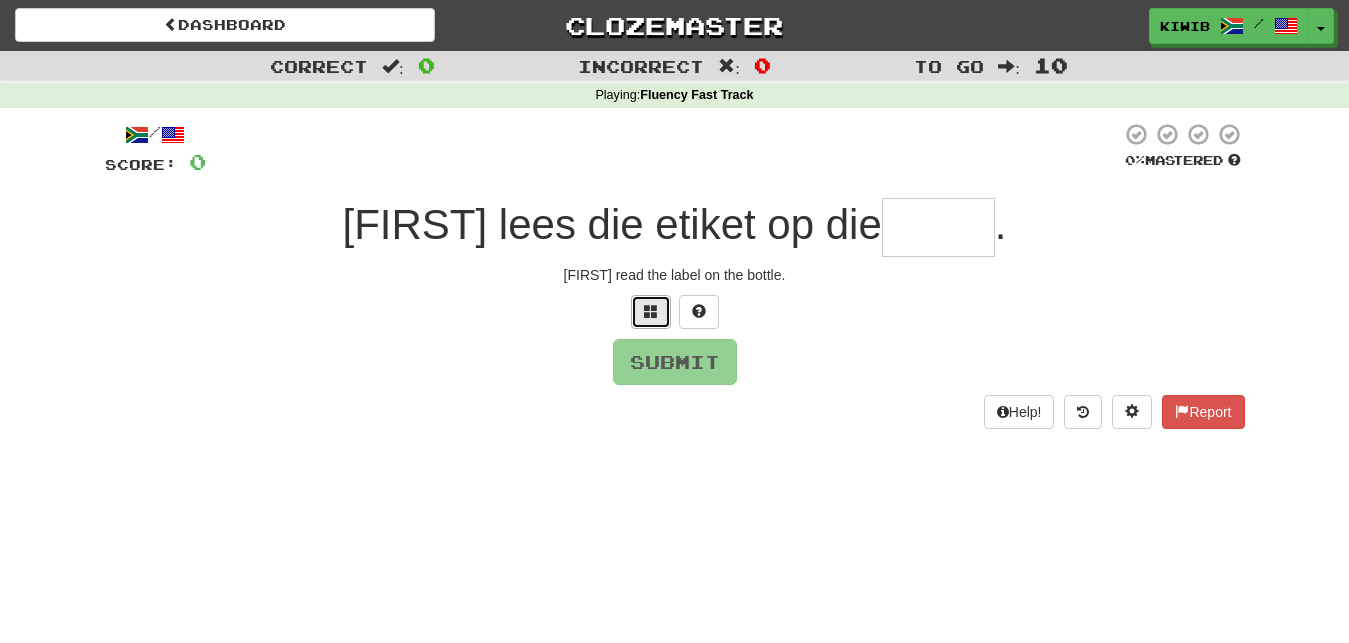 click at bounding box center [651, 311] 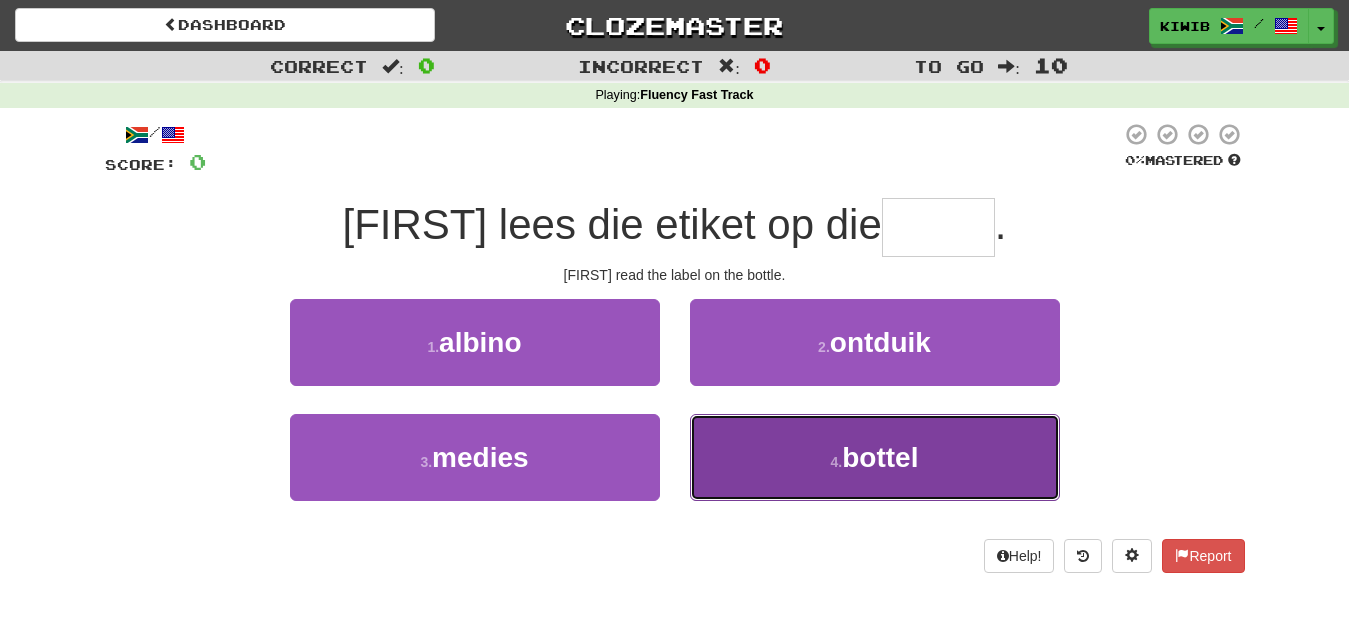 click on "bottel" at bounding box center [880, 457] 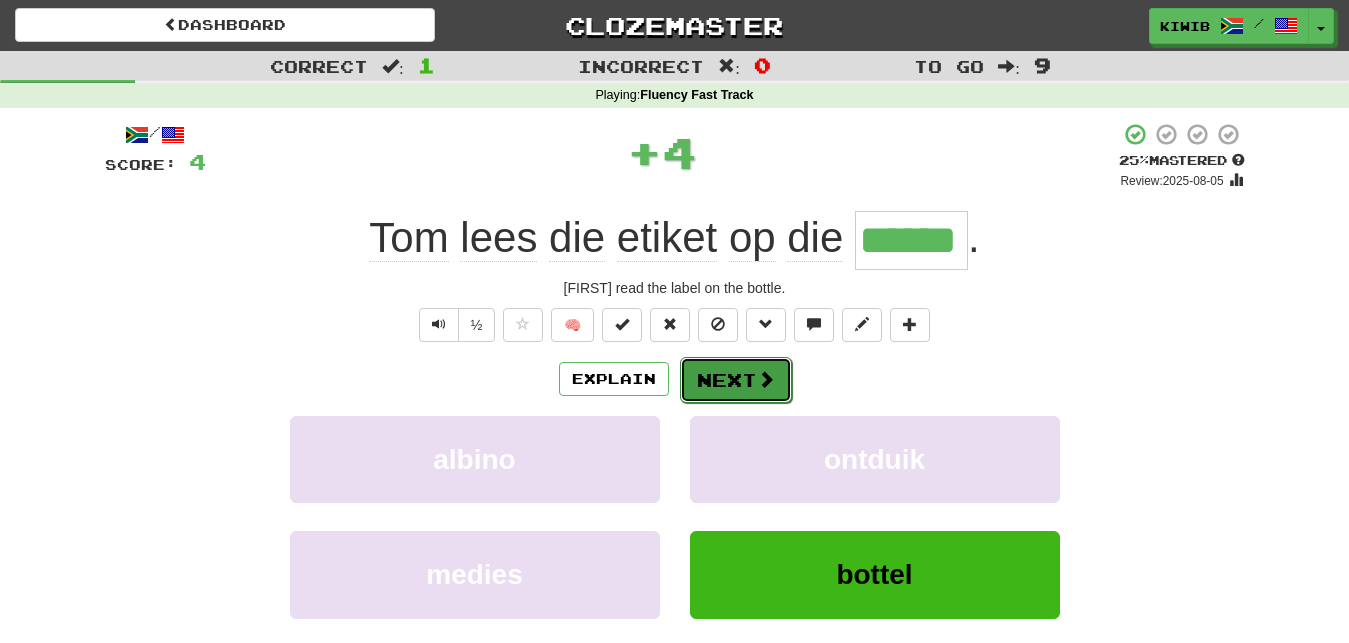 click at bounding box center [766, 379] 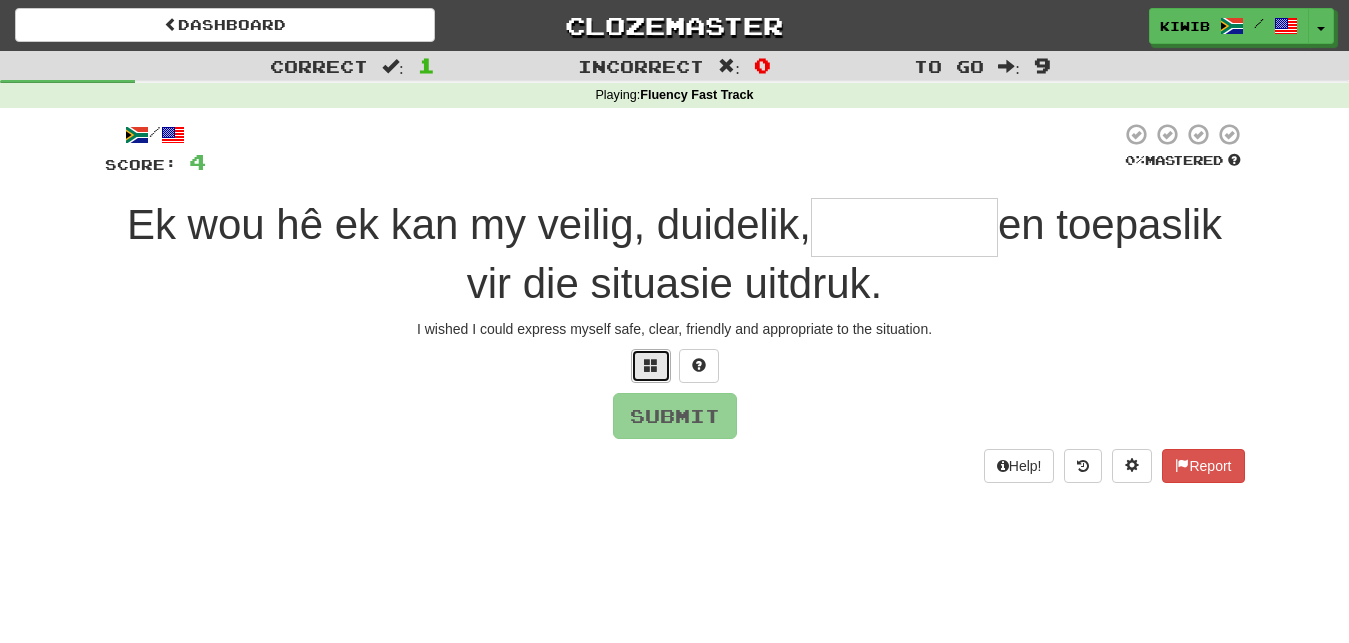 click at bounding box center (651, 366) 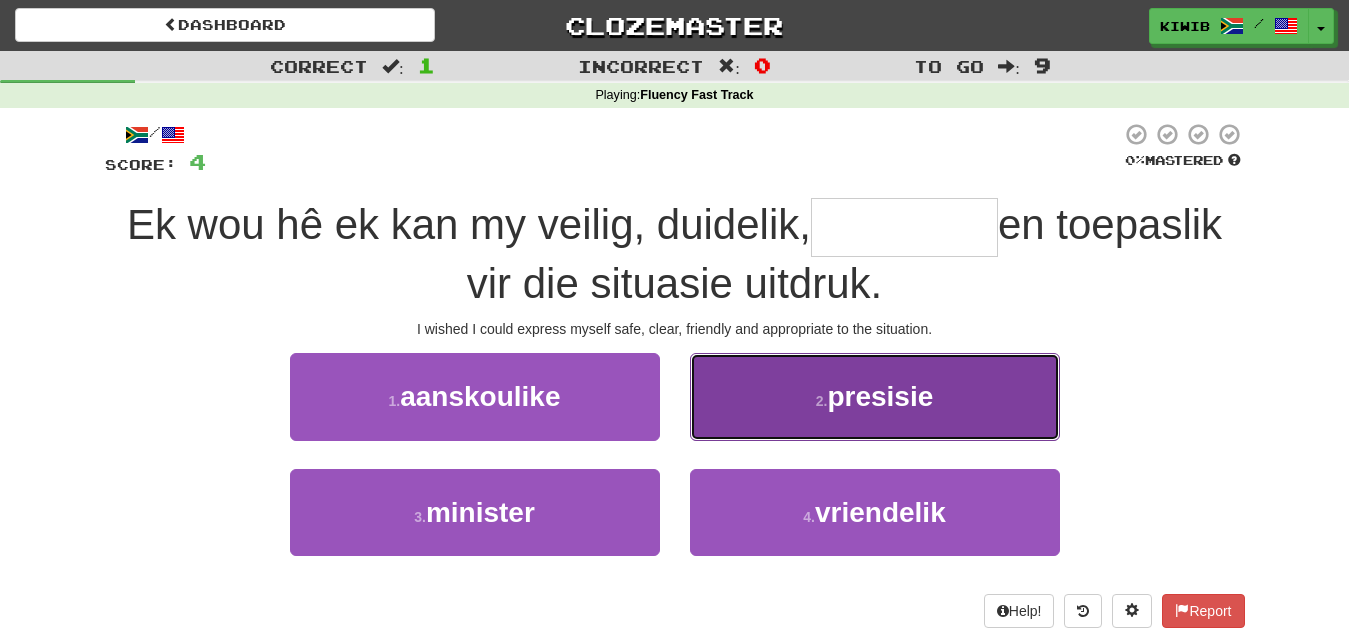 click on "presisie" at bounding box center [880, 396] 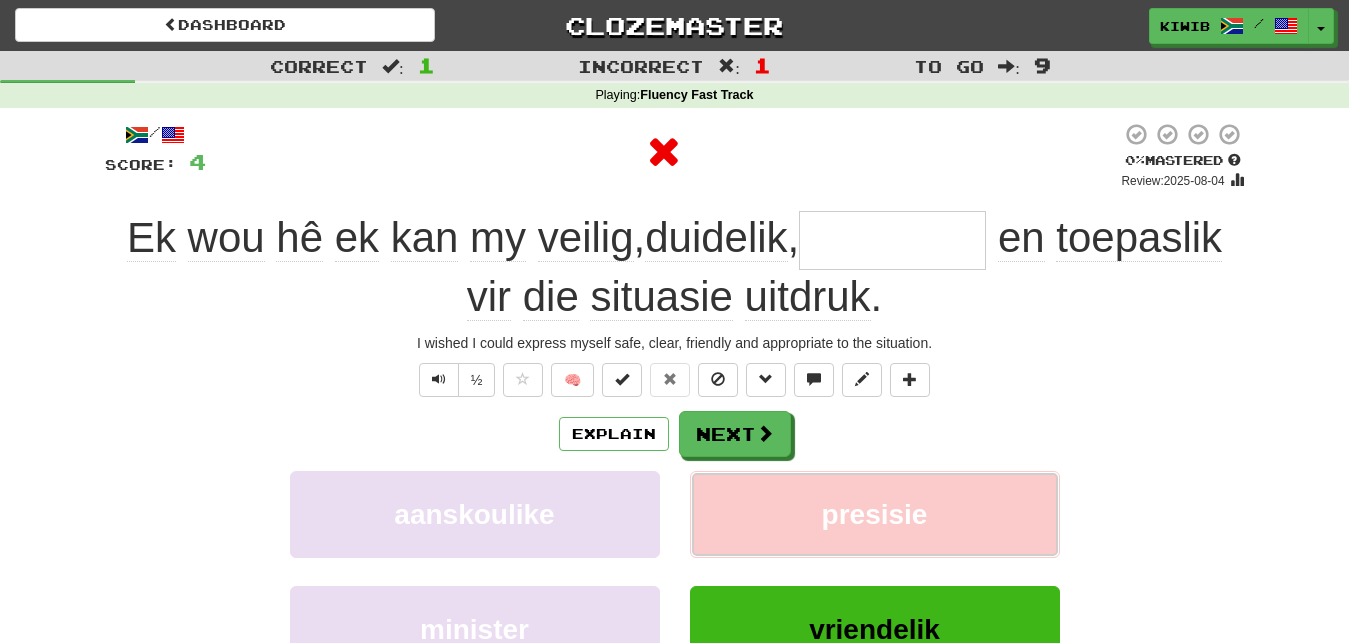 type on "**********" 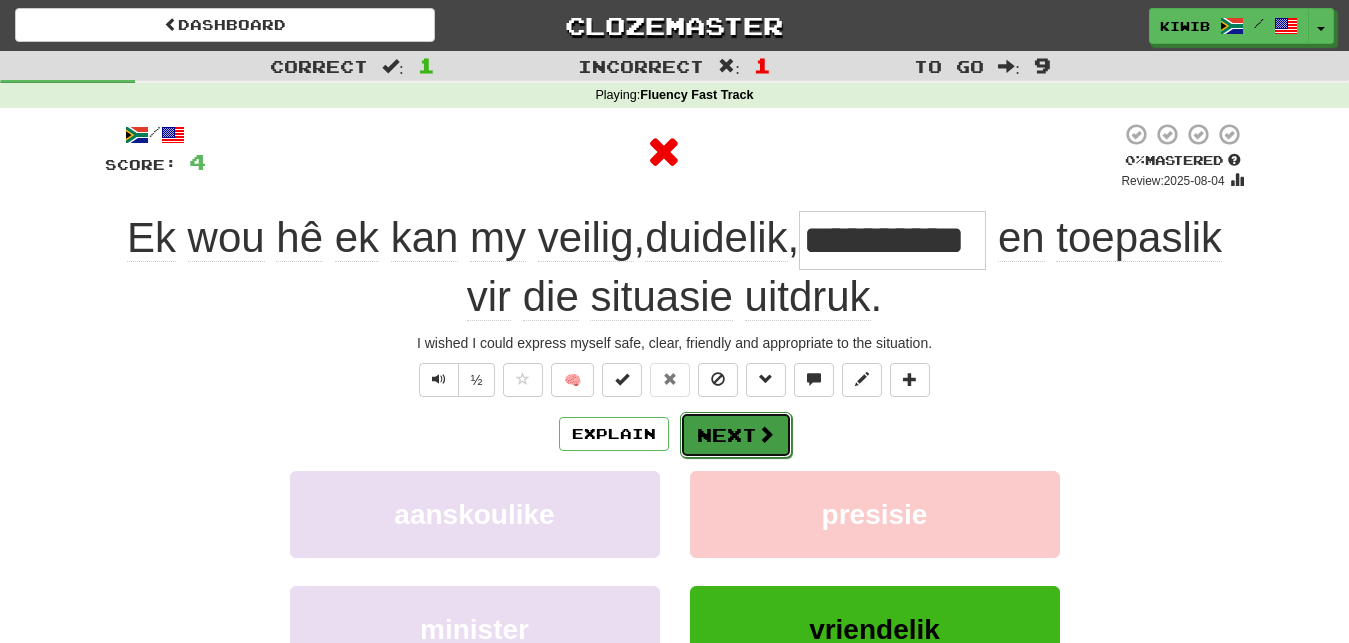 click on "Next" at bounding box center (736, 435) 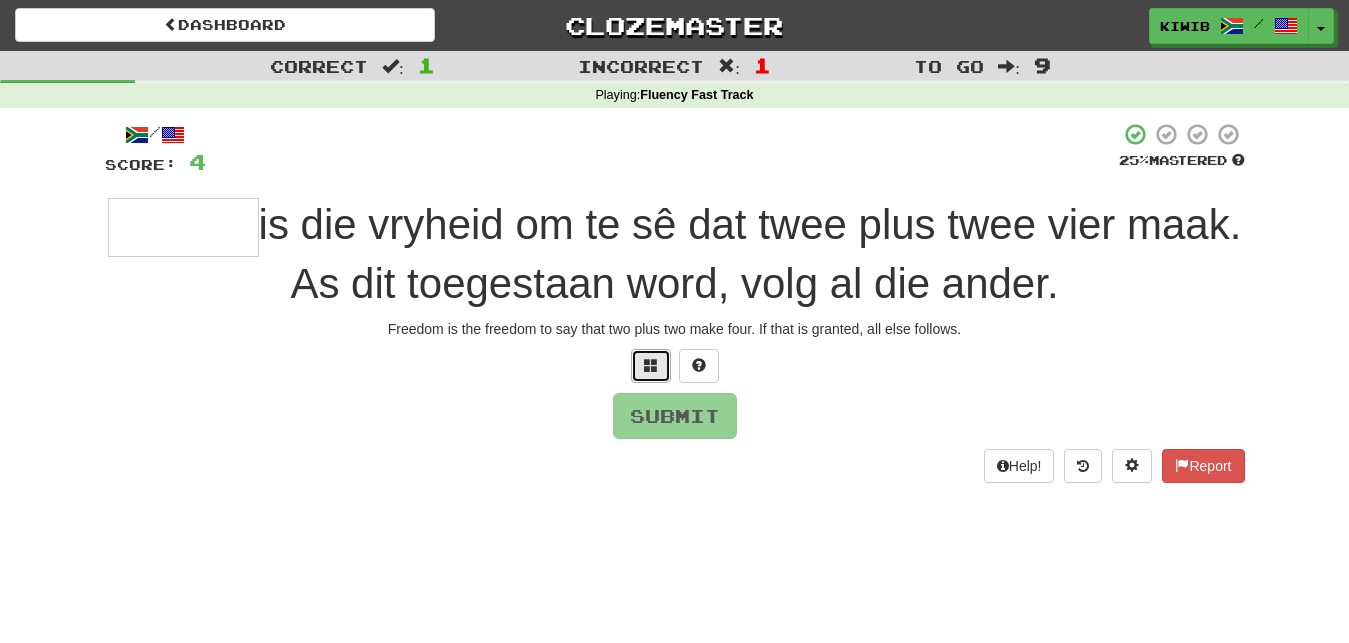 click at bounding box center [651, 365] 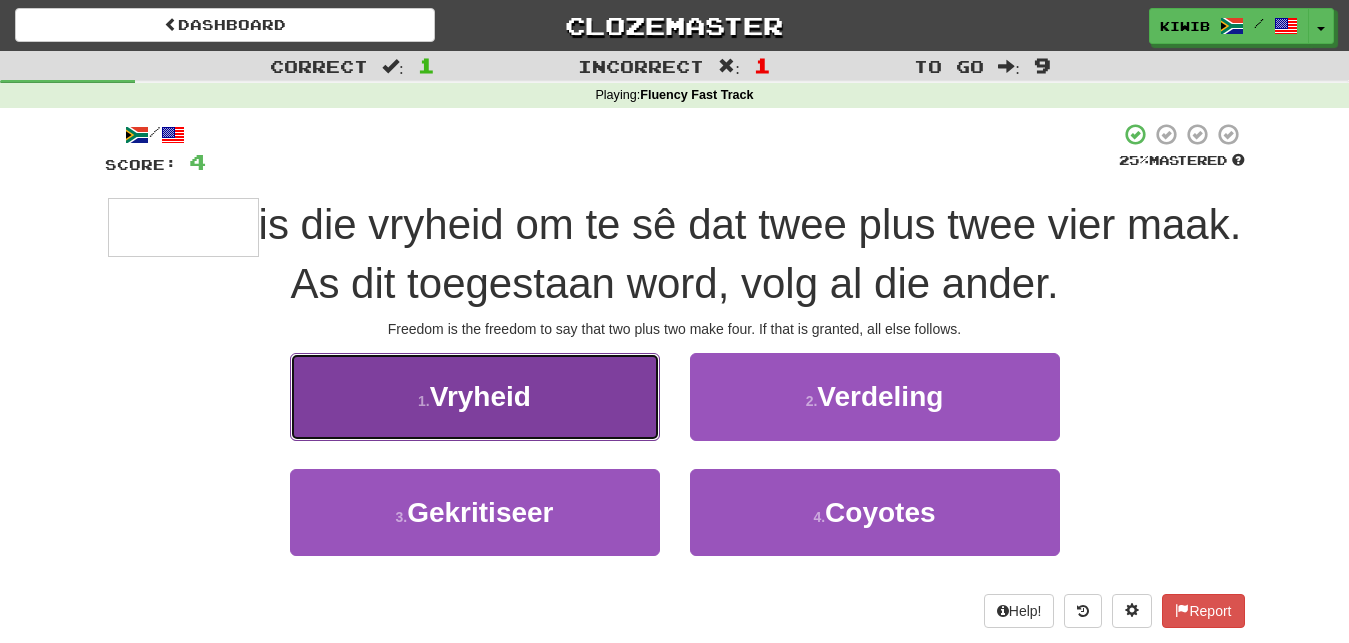 click on "Vryheid" at bounding box center (480, 396) 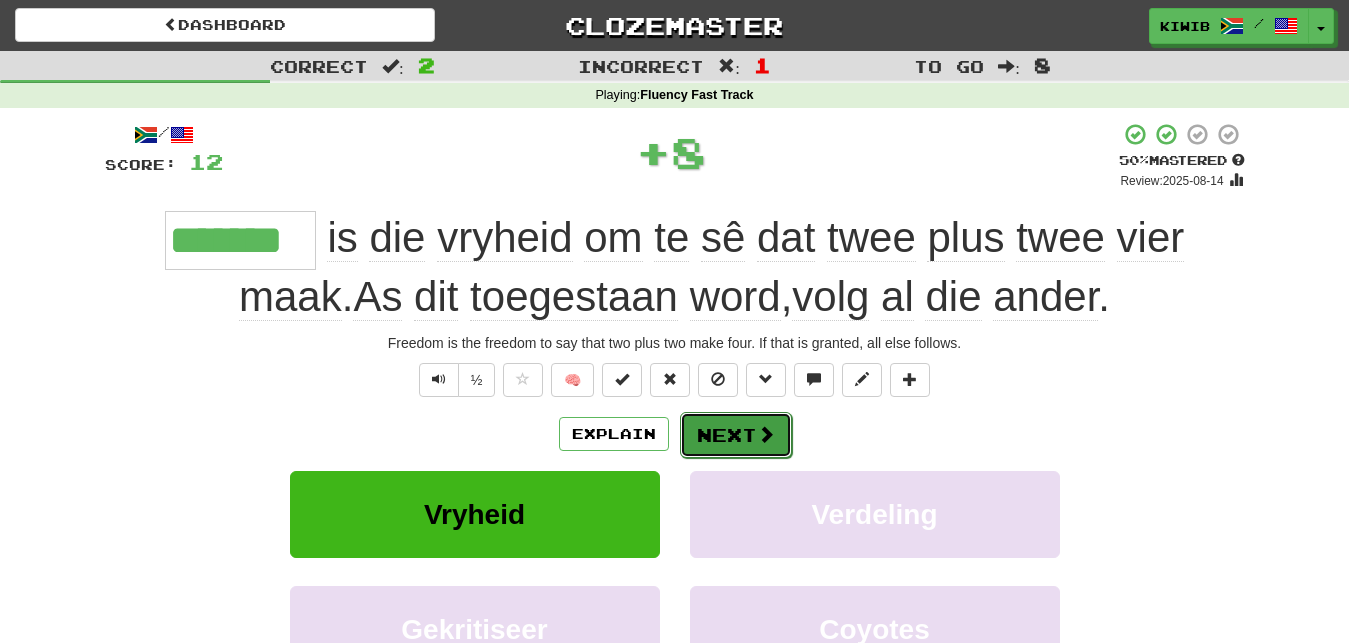 click on "Next" at bounding box center [736, 435] 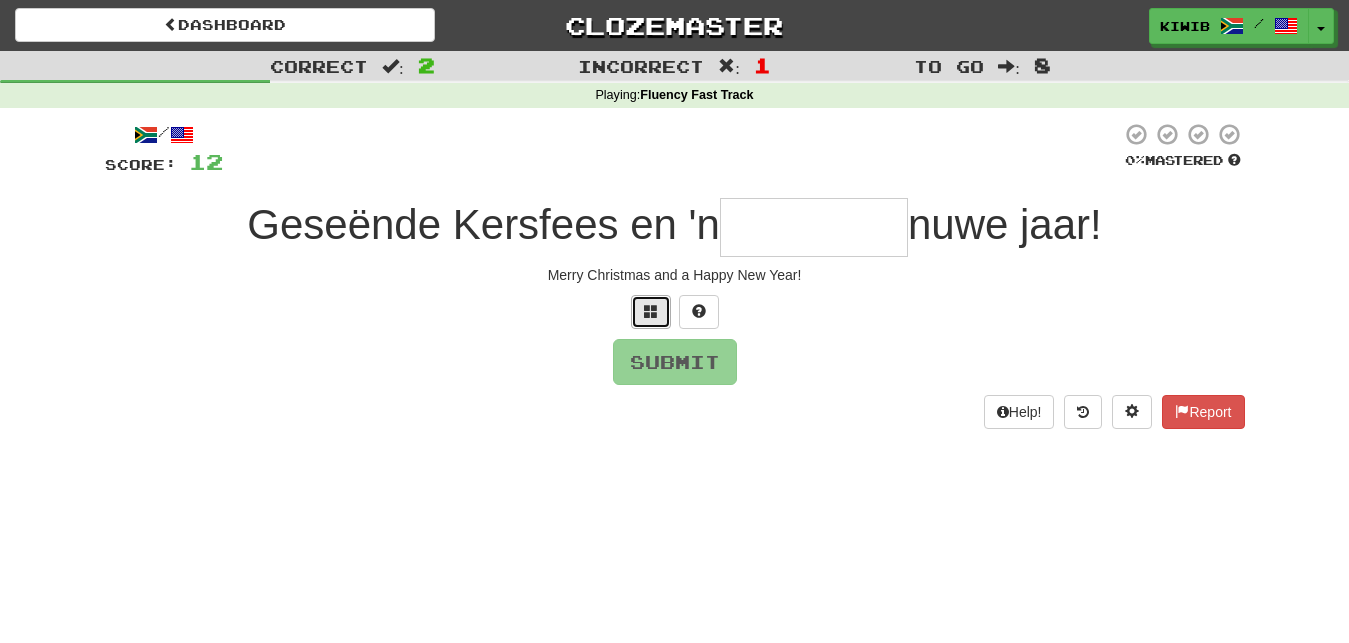click at bounding box center (651, 311) 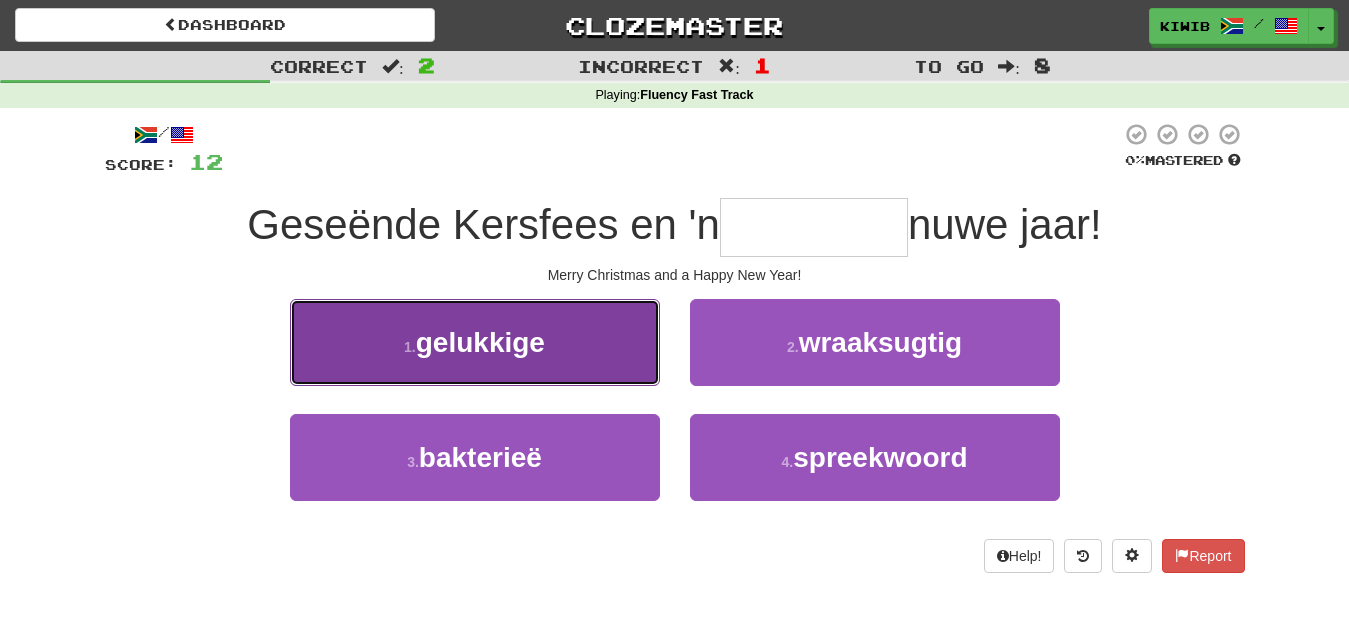 click on "gelukkige" at bounding box center [480, 342] 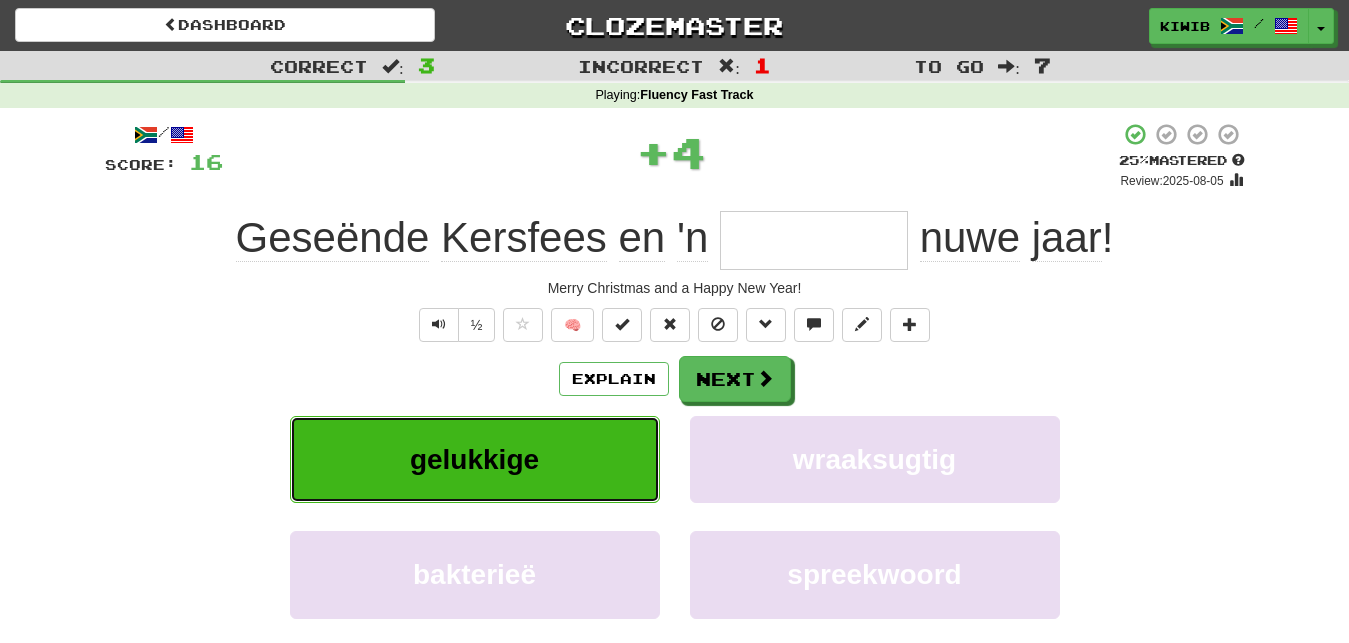 type on "*********" 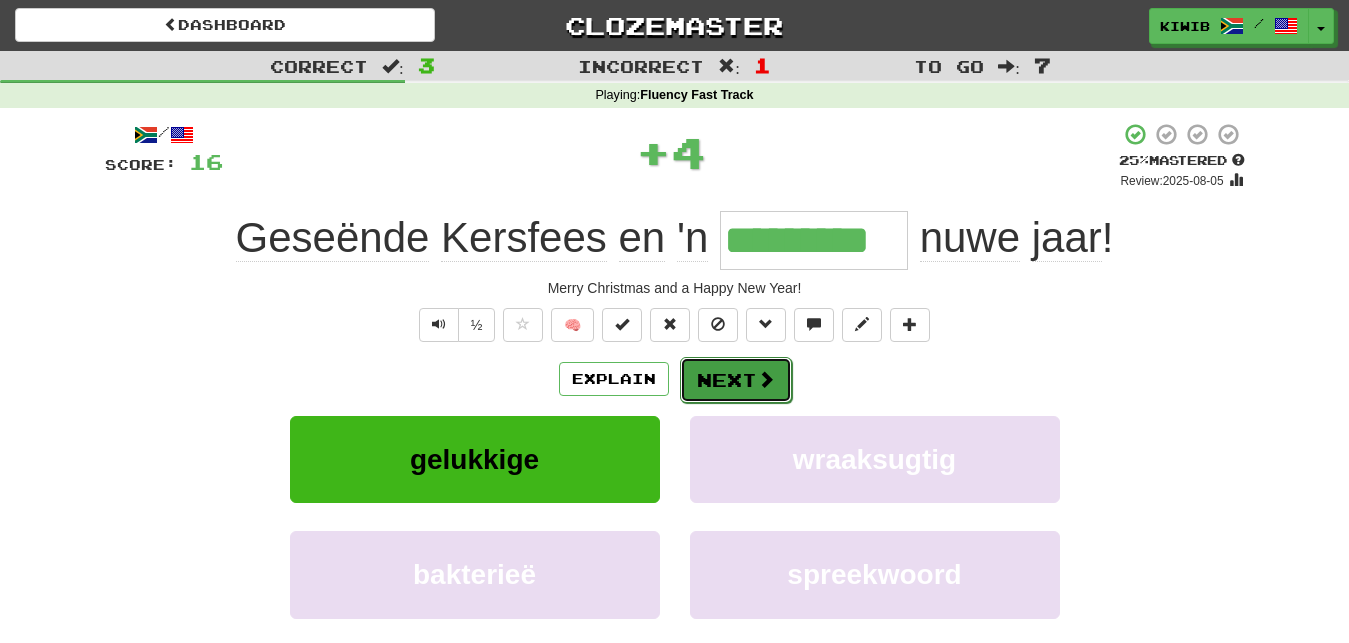 click on "Next" at bounding box center [736, 380] 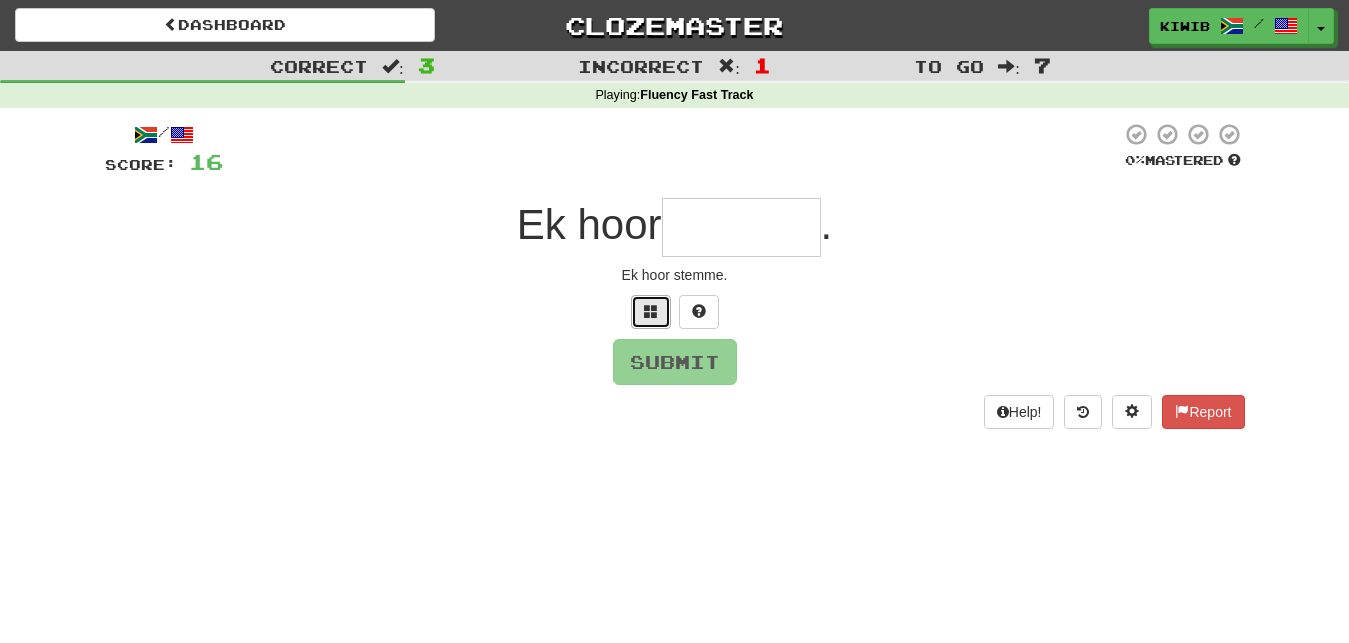 click at bounding box center [651, 312] 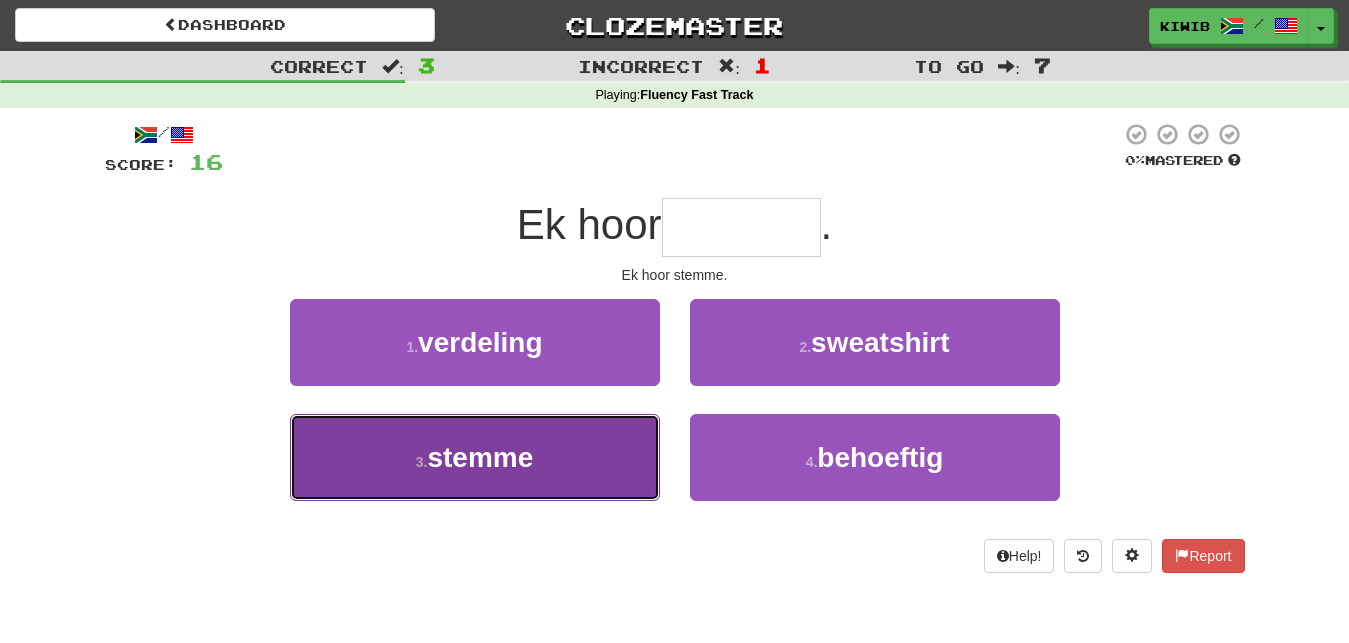 click on "stemme" at bounding box center (480, 457) 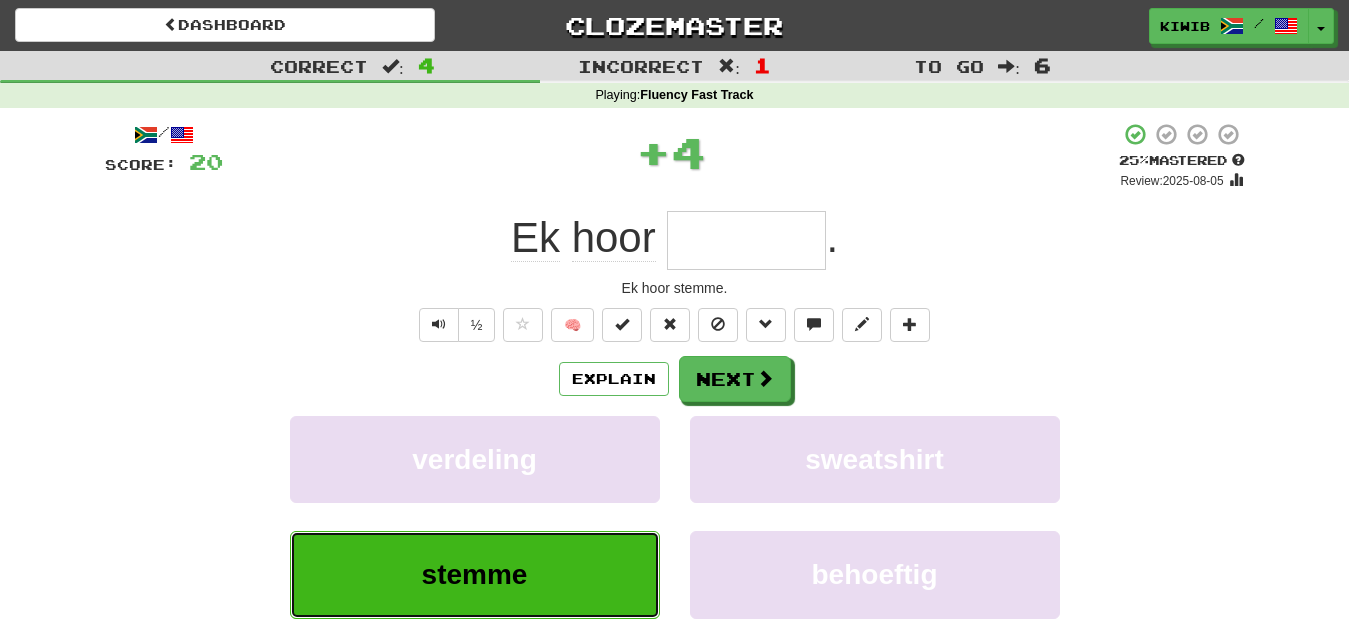 type on "******" 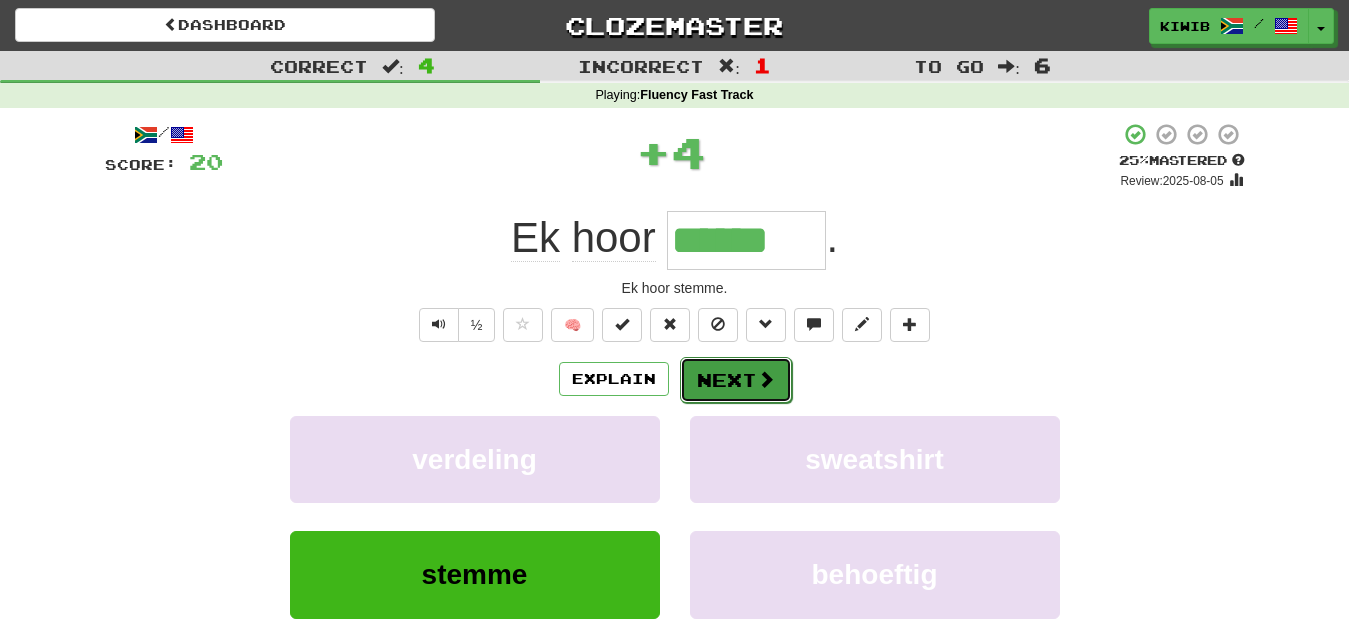 click on "Next" at bounding box center [736, 380] 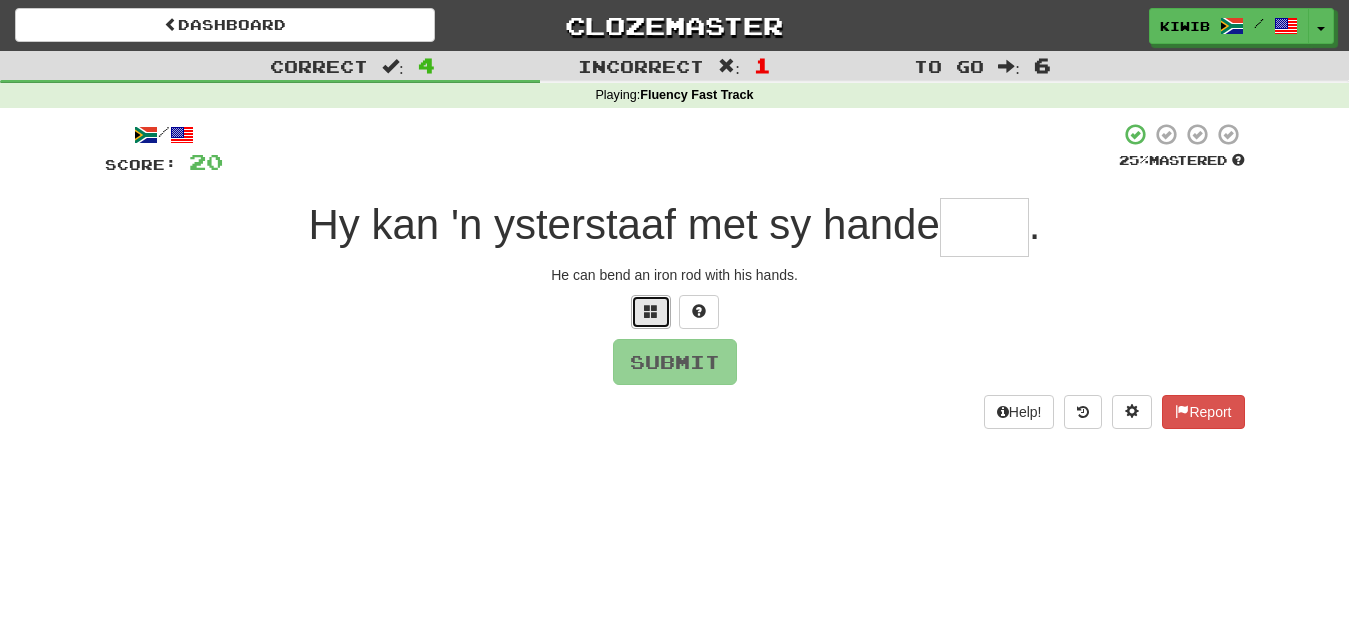 click at bounding box center (651, 311) 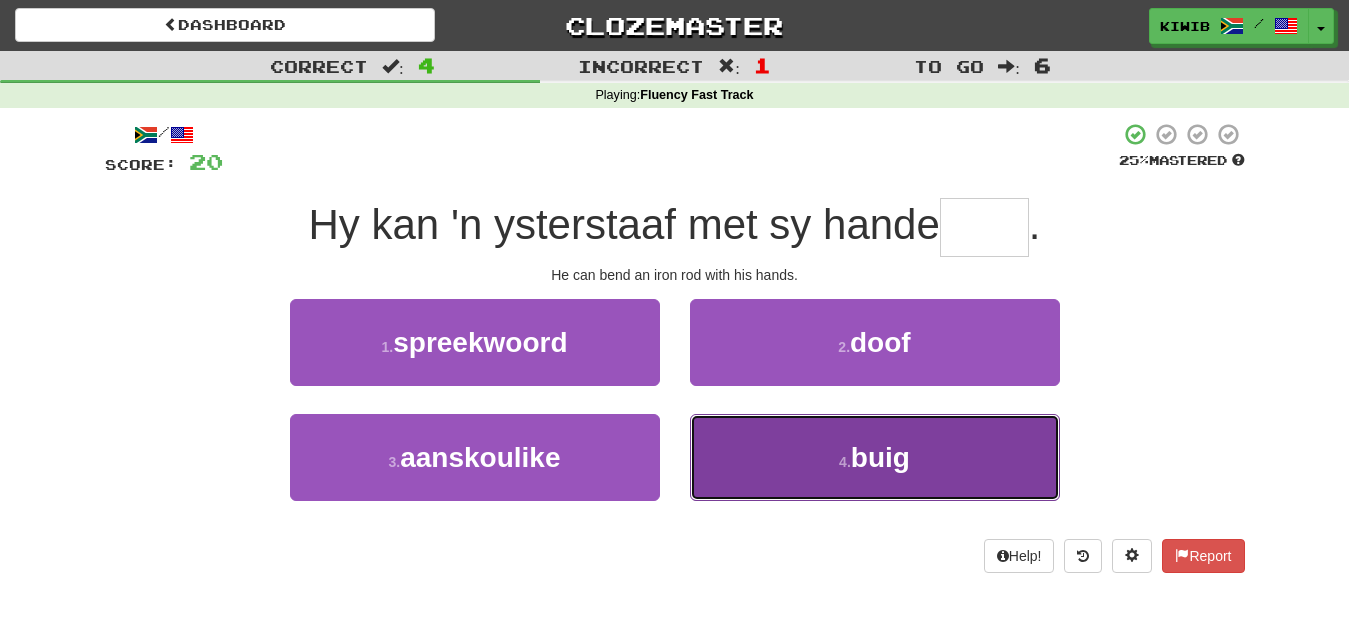 click on "buig" at bounding box center (880, 457) 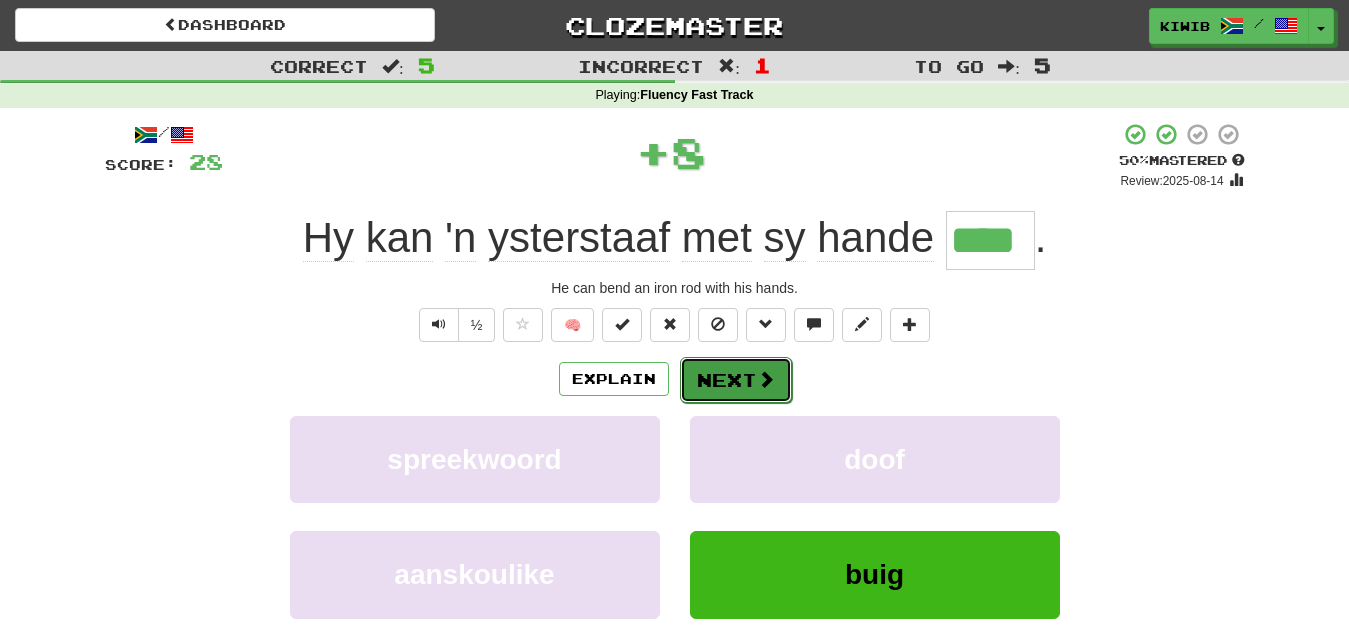 click on "Next" at bounding box center [736, 380] 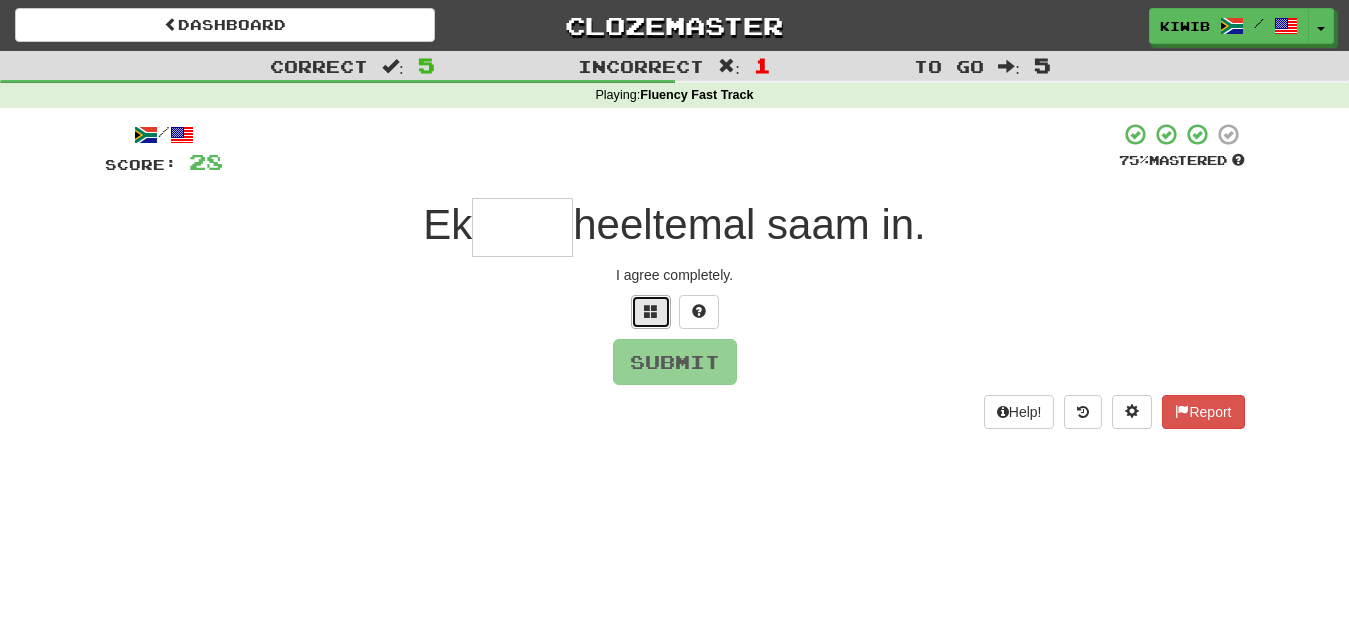 click at bounding box center (651, 311) 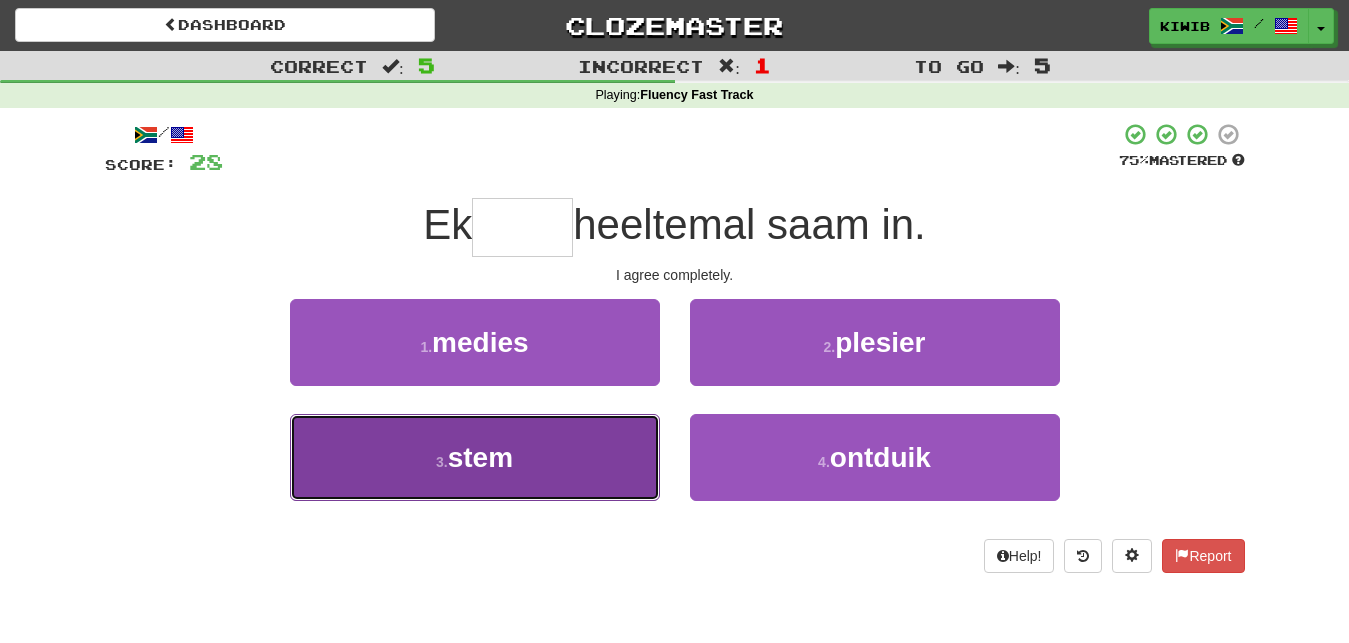 click on "stem" at bounding box center [480, 457] 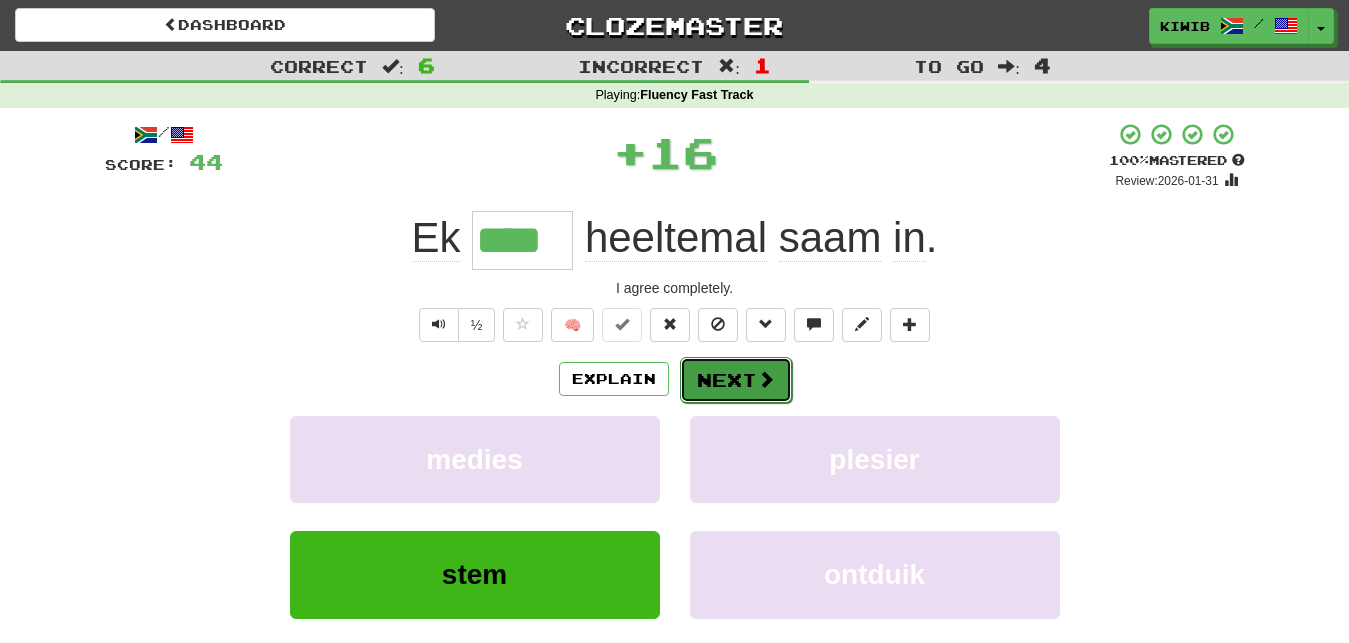 click on "Next" at bounding box center (736, 380) 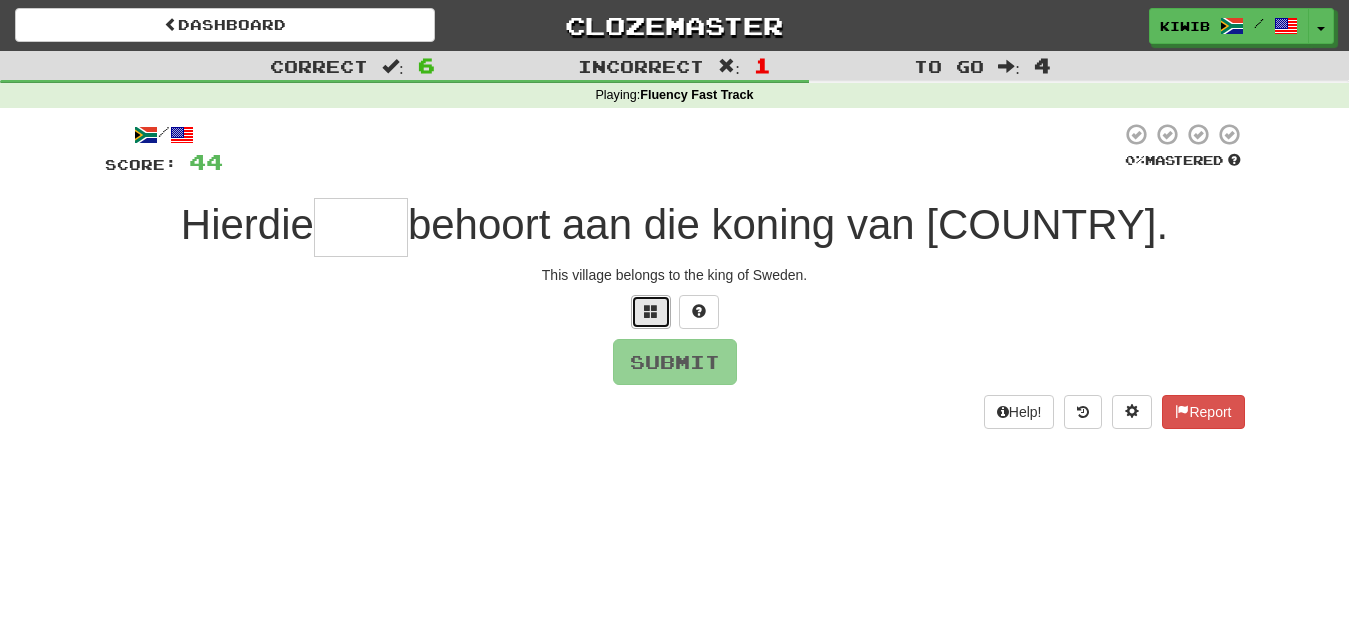 click at bounding box center [651, 311] 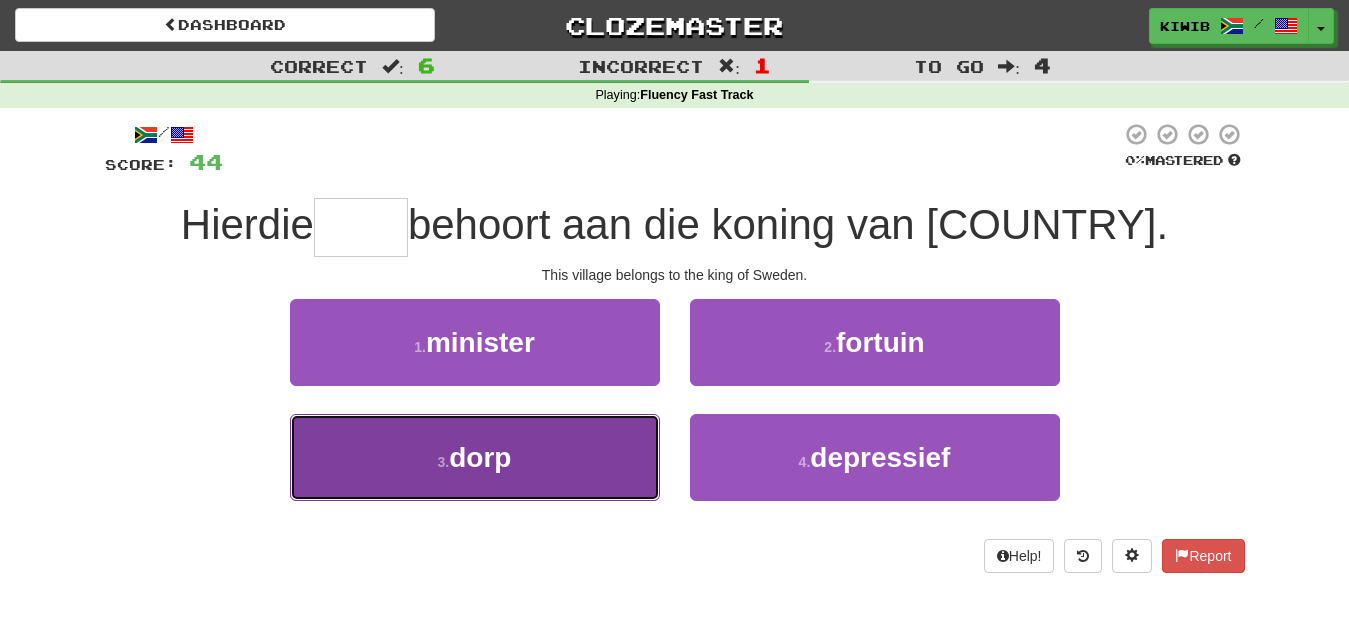 click on "3 .  dorp" at bounding box center [475, 457] 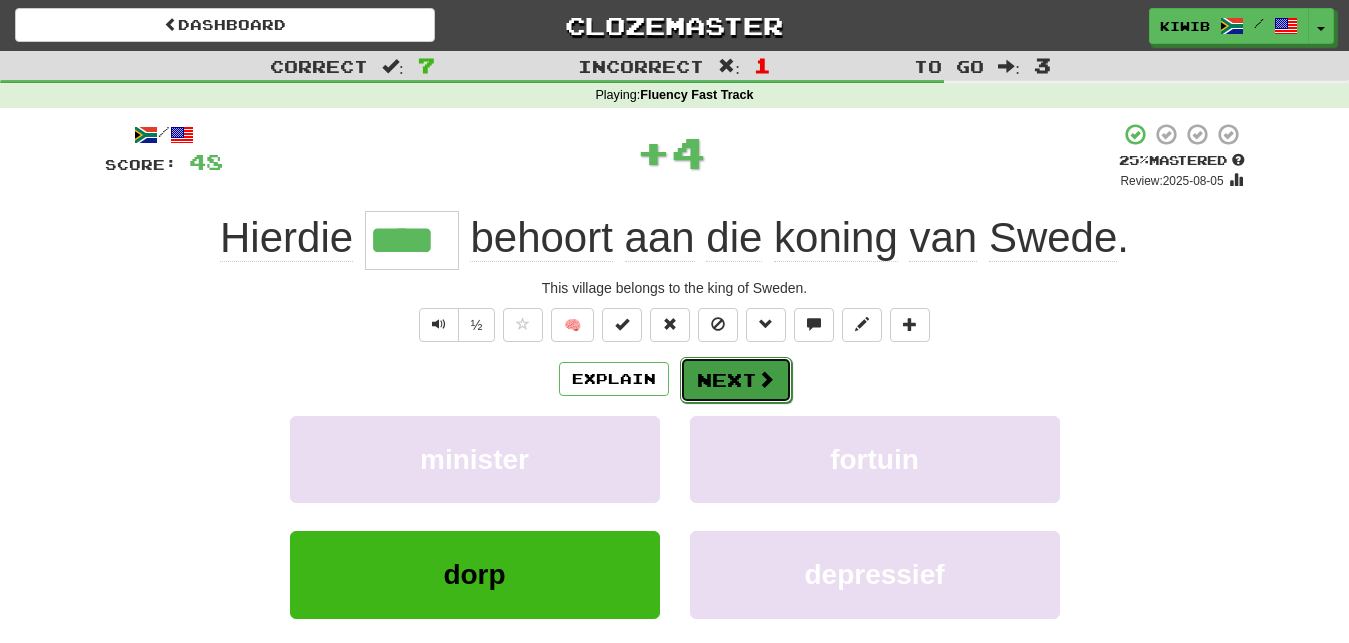 click on "Next" at bounding box center [736, 380] 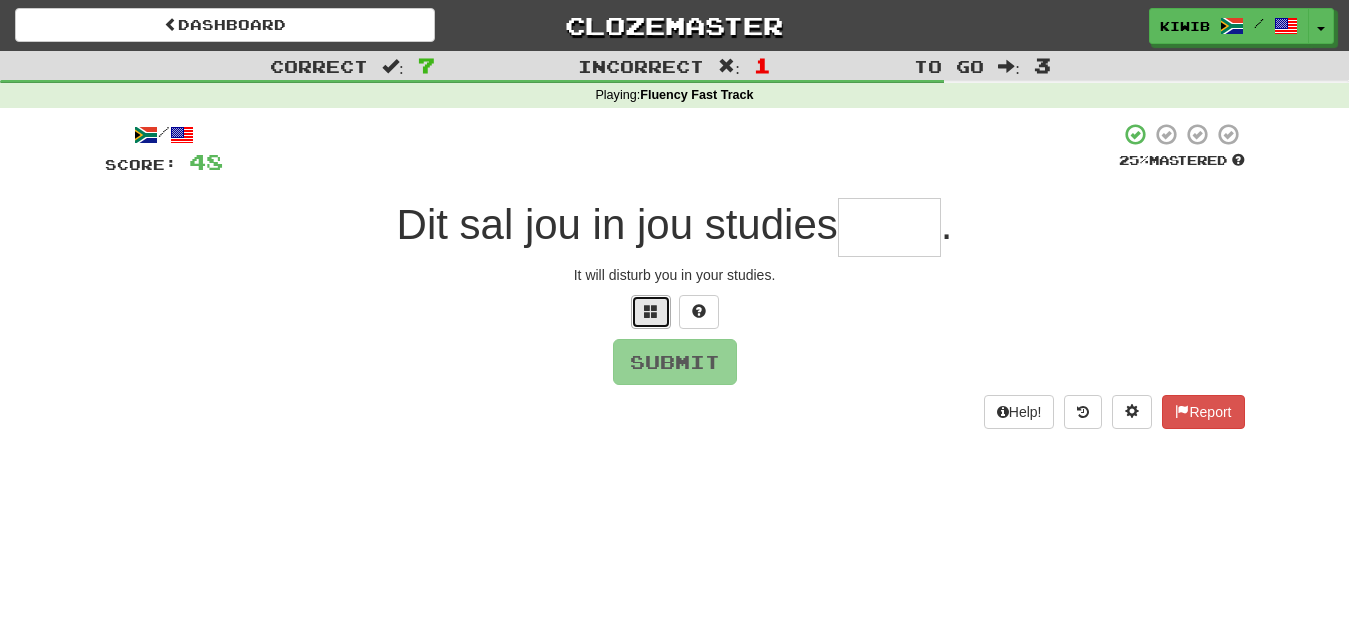 click at bounding box center [651, 311] 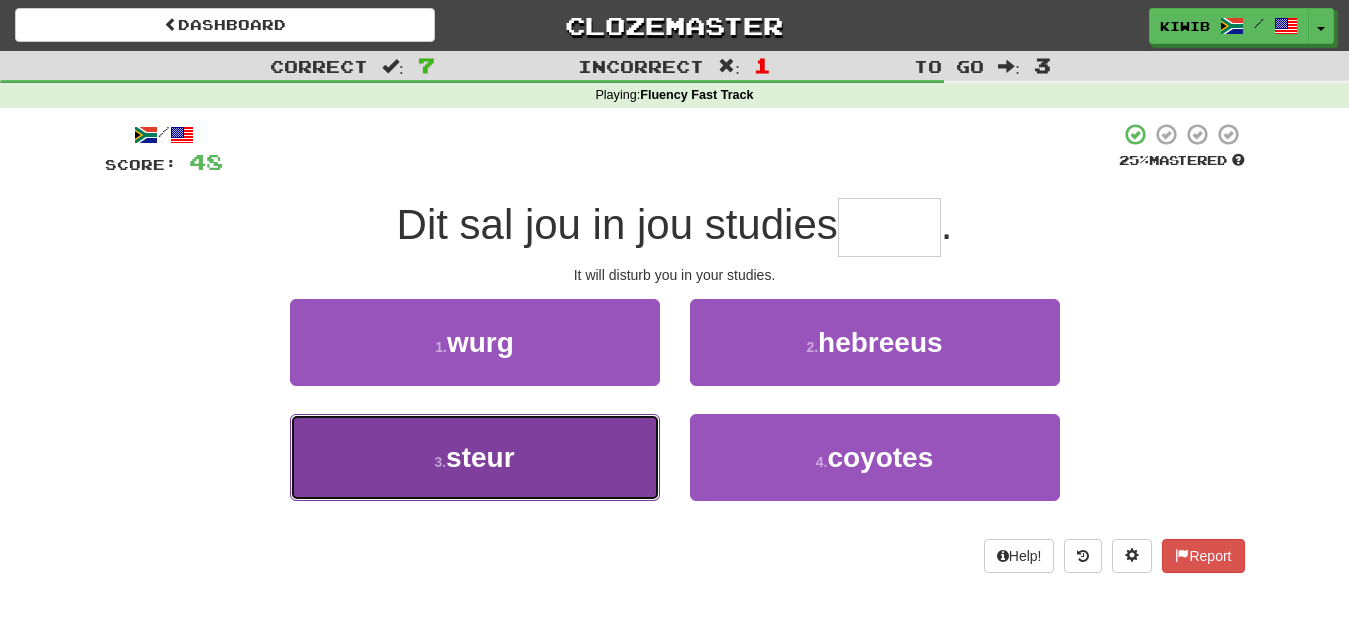 click on "3 .  steur" at bounding box center (475, 457) 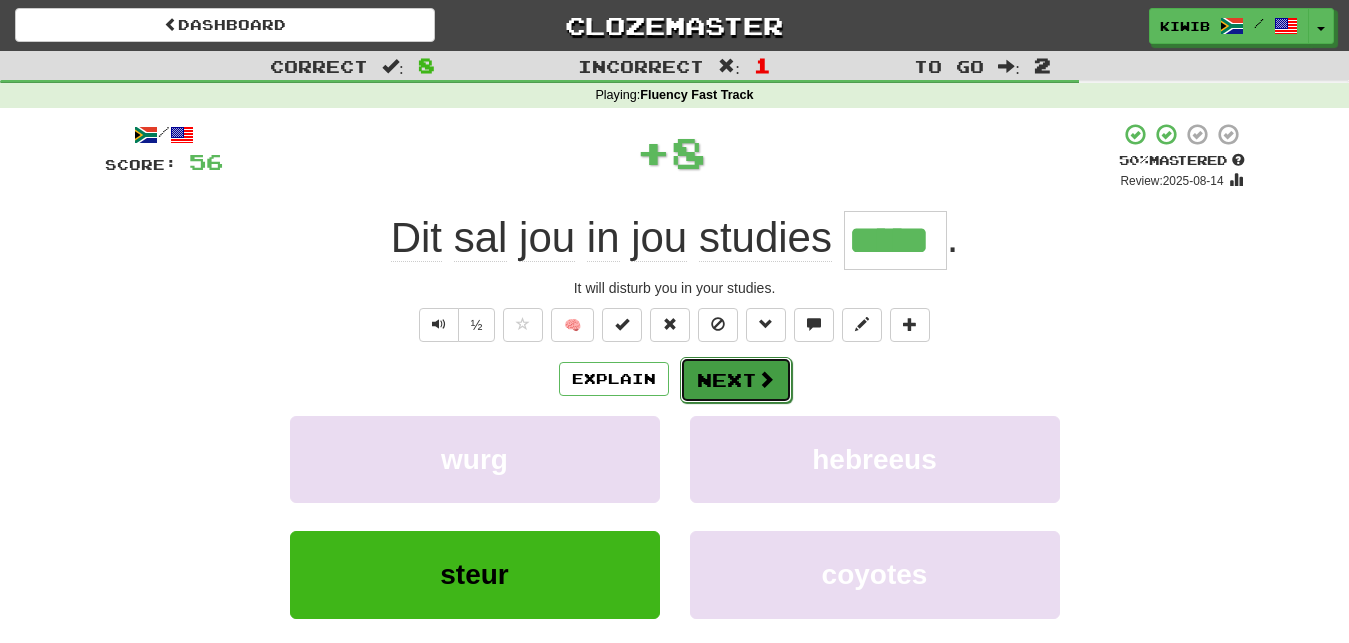 click on "Next" at bounding box center [736, 380] 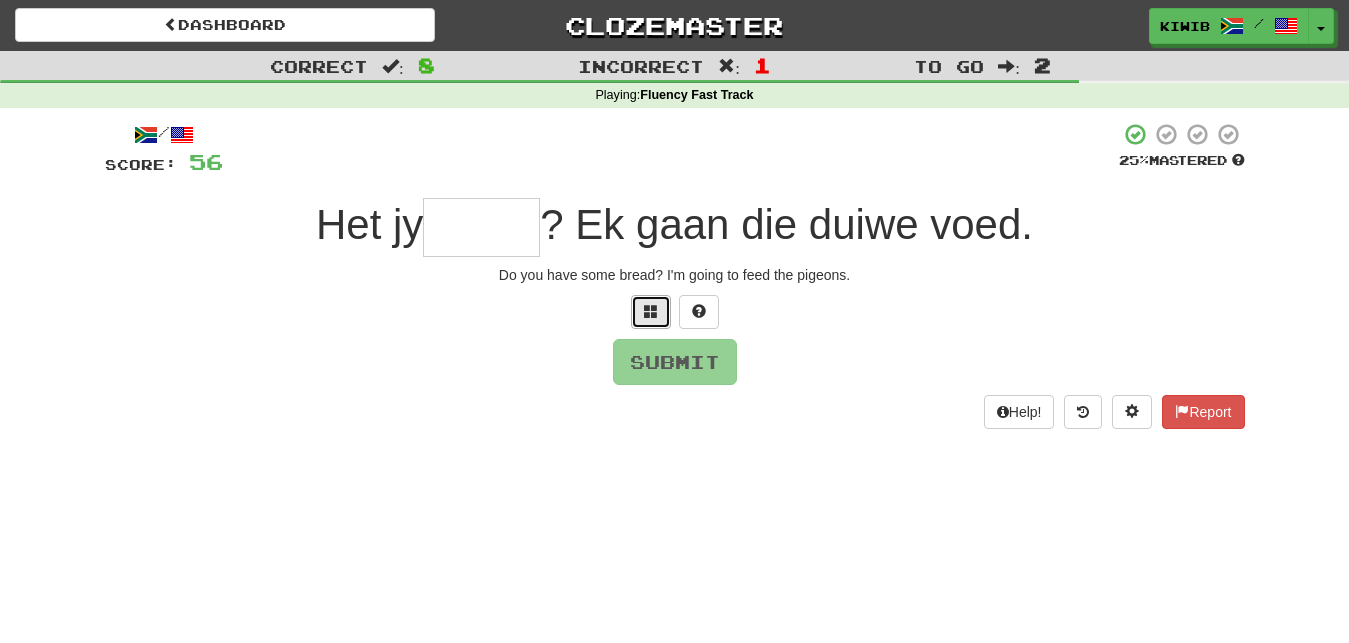 click at bounding box center [651, 311] 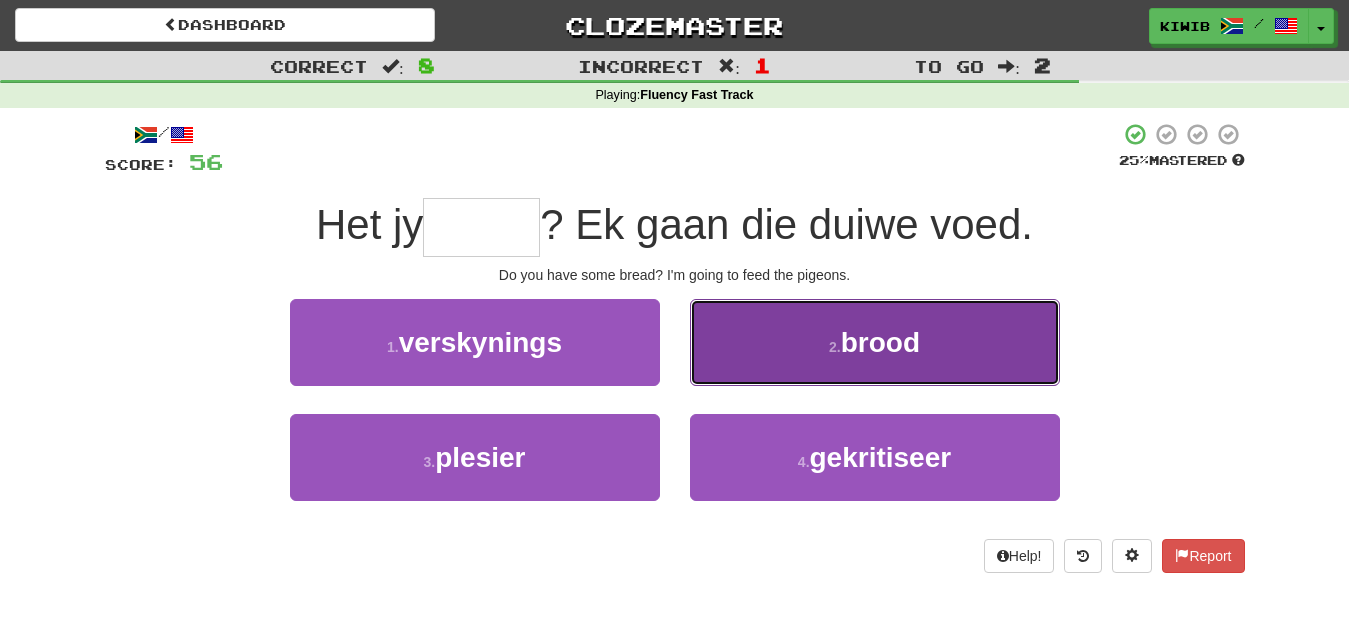 click on "2 .  brood" at bounding box center [875, 342] 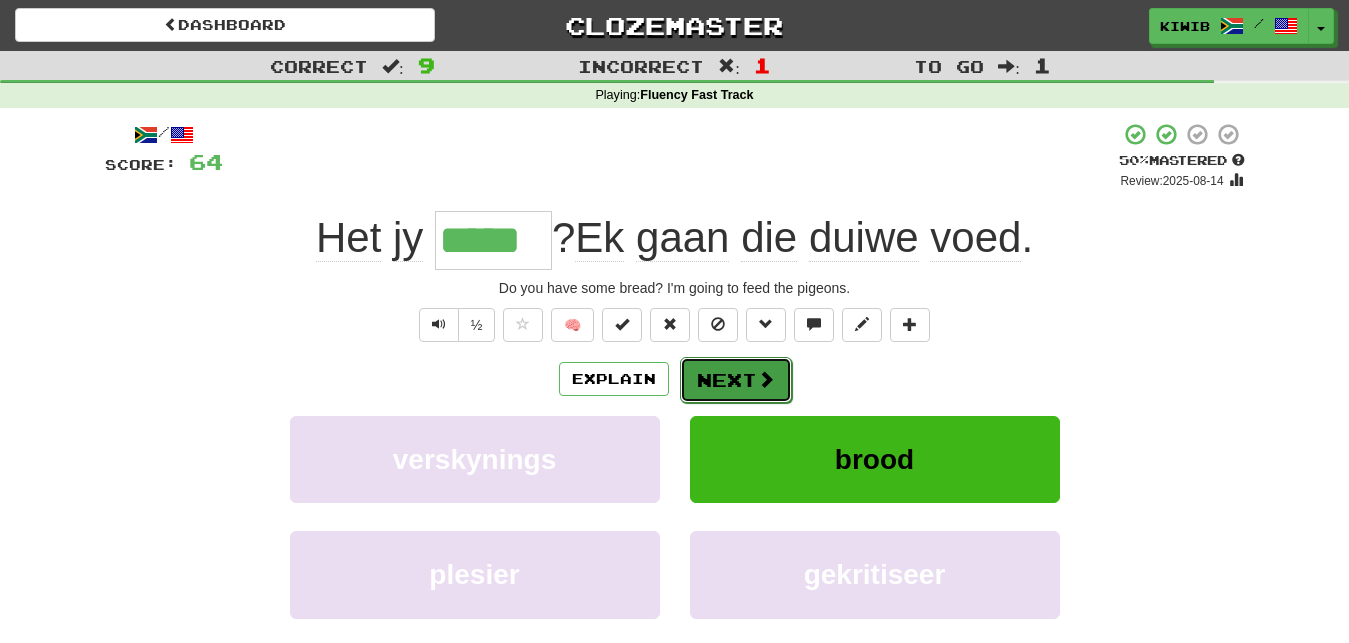 click on "Next" at bounding box center [736, 380] 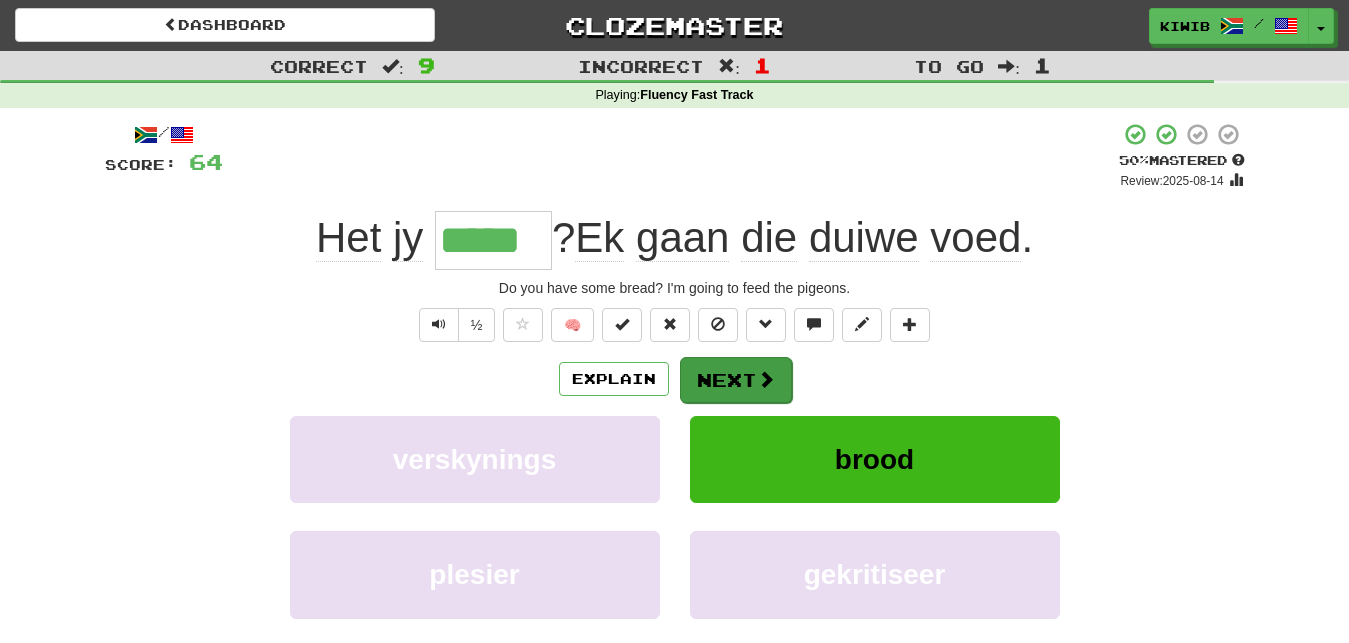 type 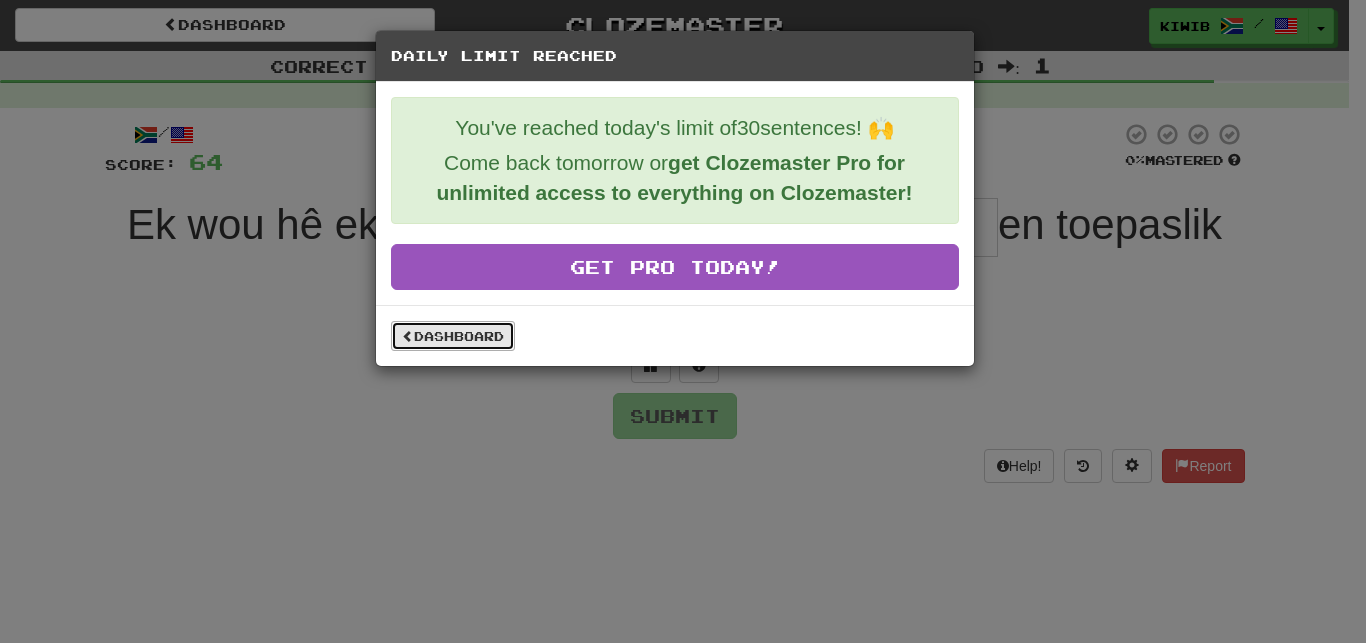 click on "Dashboard" at bounding box center [453, 336] 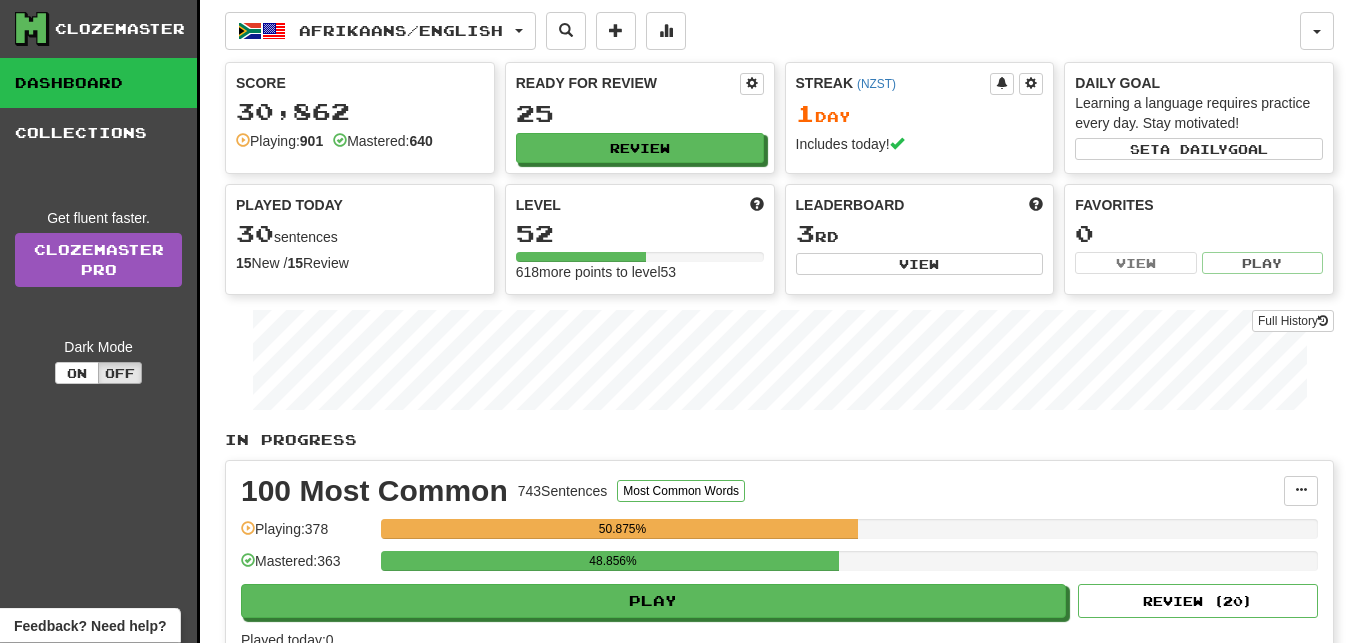scroll, scrollTop: 0, scrollLeft: 0, axis: both 